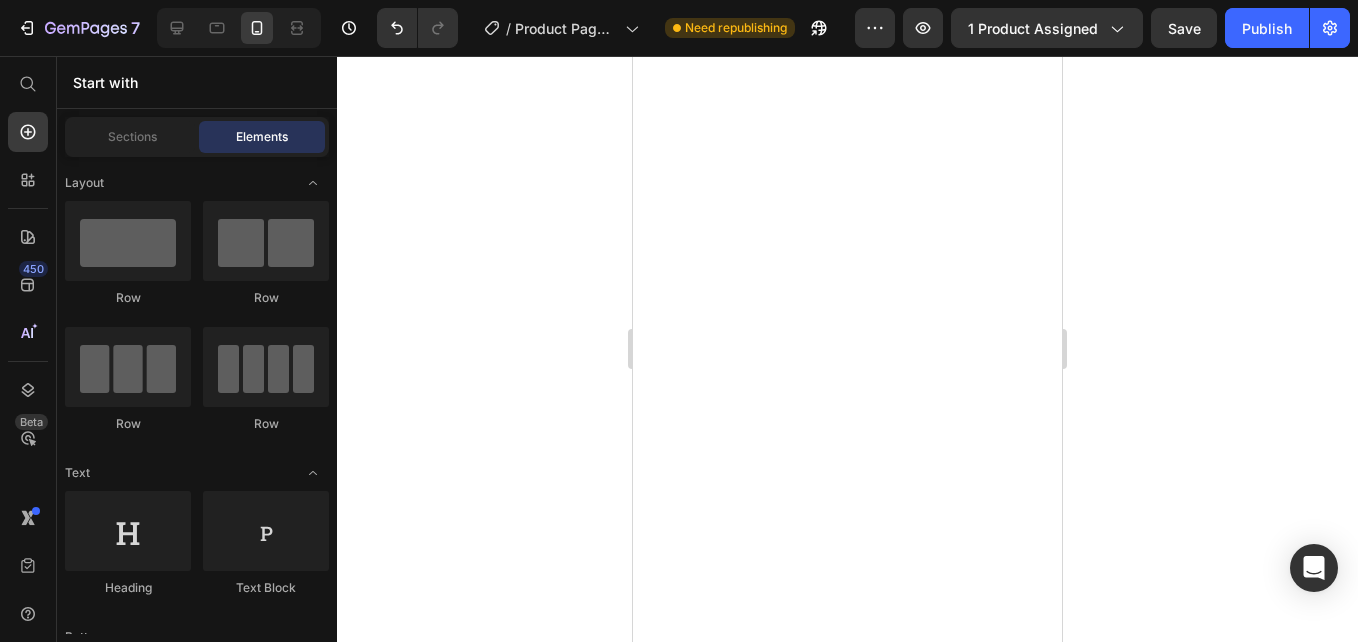 scroll, scrollTop: 0, scrollLeft: 0, axis: both 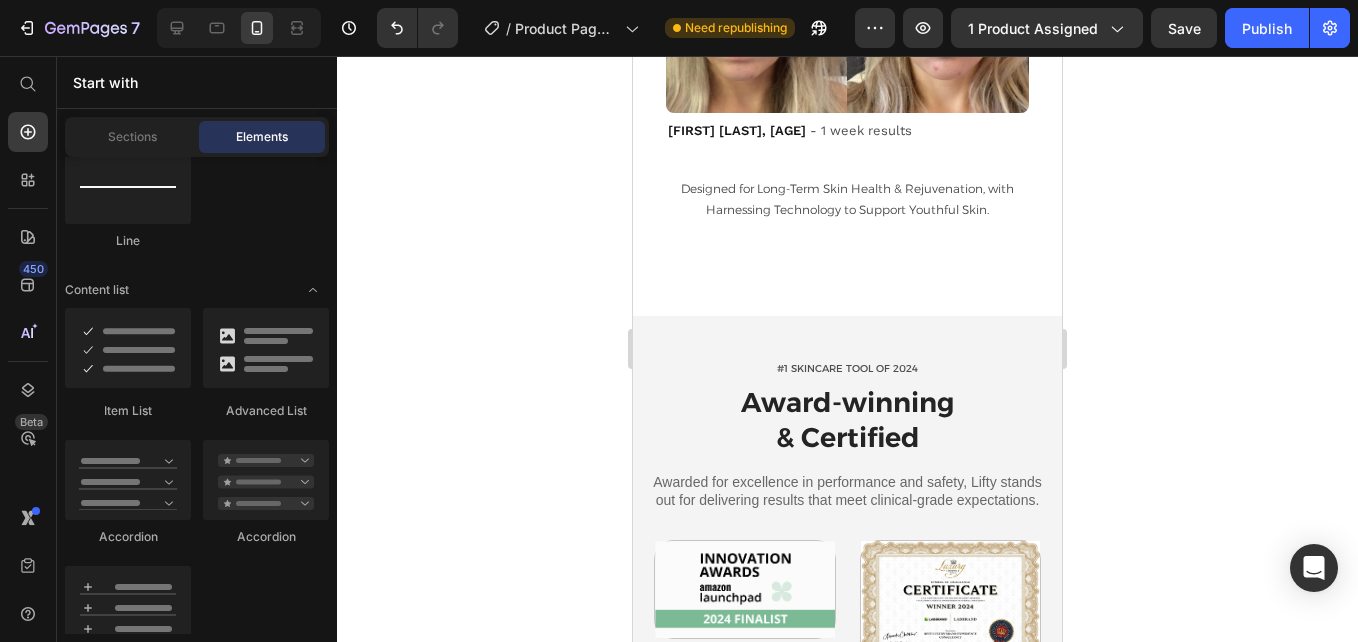 click on "Icon
Icon List
Line" 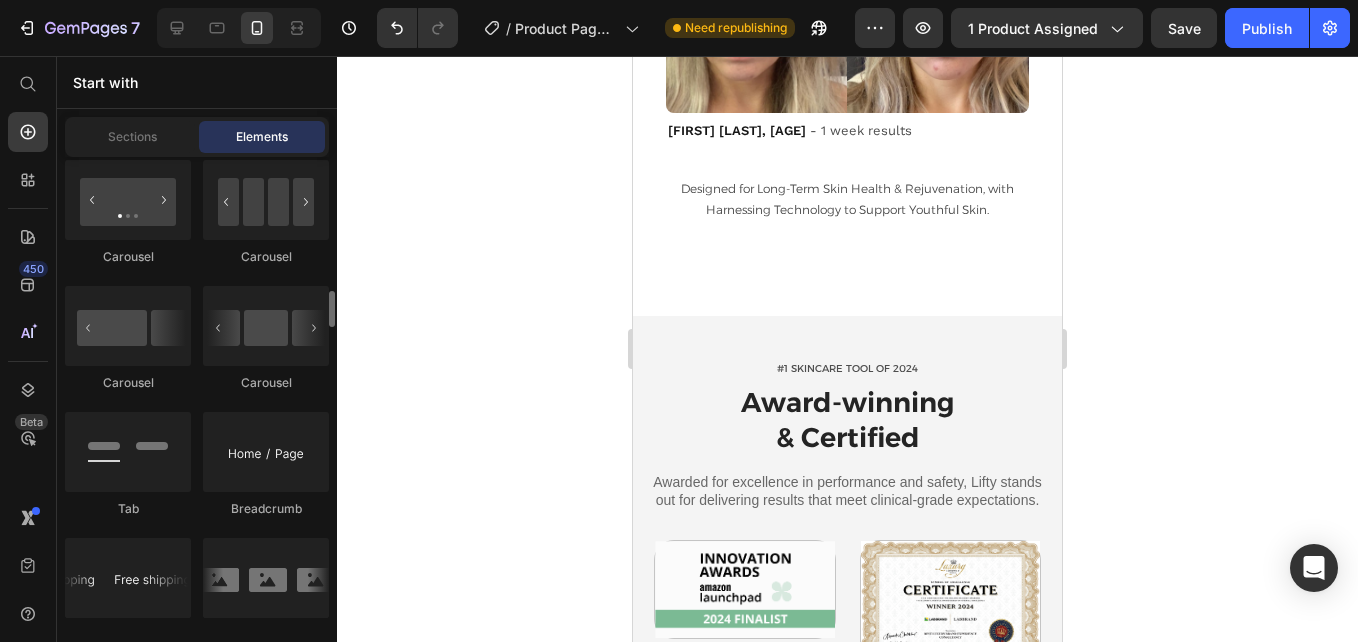 scroll, scrollTop: 2375, scrollLeft: 0, axis: vertical 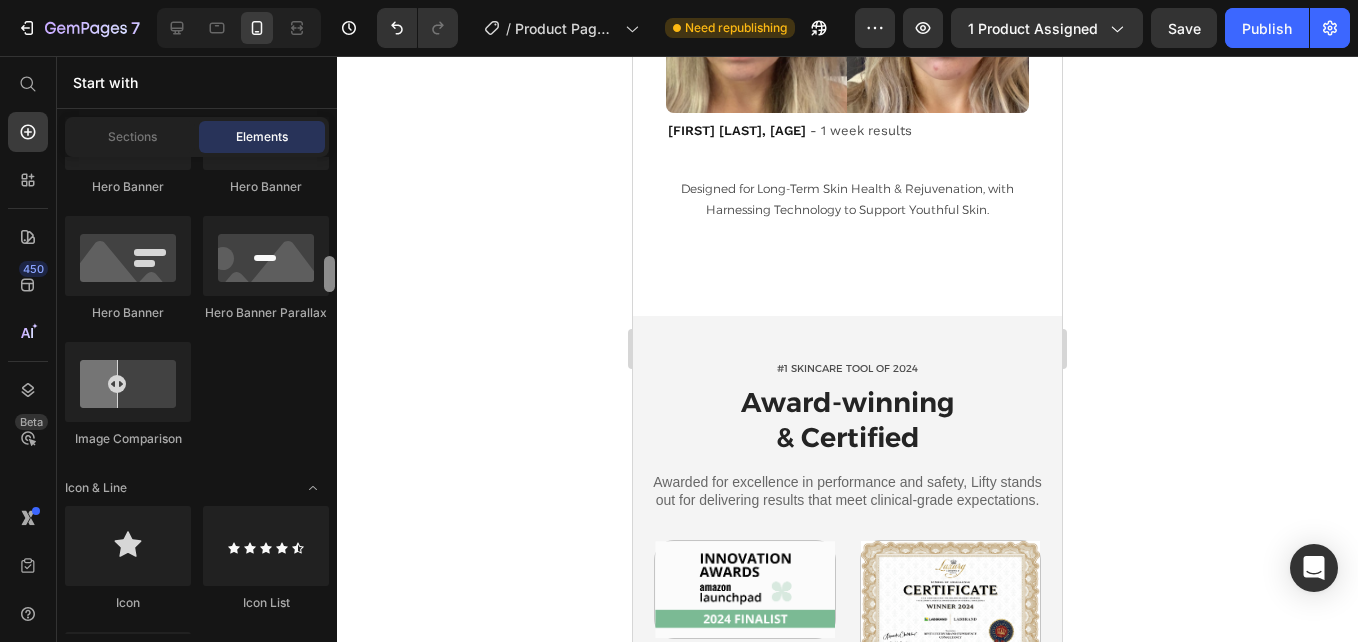 drag, startPoint x: 326, startPoint y: 353, endPoint x: 323, endPoint y: 255, distance: 98.045906 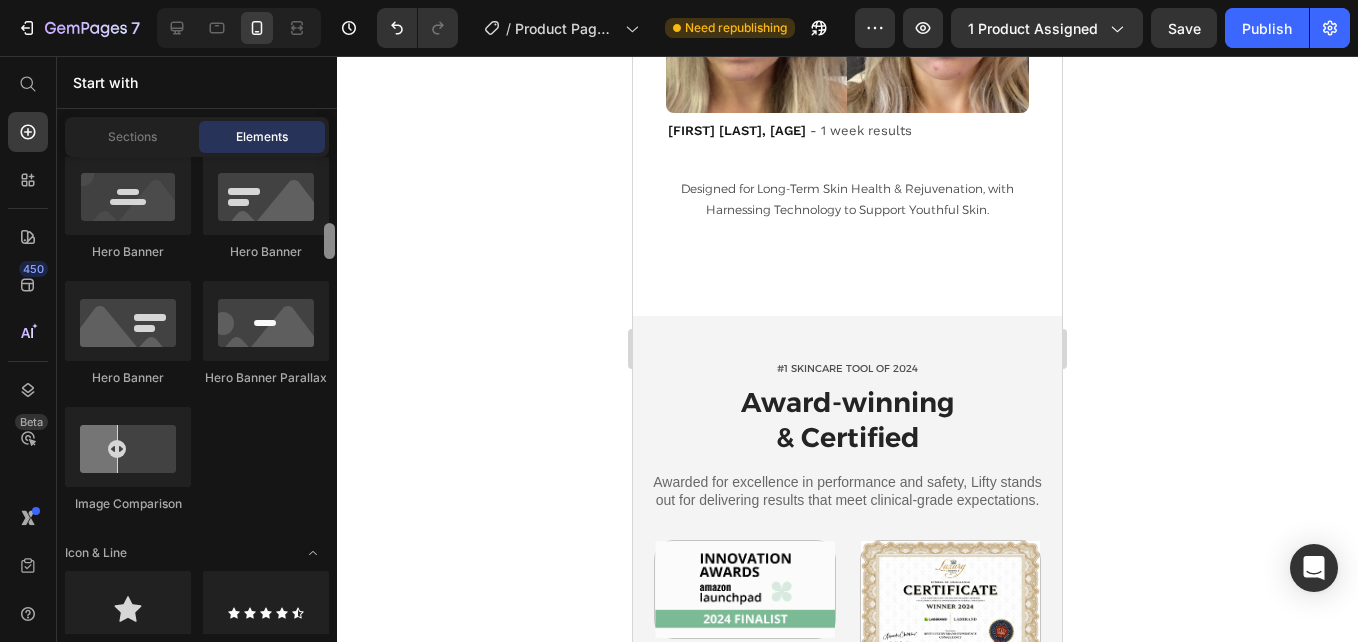 scroll, scrollTop: 1029, scrollLeft: 0, axis: vertical 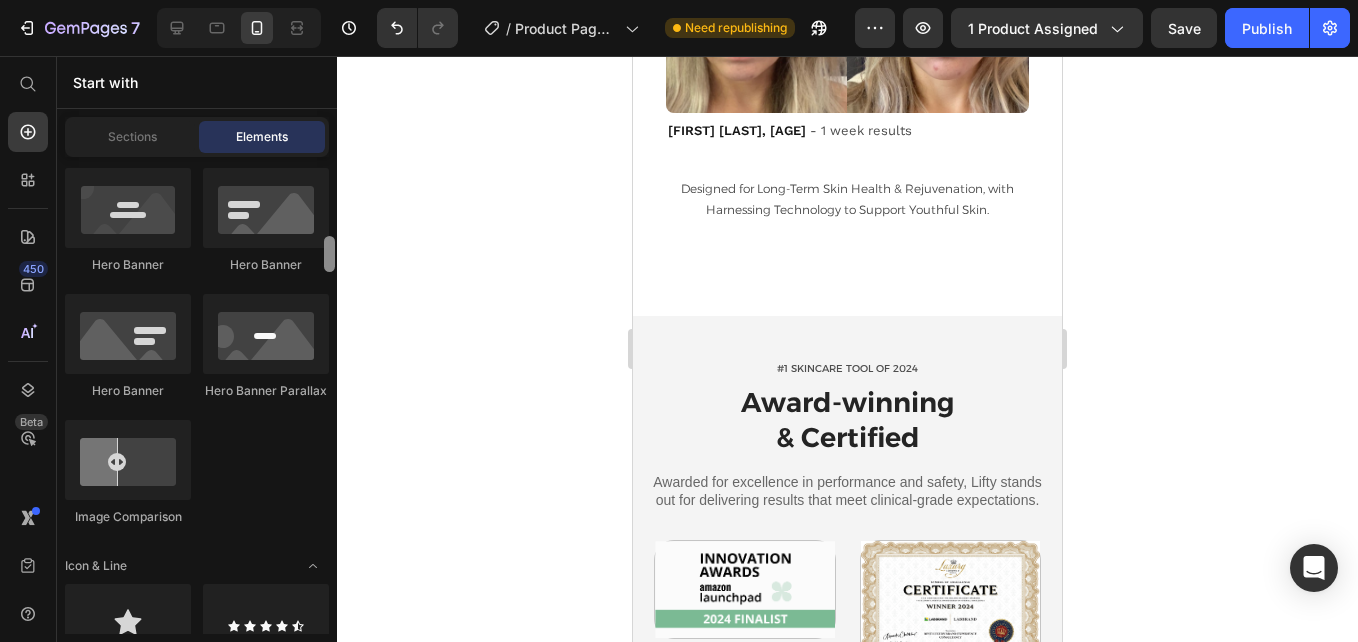 click at bounding box center (329, 254) 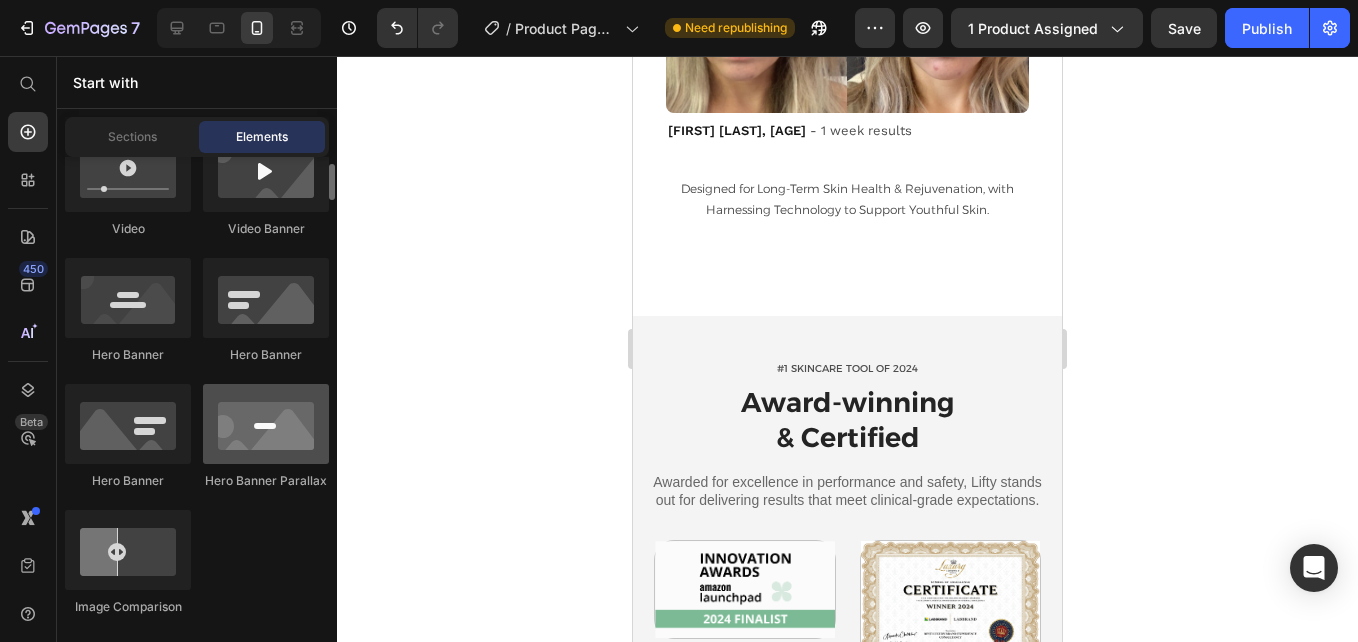 scroll, scrollTop: 879, scrollLeft: 0, axis: vertical 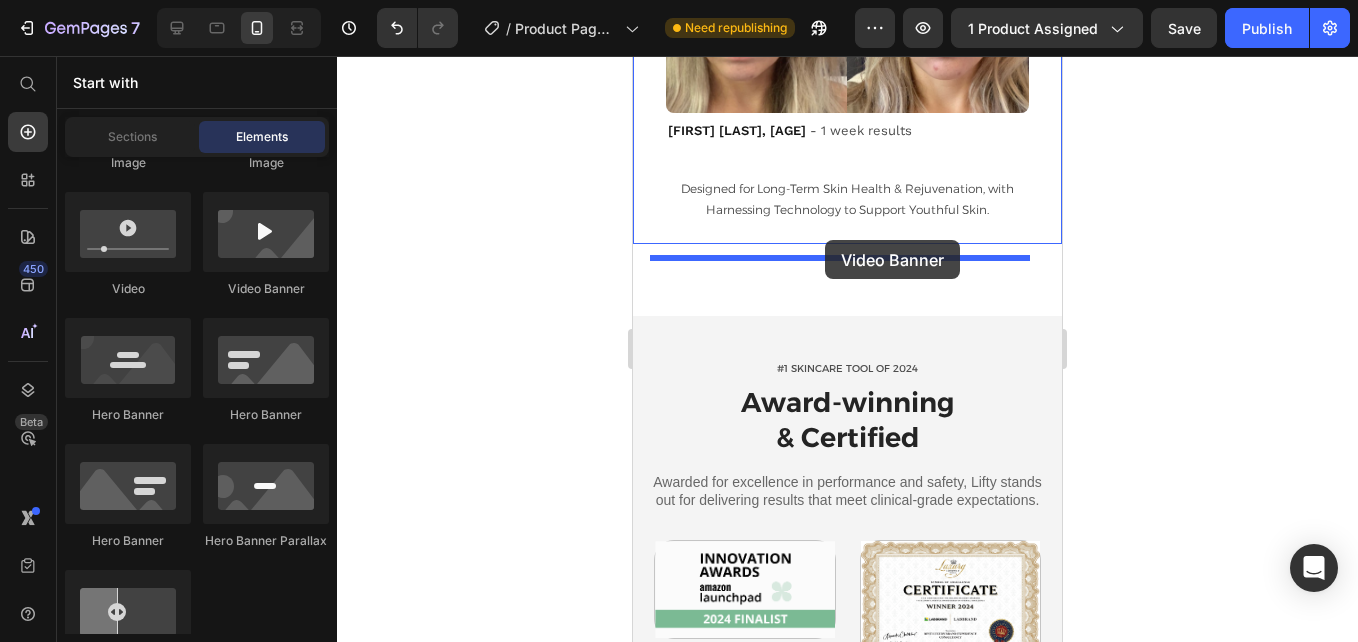 drag, startPoint x: 901, startPoint y: 307, endPoint x: 825, endPoint y: 240, distance: 101.31634 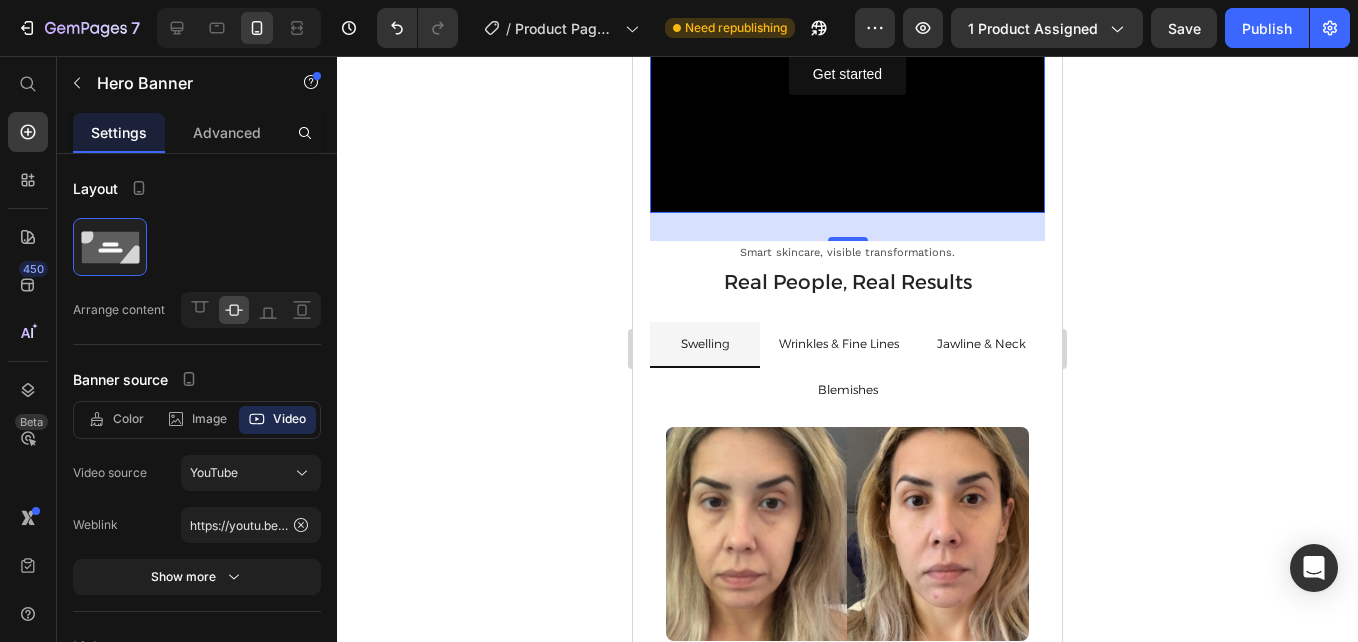 click at bounding box center (847, -37) 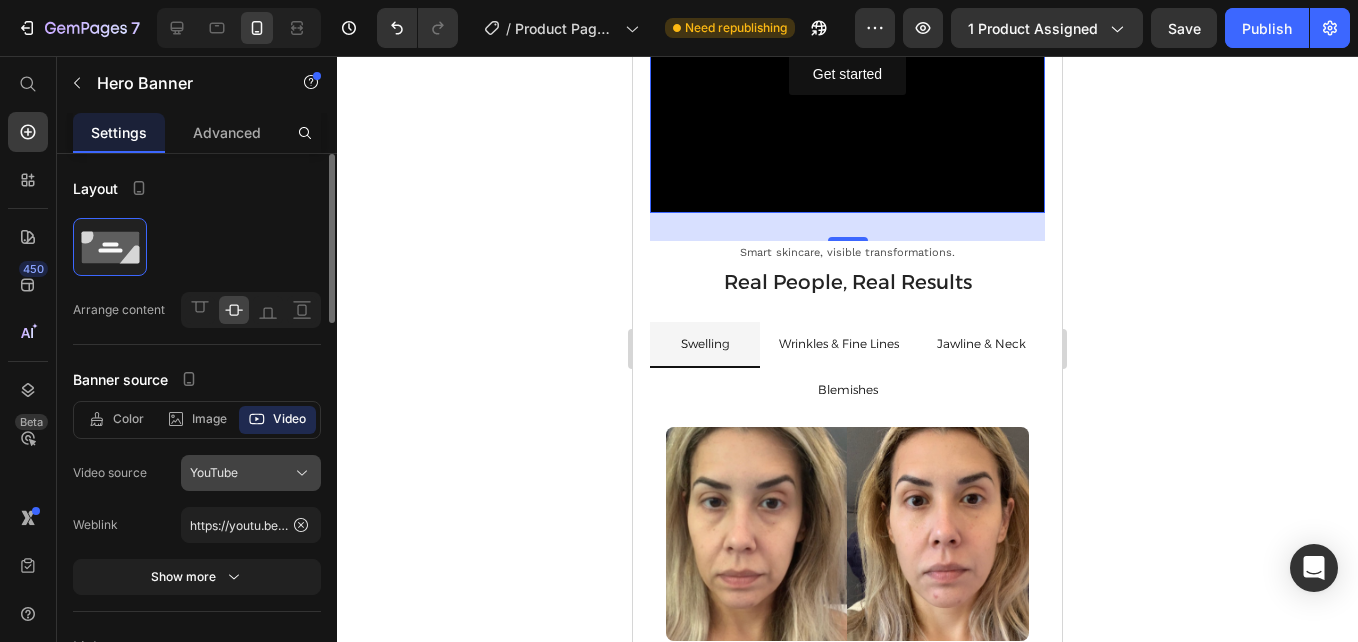 click on "YouTube" 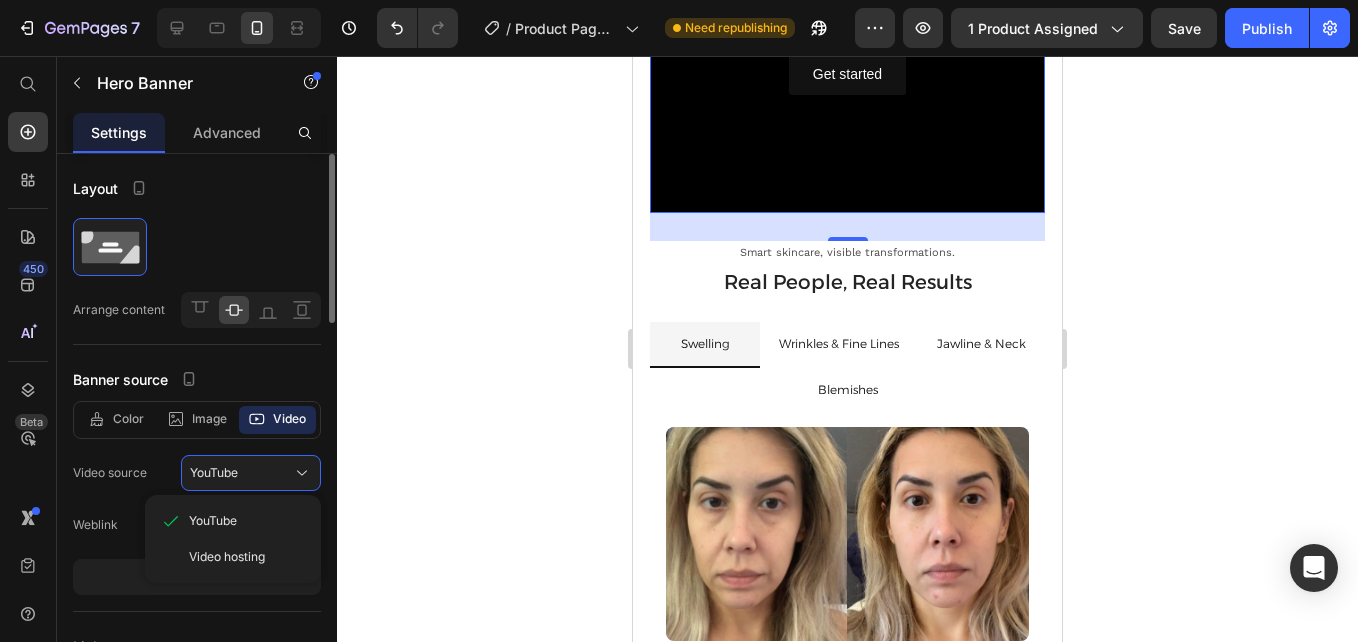 click on "Video hosting" at bounding box center (227, 557) 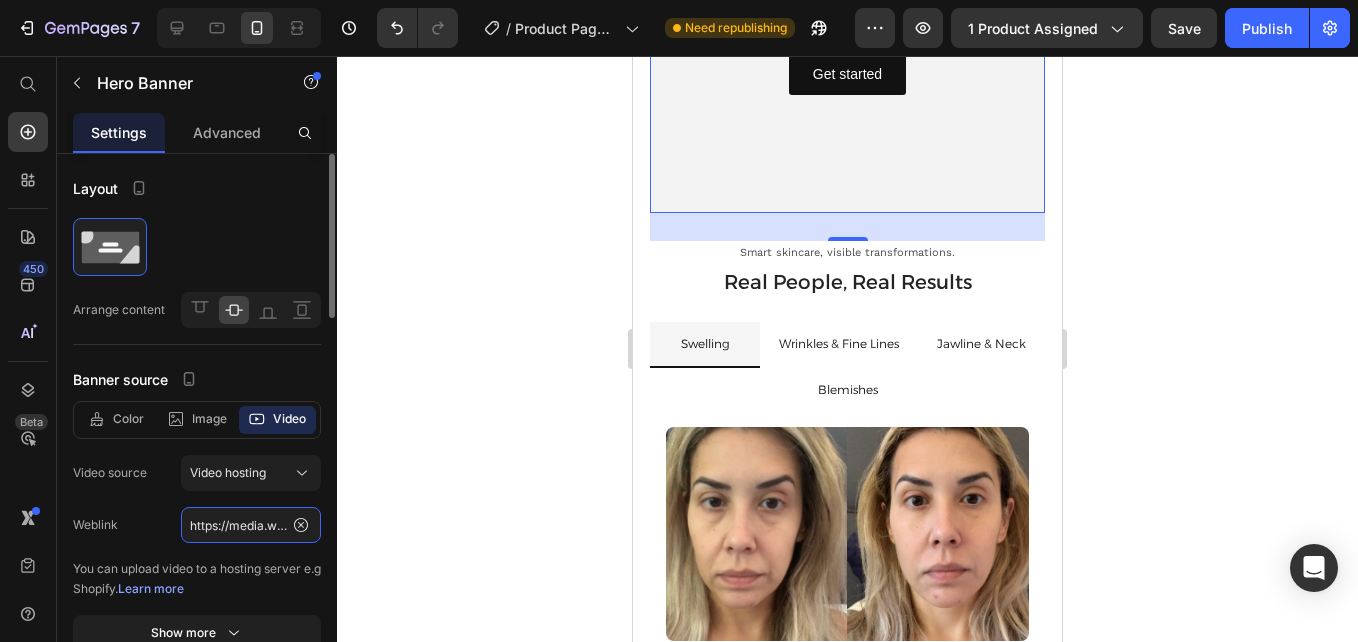 click on "https://media.w3.org/2010/05/sintel/trailer.mp4" 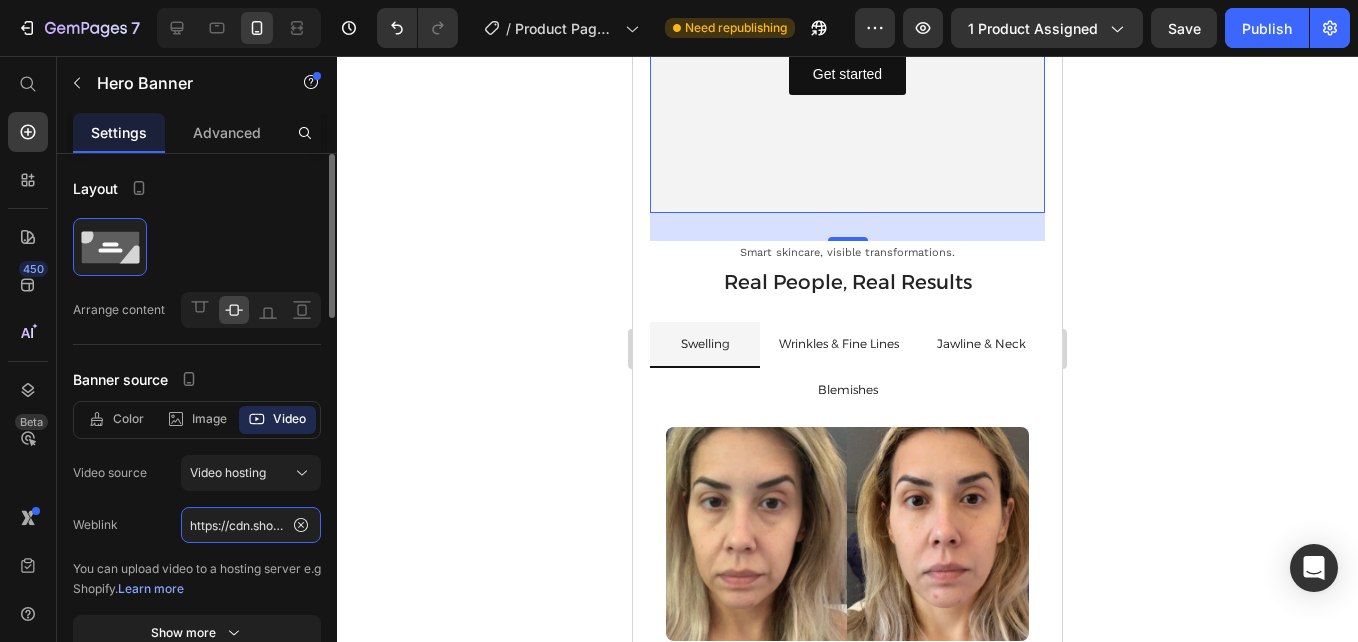 scroll, scrollTop: 0, scrollLeft: 371, axis: horizontal 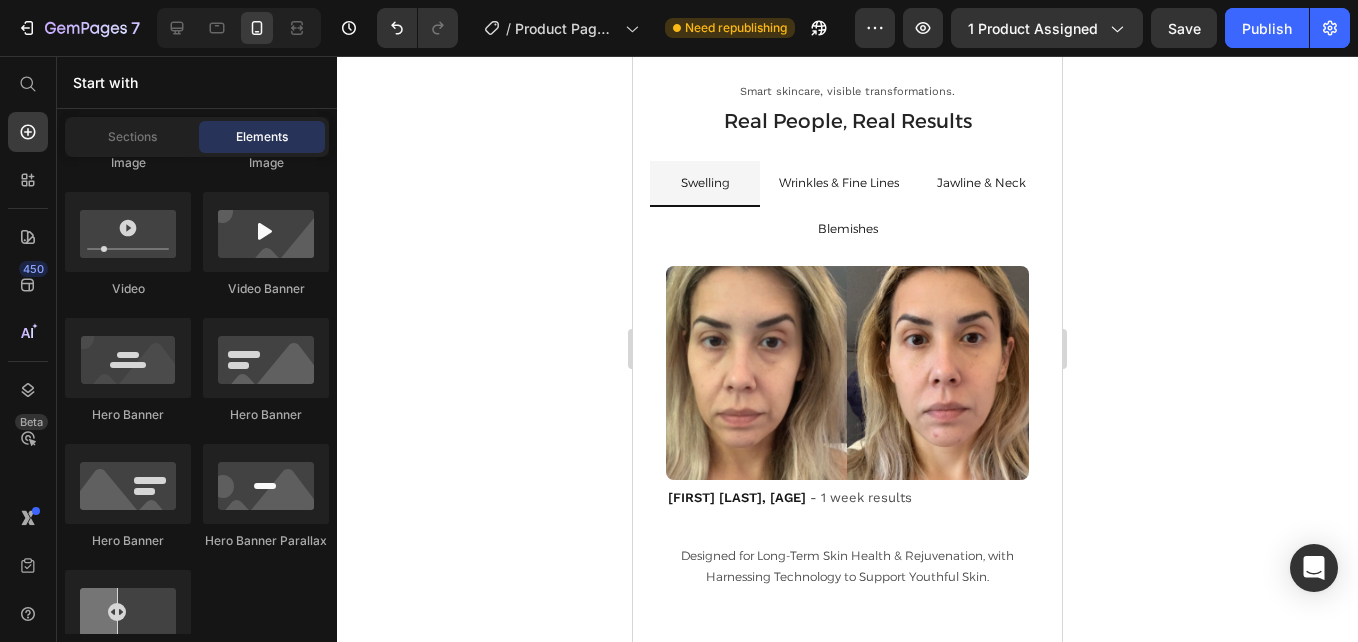 click on "Click here to edit heading" at bounding box center (847, -274) 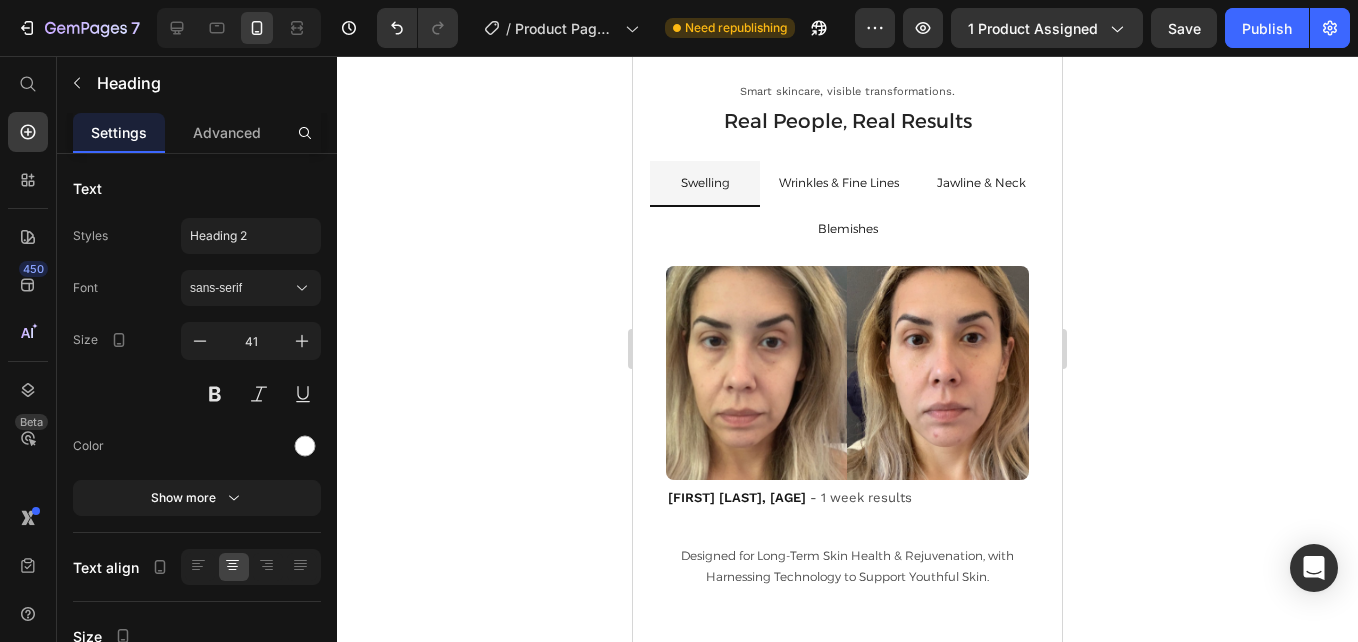 click 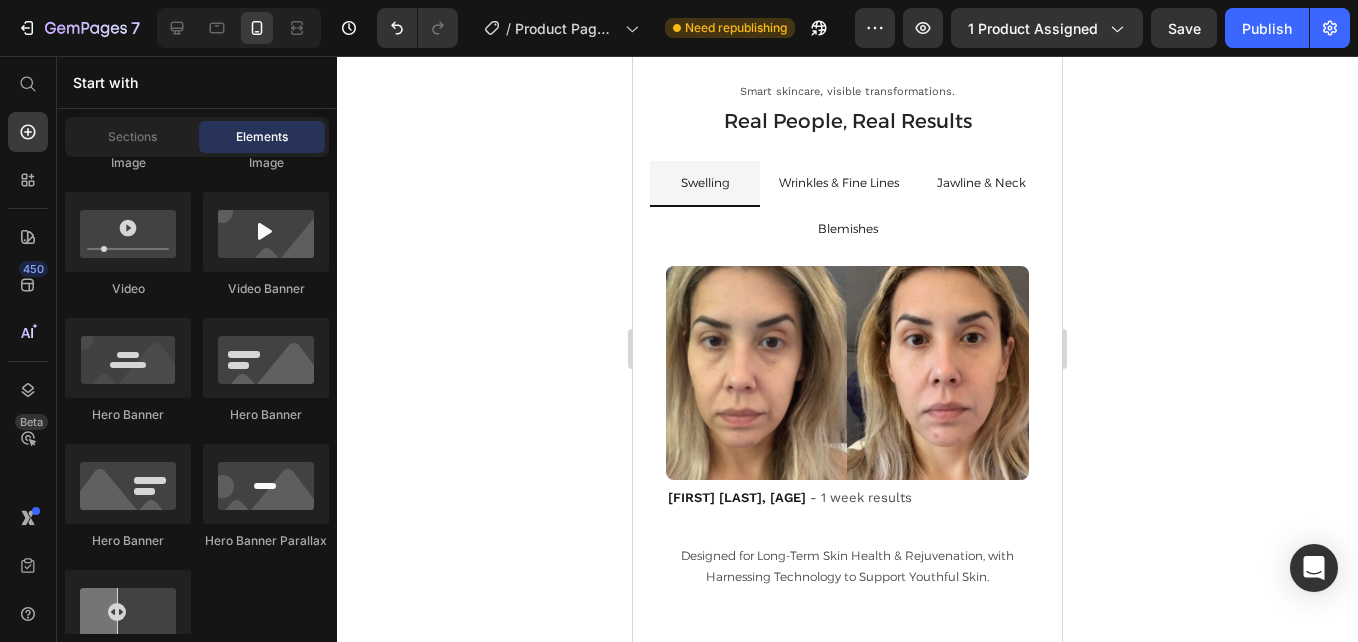 click on "This is your text block. Click to edit and make it your own. Share your product's story                   or services offered. Get creative and make it yours!" at bounding box center [847, -226] 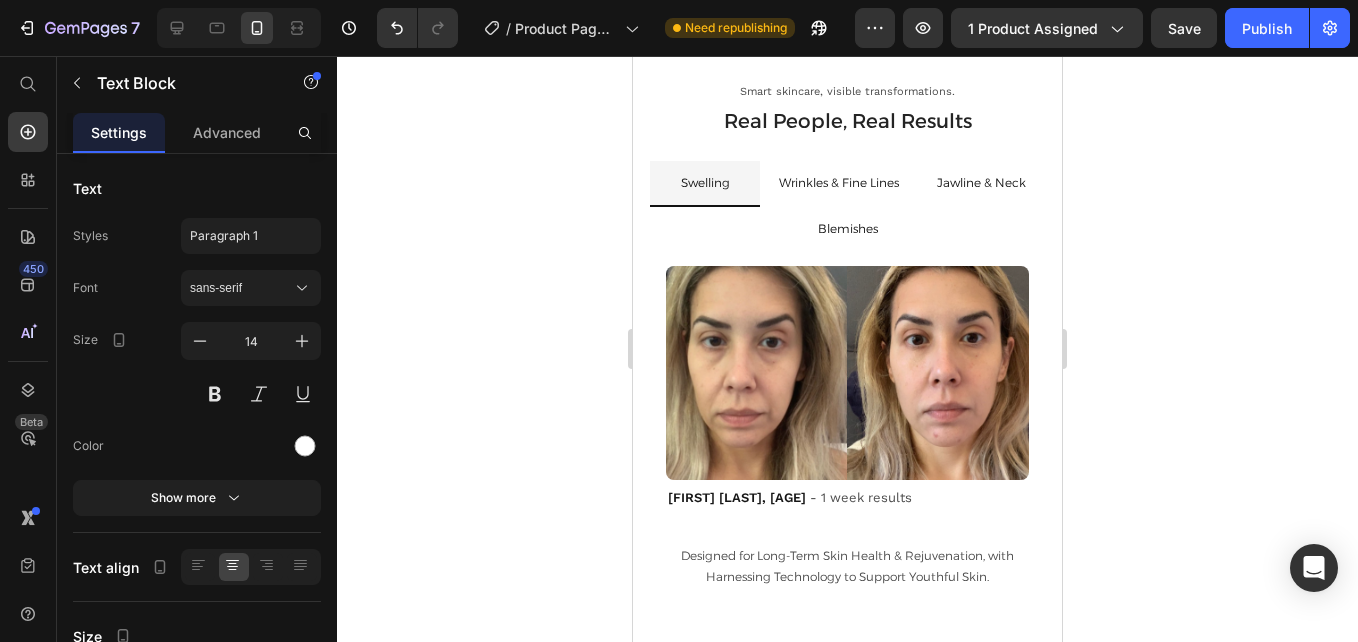 click 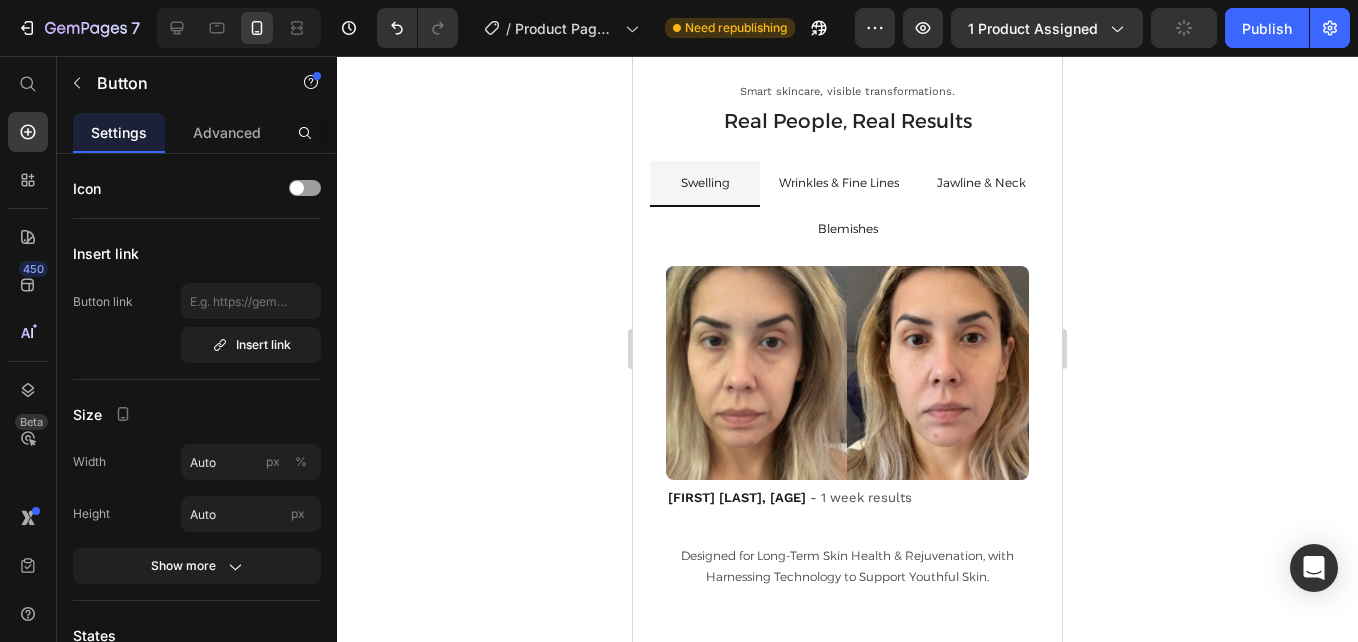 click on "Get started" at bounding box center (847, -198) 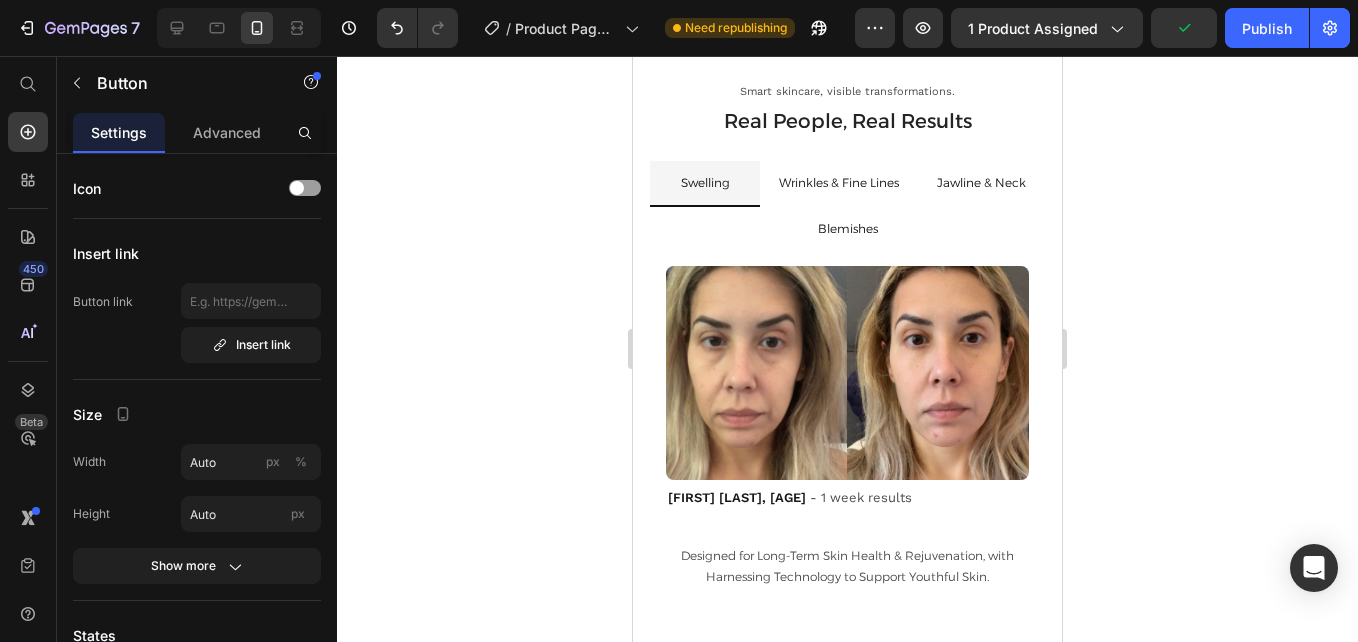 click 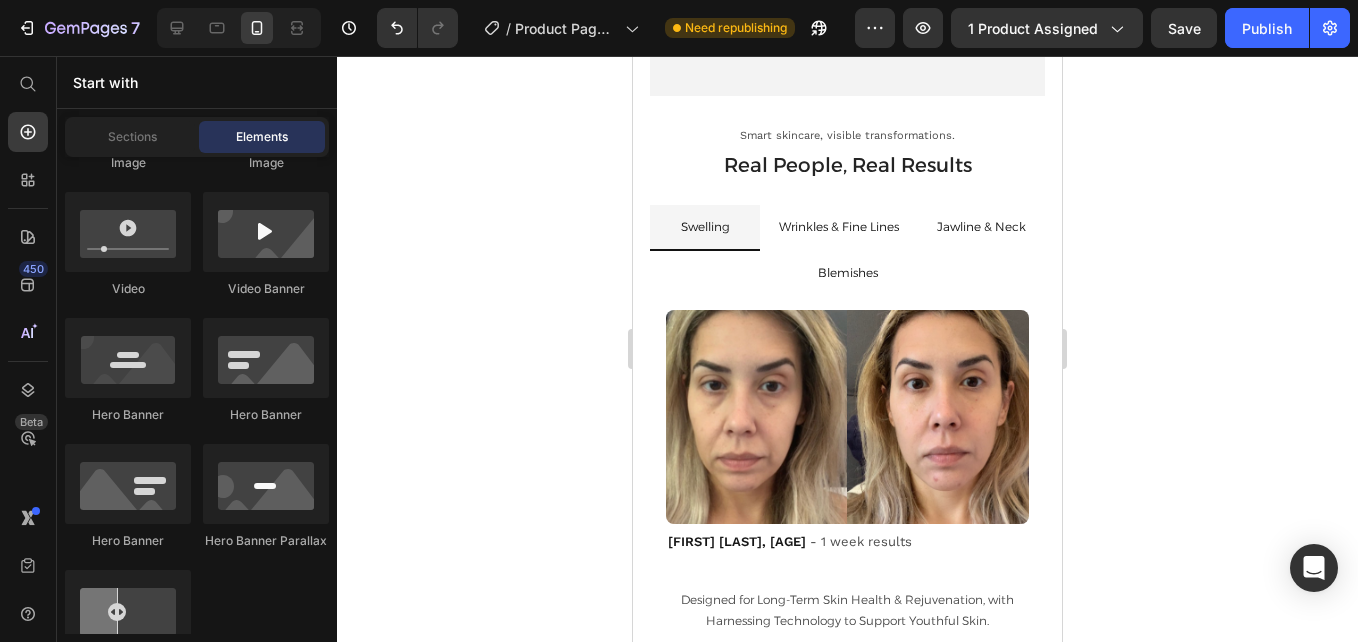 scroll, scrollTop: 4612, scrollLeft: 0, axis: vertical 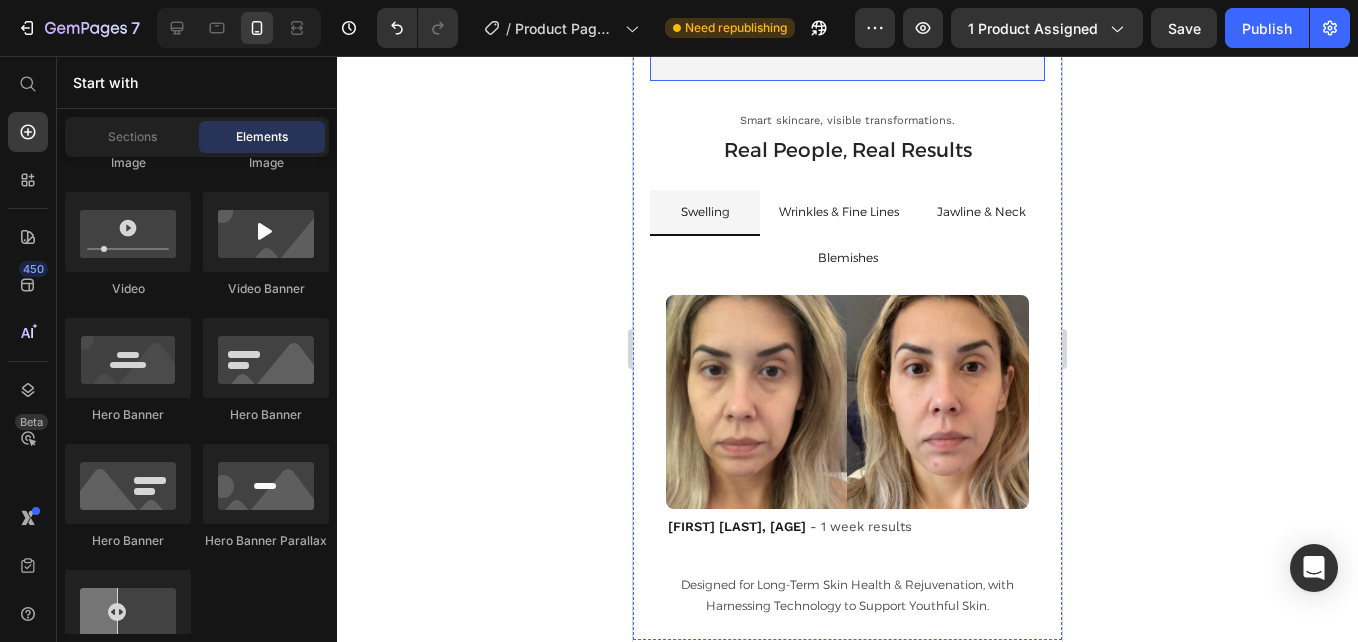 click at bounding box center [847, -169] 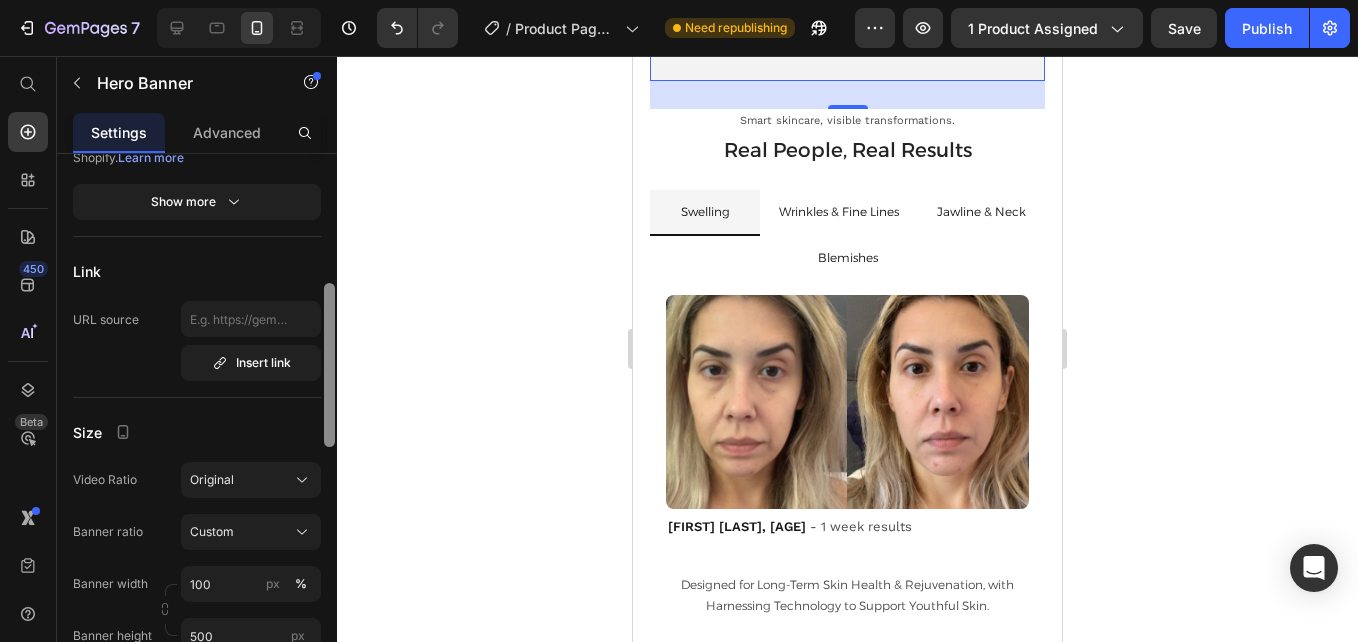 scroll, scrollTop: 514, scrollLeft: 0, axis: vertical 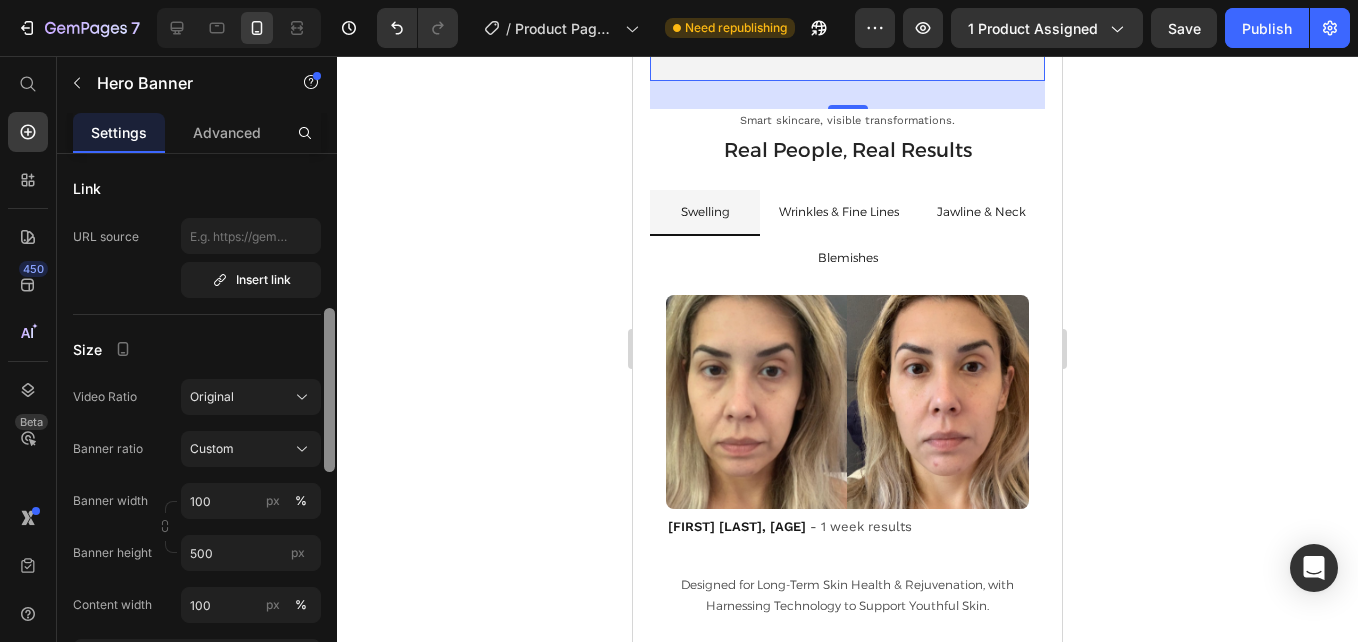 drag, startPoint x: 329, startPoint y: 291, endPoint x: 326, endPoint y: 438, distance: 147.03061 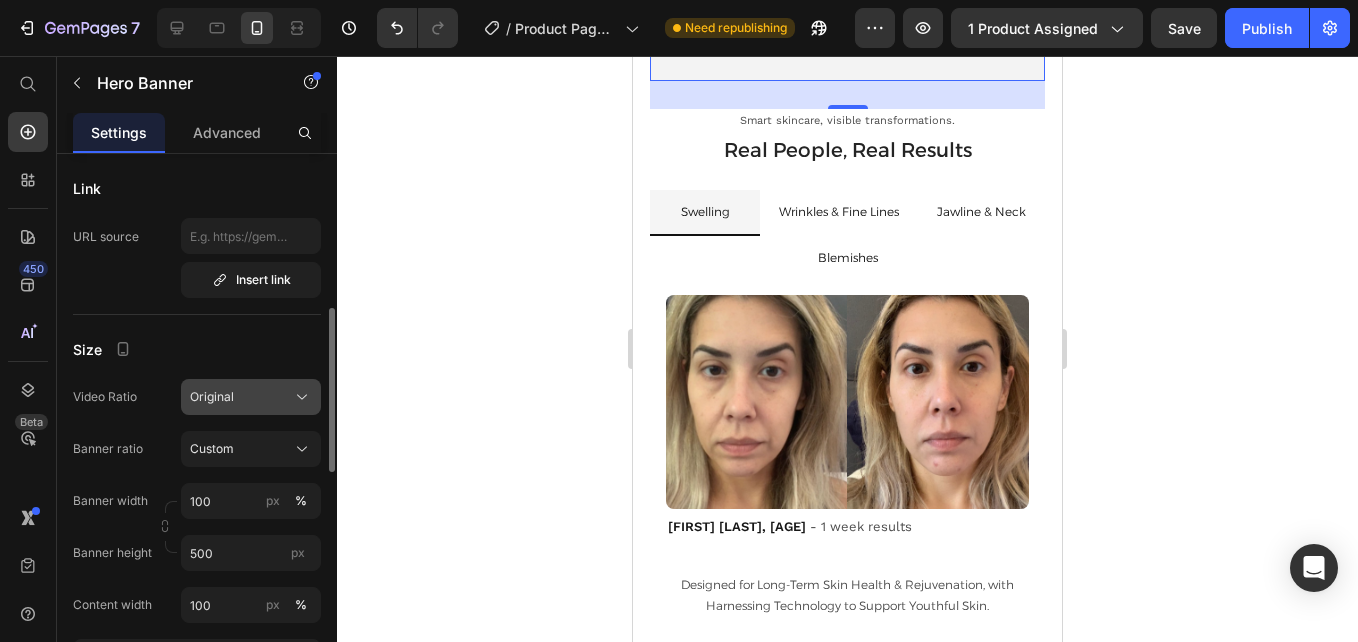 click on "Original" 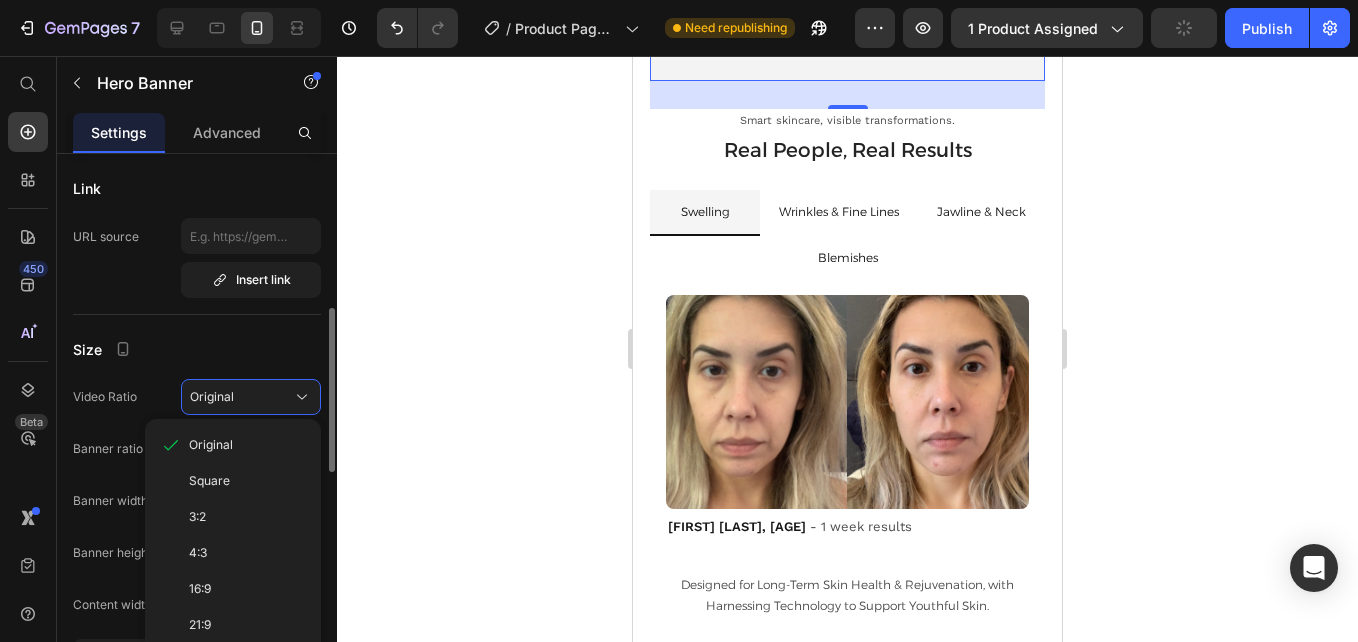 click on "Square" 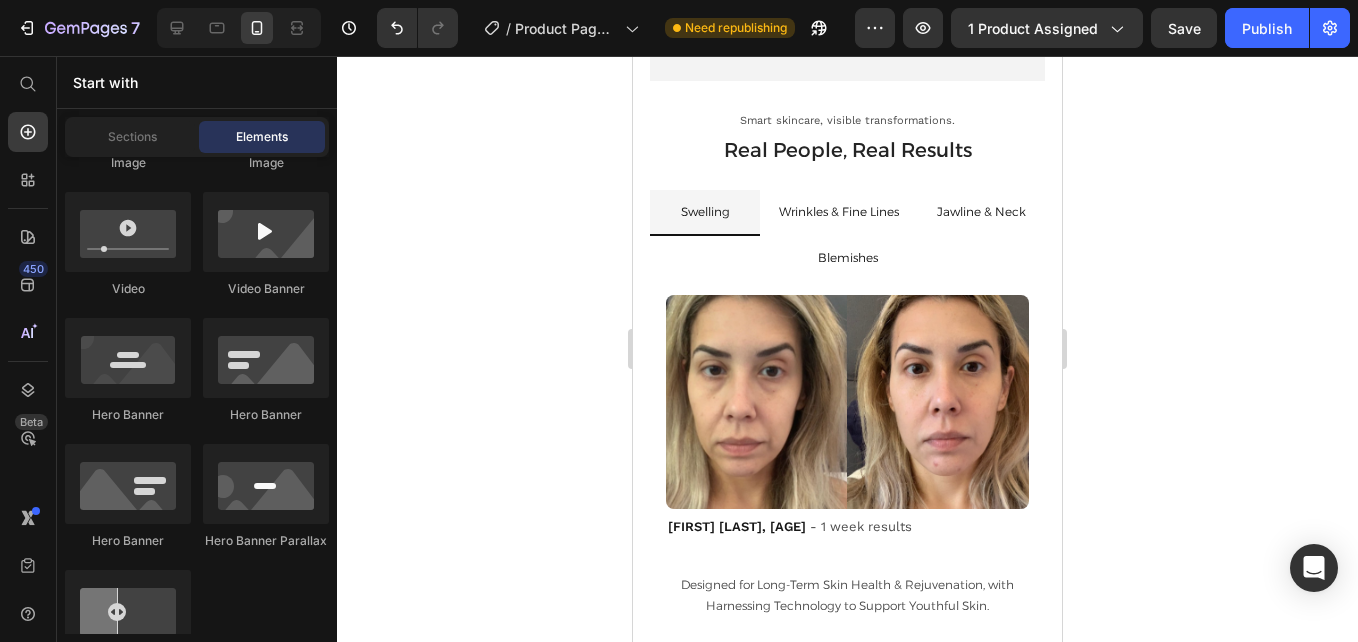 scroll, scrollTop: 4700, scrollLeft: 0, axis: vertical 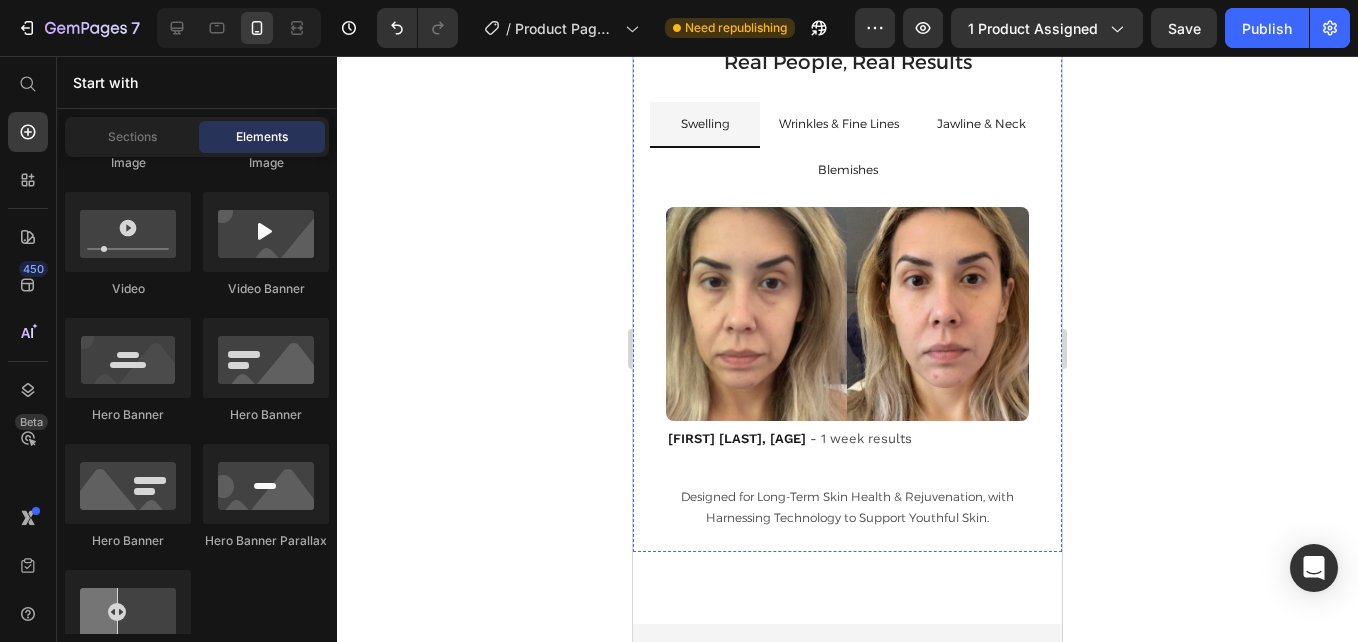 click at bounding box center [847, -257] 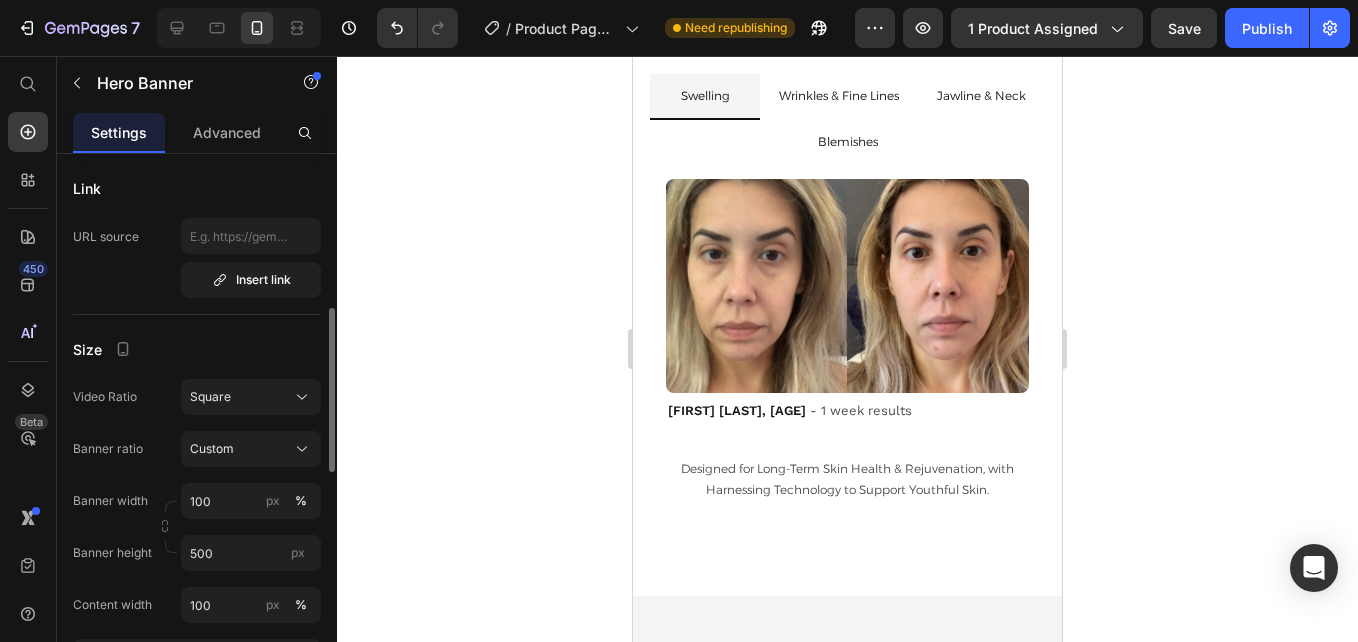 drag, startPoint x: 843, startPoint y: 563, endPoint x: 852, endPoint y: 526, distance: 38.078865 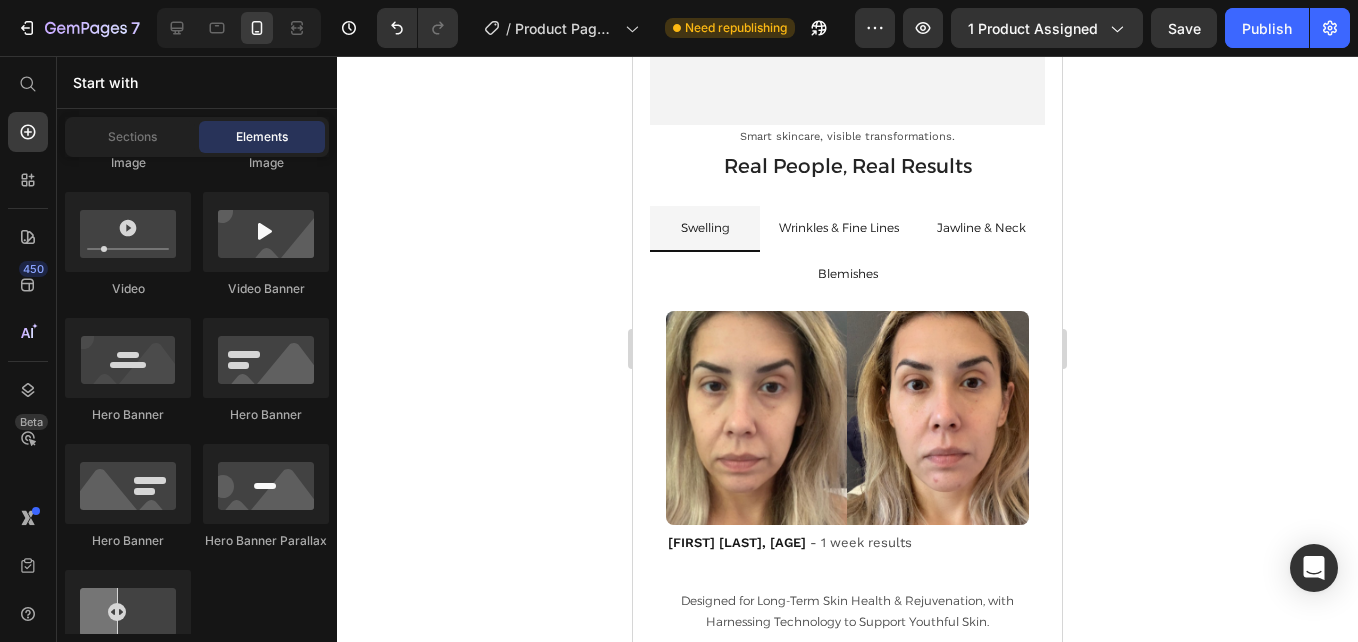 scroll, scrollTop: 4554, scrollLeft: 0, axis: vertical 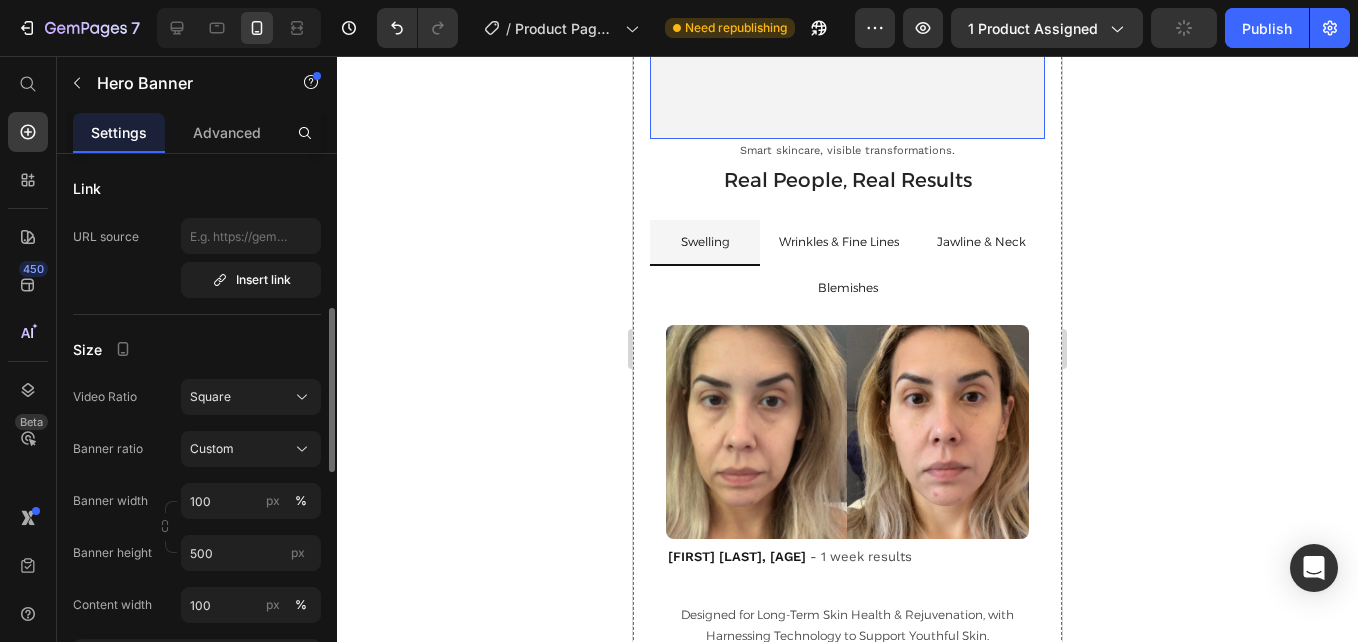 click at bounding box center (847, -111) 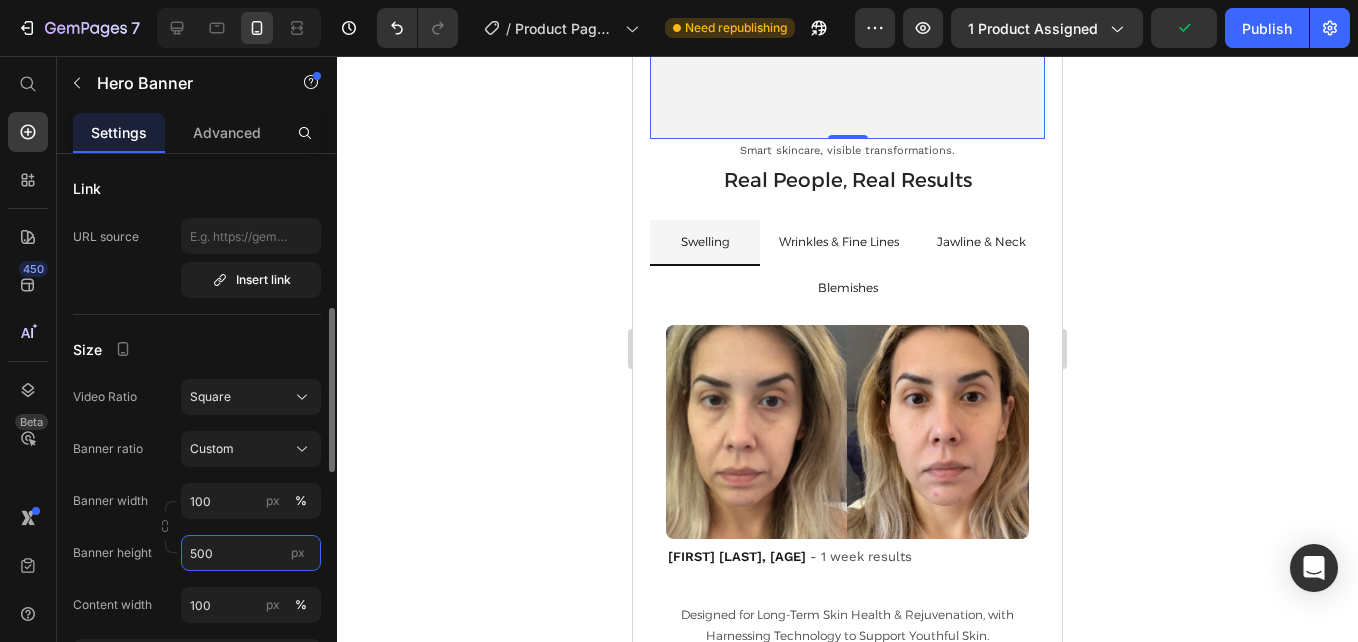 click on "500" at bounding box center [251, 553] 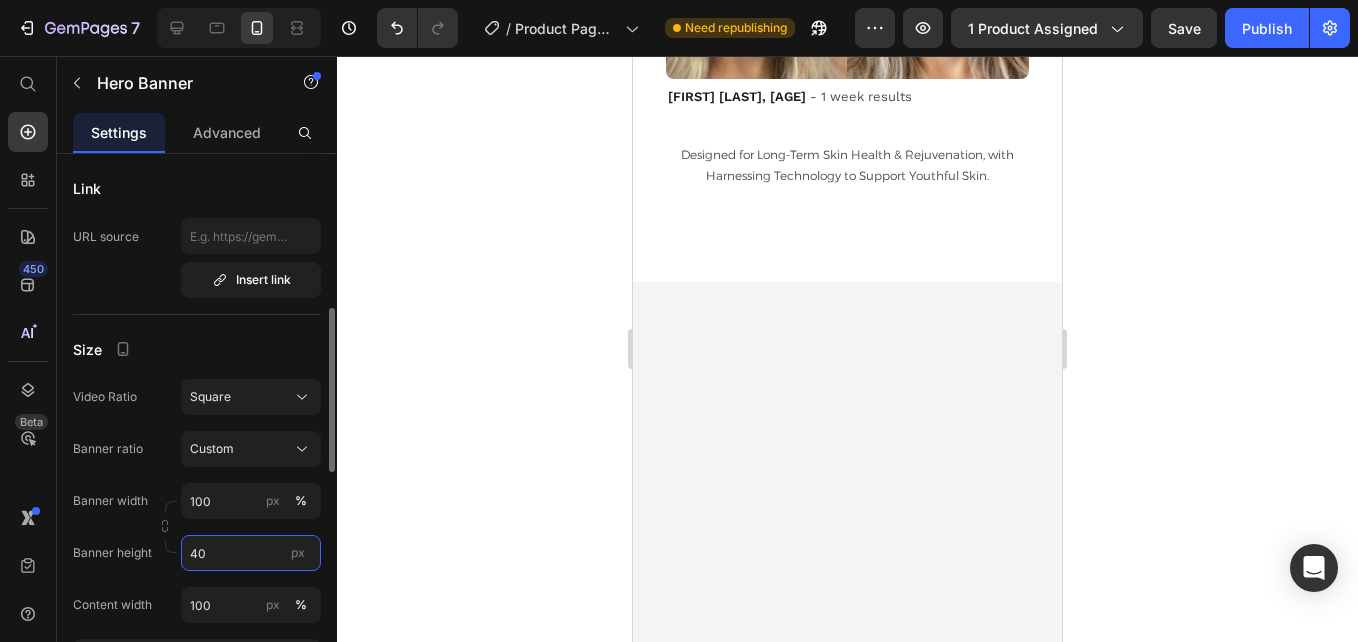 type on "4" 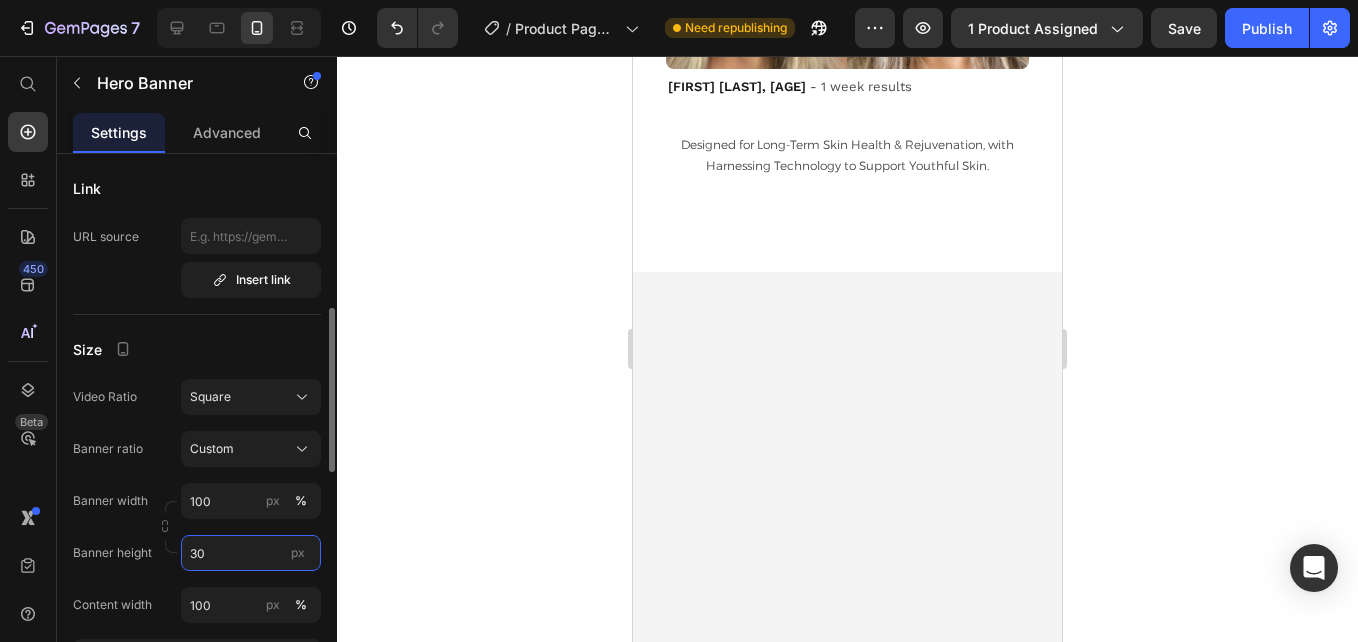 type on "300" 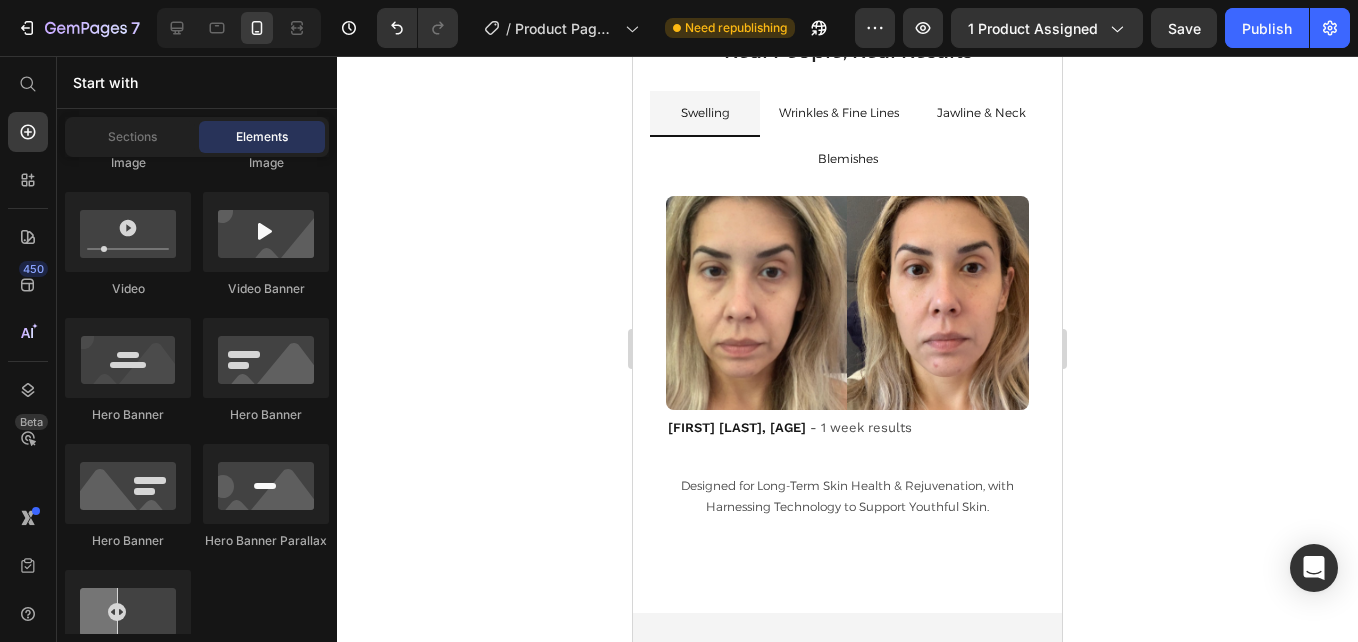 scroll, scrollTop: 4426, scrollLeft: 0, axis: vertical 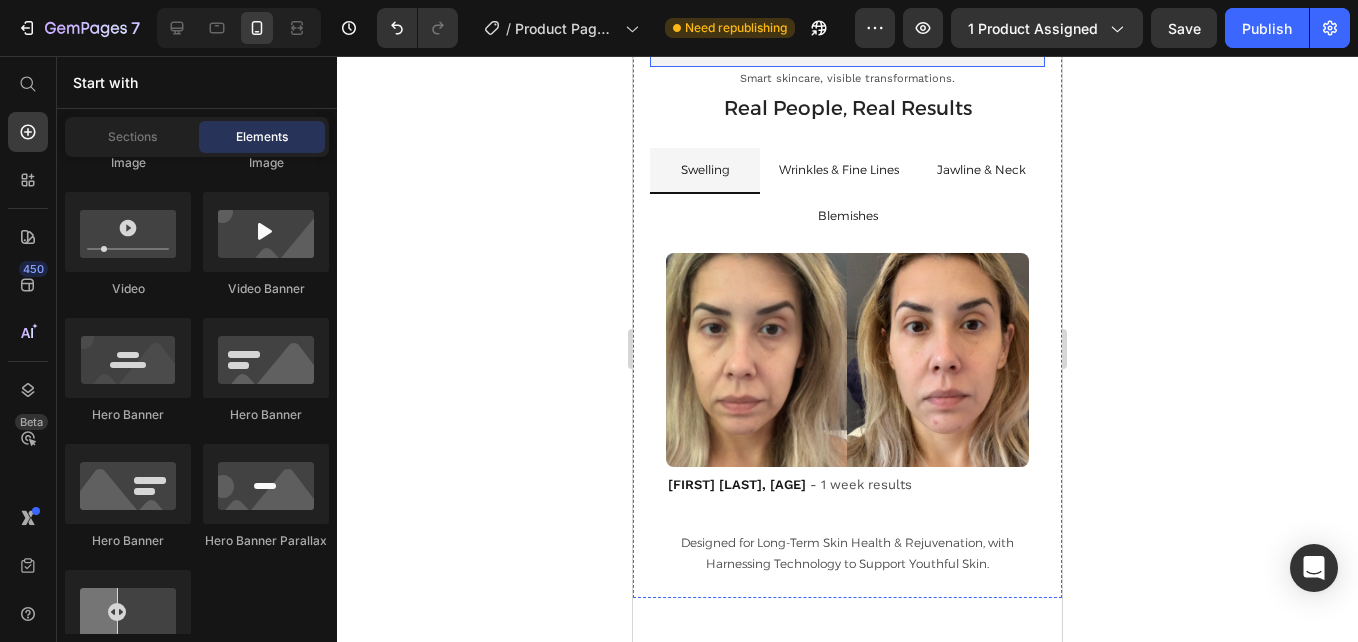 click on "Drop element here" at bounding box center [847, -83] 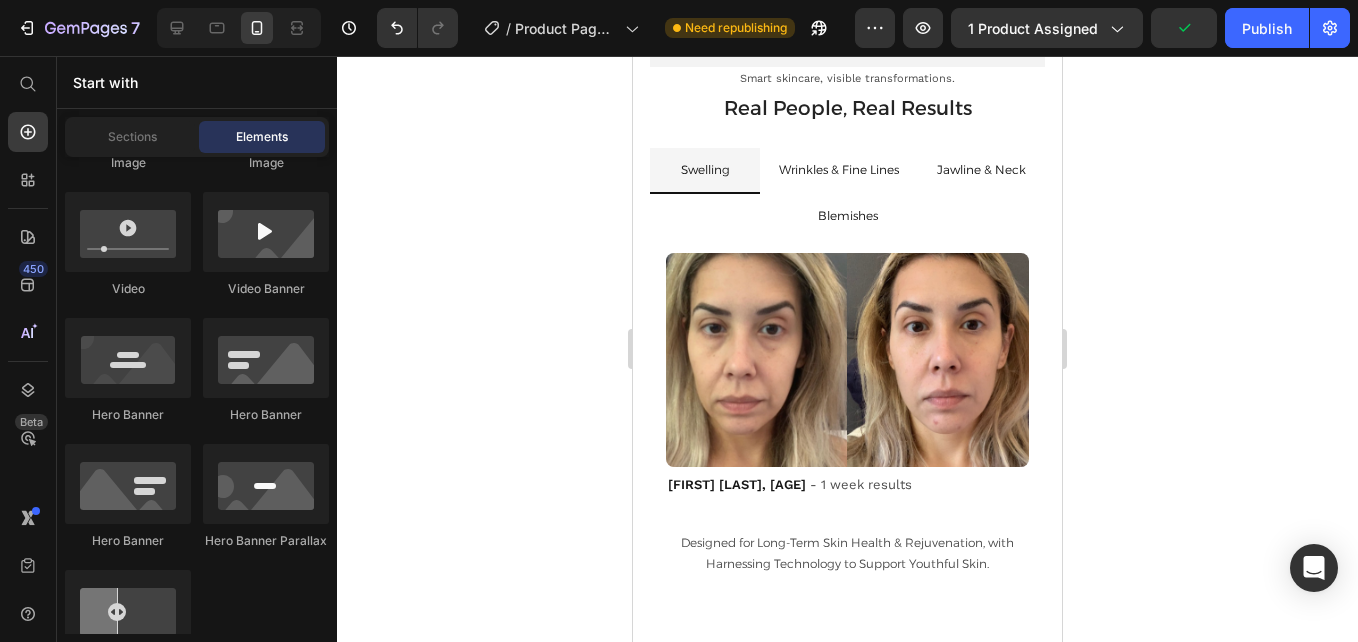 scroll, scrollTop: 4383, scrollLeft: 0, axis: vertical 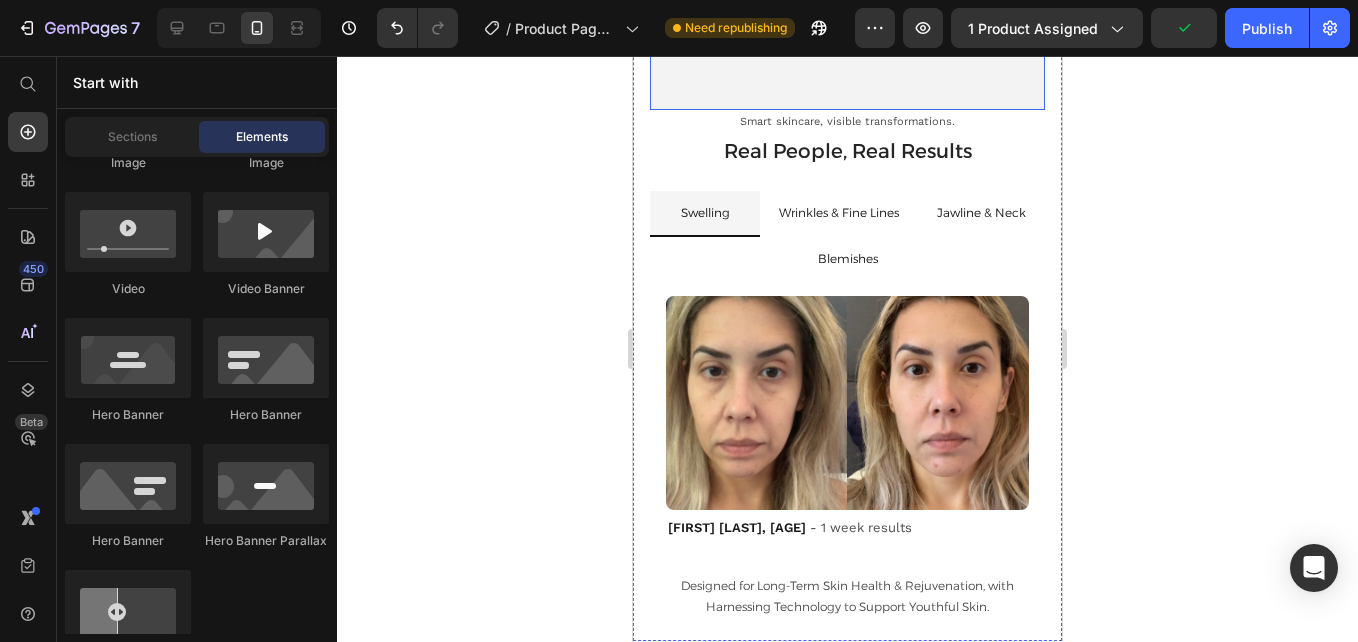 click at bounding box center [847, -40] 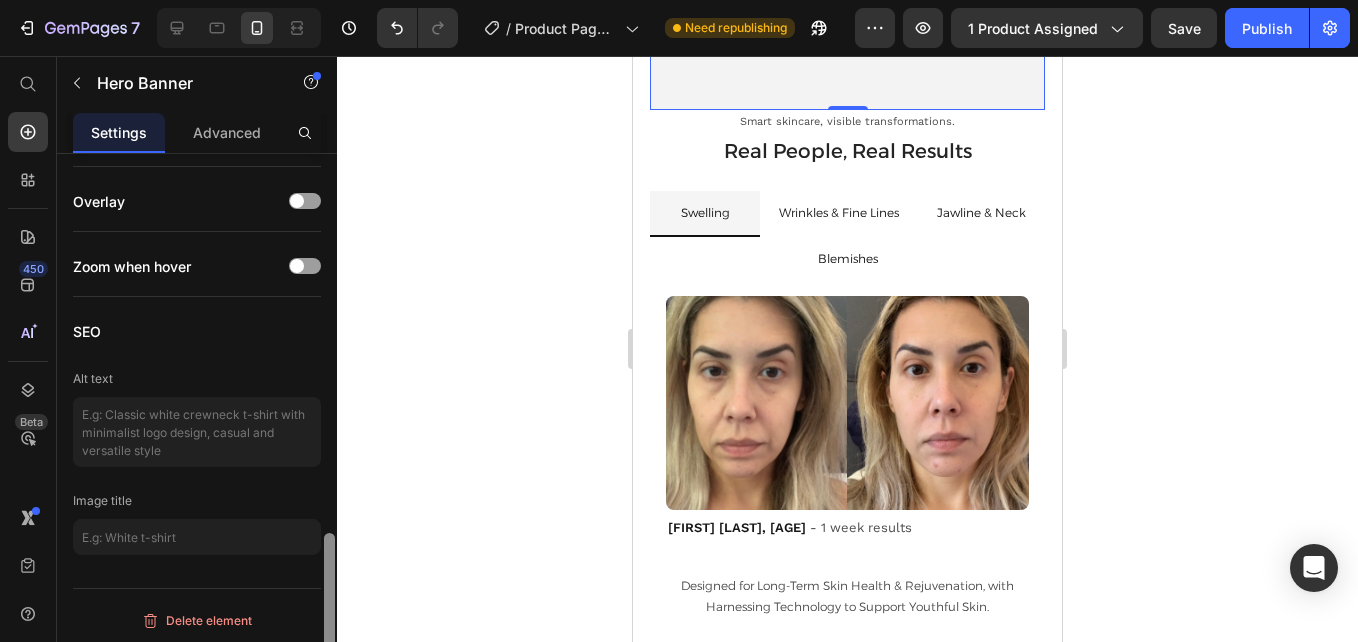 scroll, scrollTop: 1264, scrollLeft: 0, axis: vertical 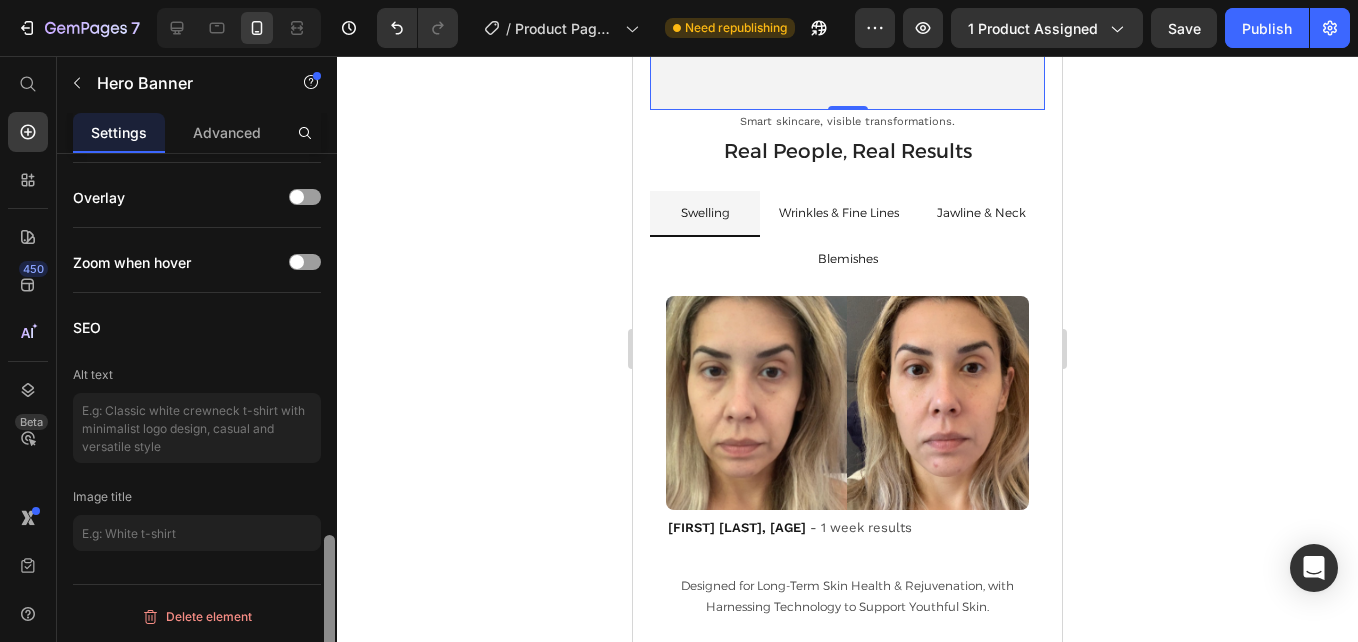 drag, startPoint x: 328, startPoint y: 362, endPoint x: 330, endPoint y: 605, distance: 243.00822 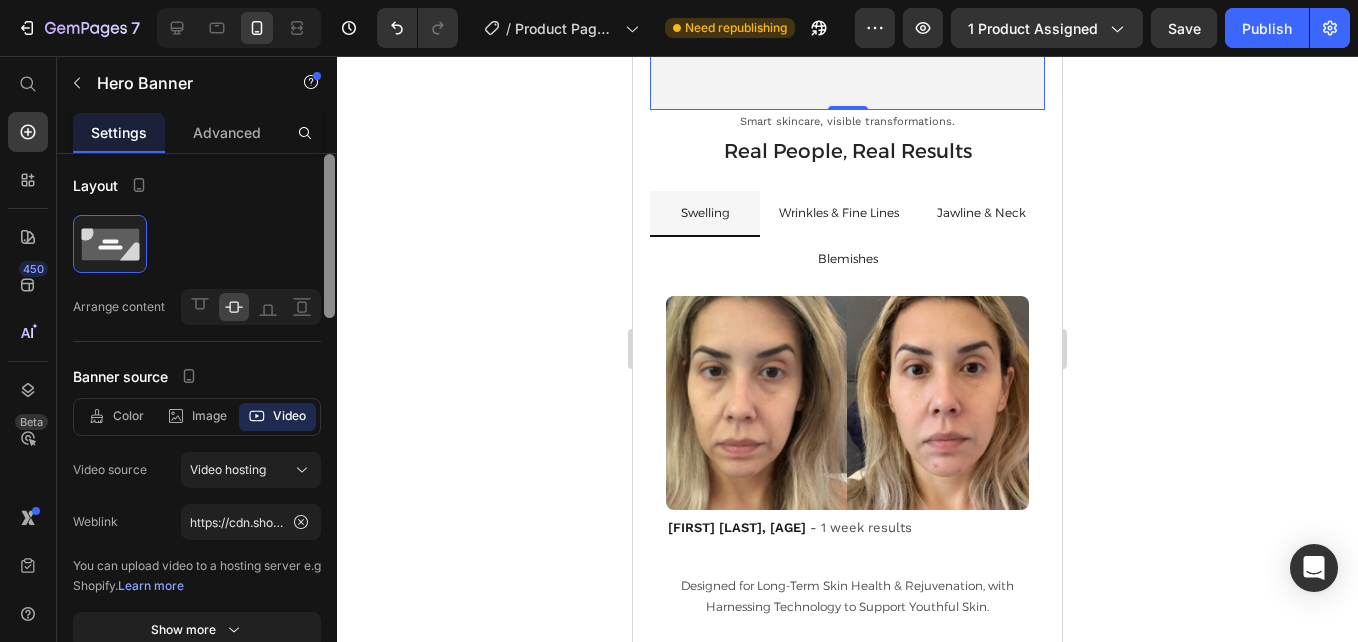 scroll, scrollTop: 0, scrollLeft: 0, axis: both 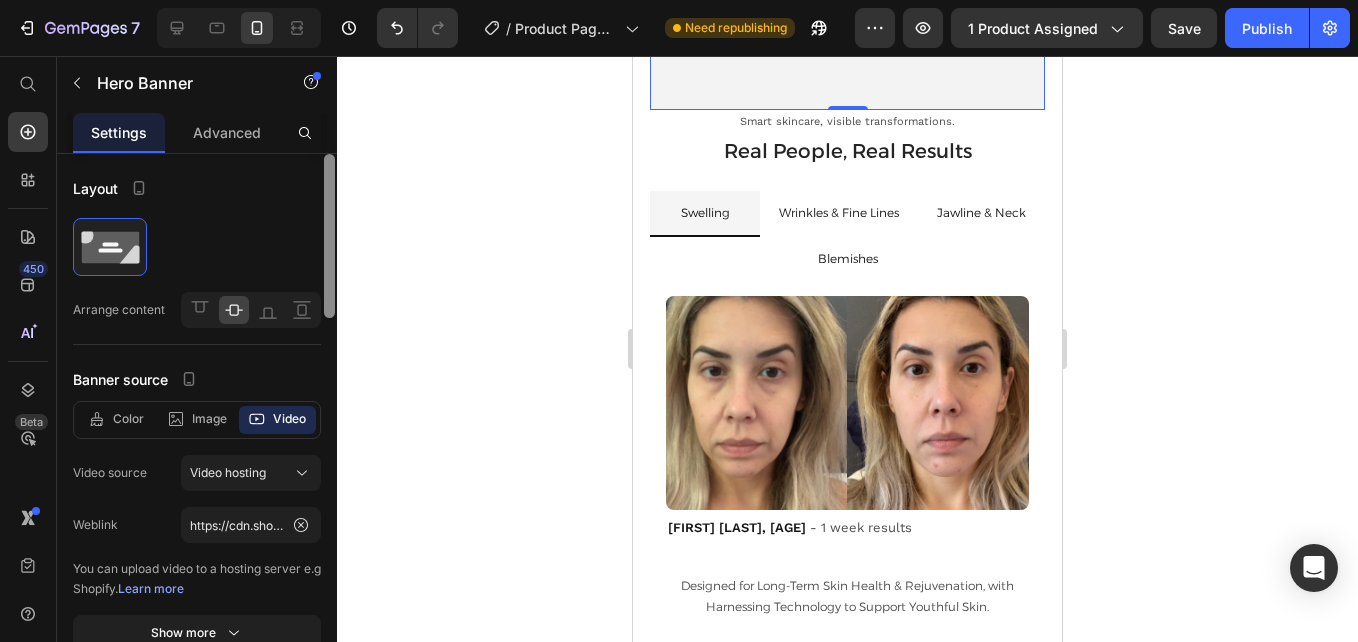 drag, startPoint x: 332, startPoint y: 578, endPoint x: 326, endPoint y: 151, distance: 427.04214 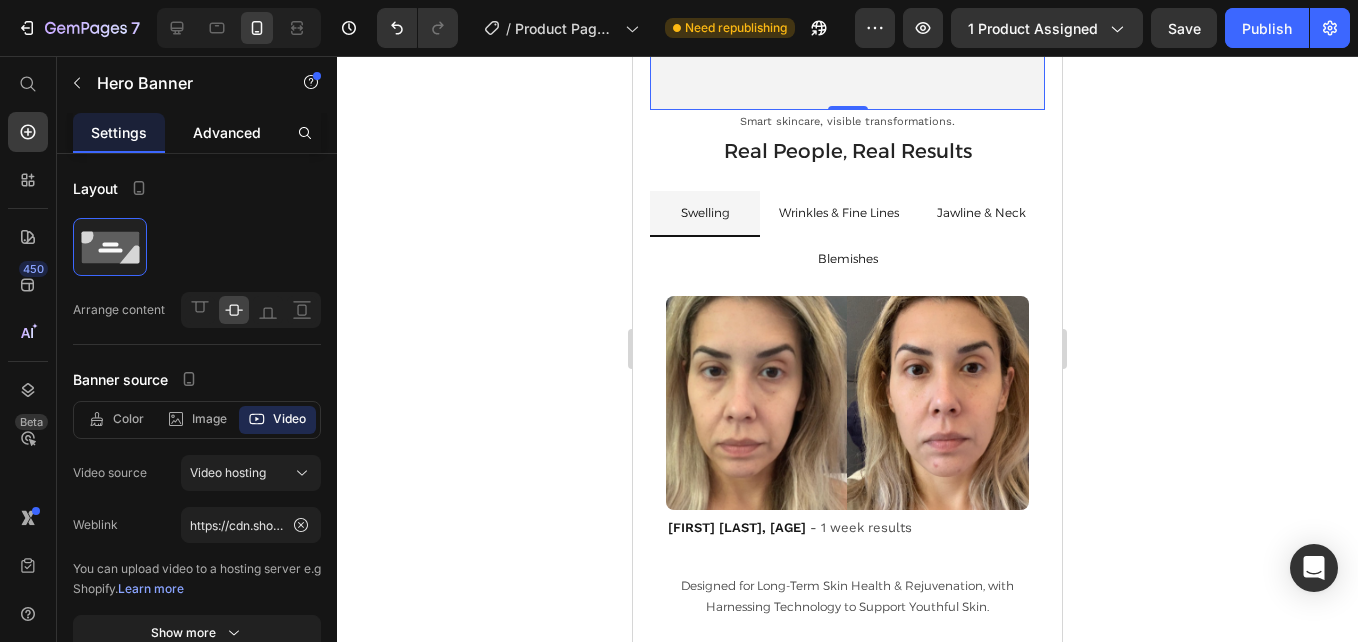 click on "Advanced" at bounding box center (227, 132) 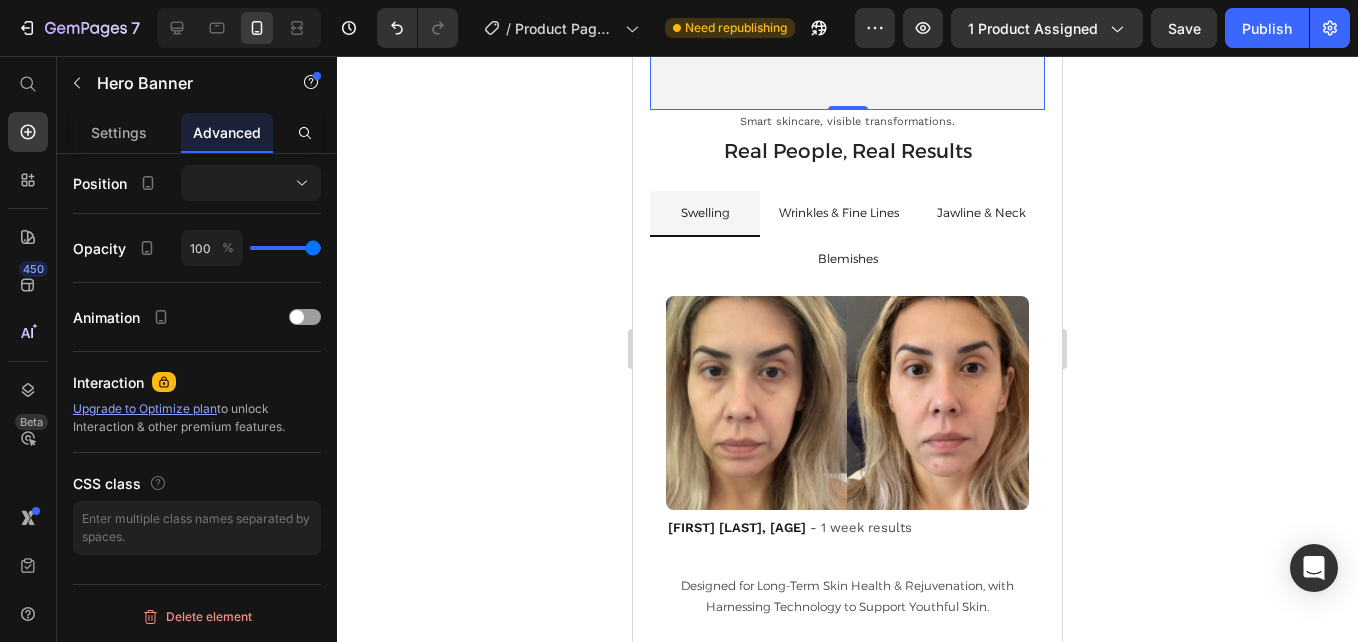 scroll, scrollTop: 256, scrollLeft: 0, axis: vertical 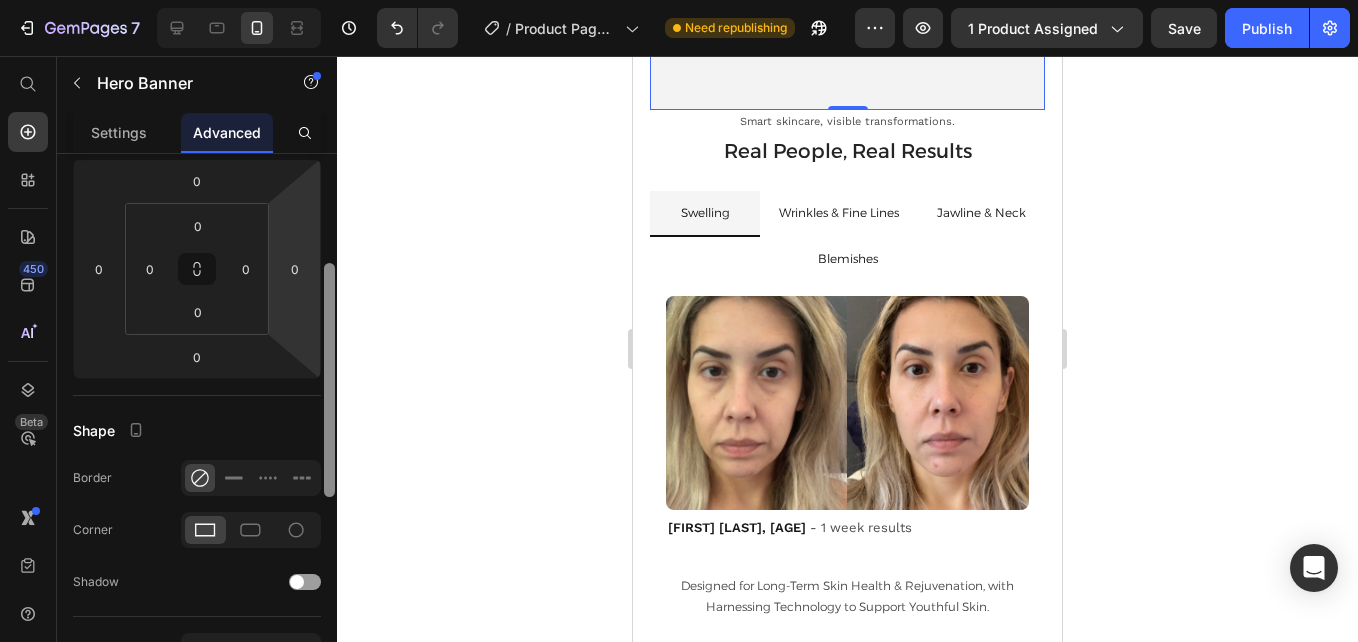 drag, startPoint x: 330, startPoint y: 201, endPoint x: 316, endPoint y: 311, distance: 110.88733 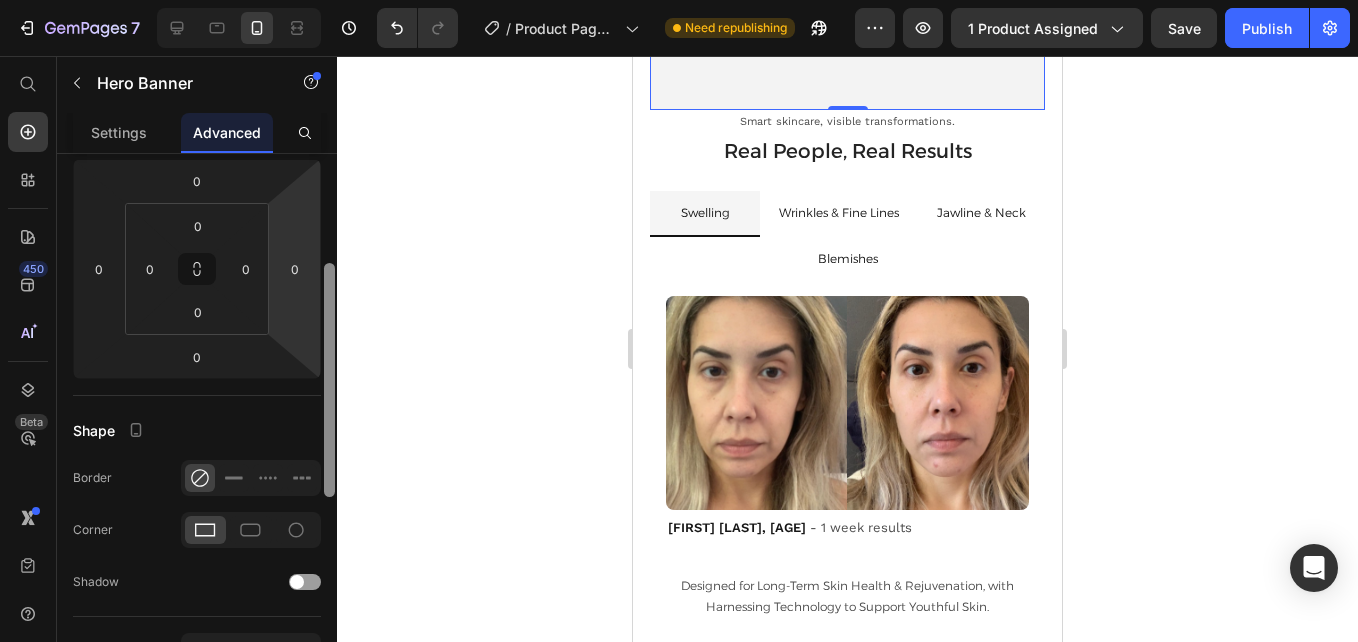 click on "Display on Desktop Tablet Mobile Spacing (px) 0 0 0 0 0 0 0 0 Shape Border Corner Shadow Position Opacity 100 % Animation Interaction Upgrade to Optimize plan  to unlock Interaction & other premium features. CSS class  Delete element" at bounding box center [197, 426] 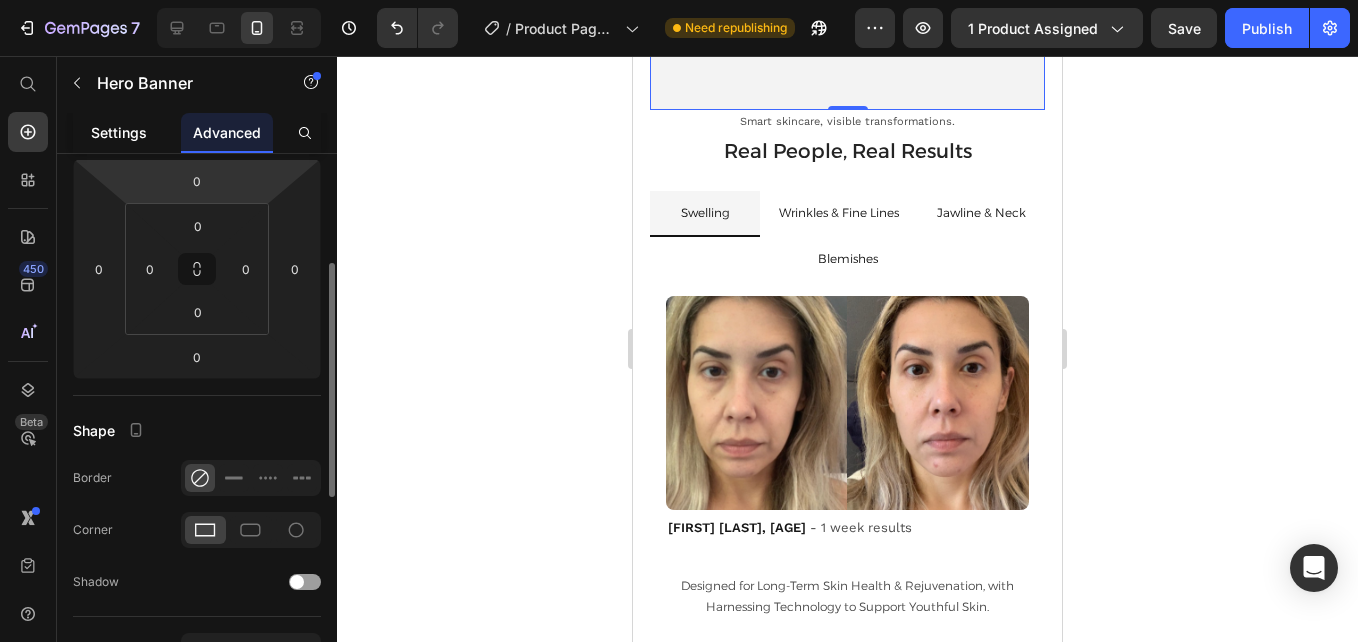 click on "Settings" 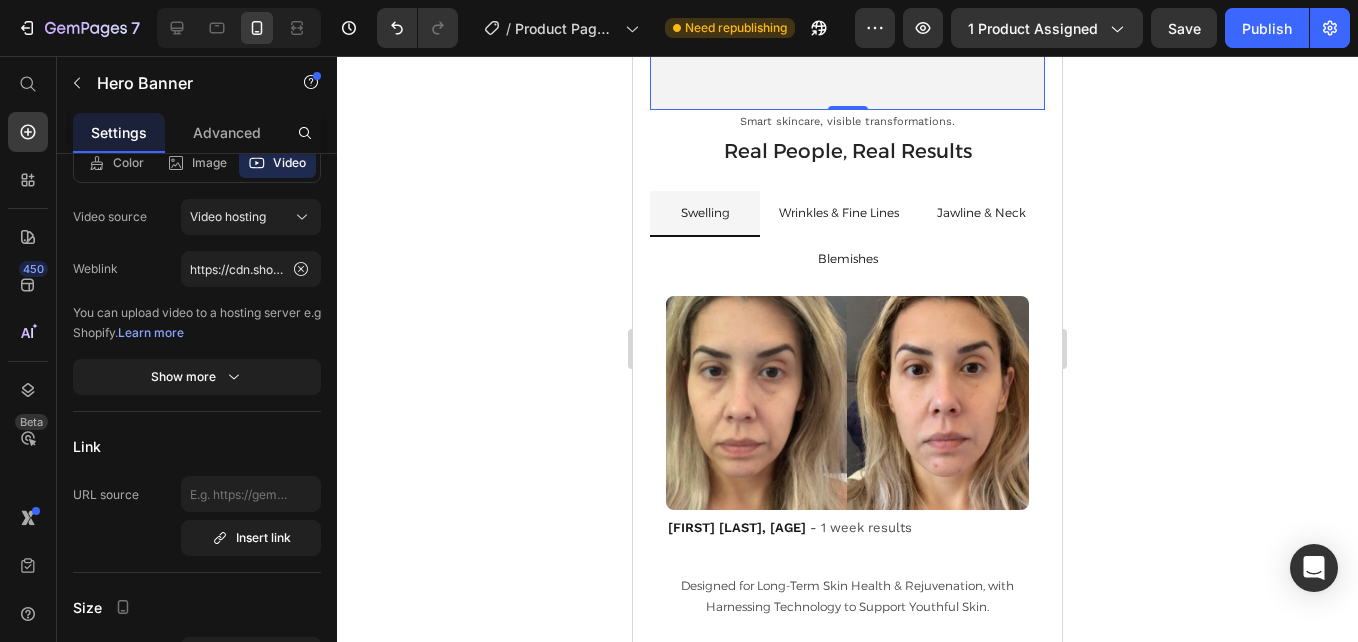 scroll, scrollTop: 0, scrollLeft: 0, axis: both 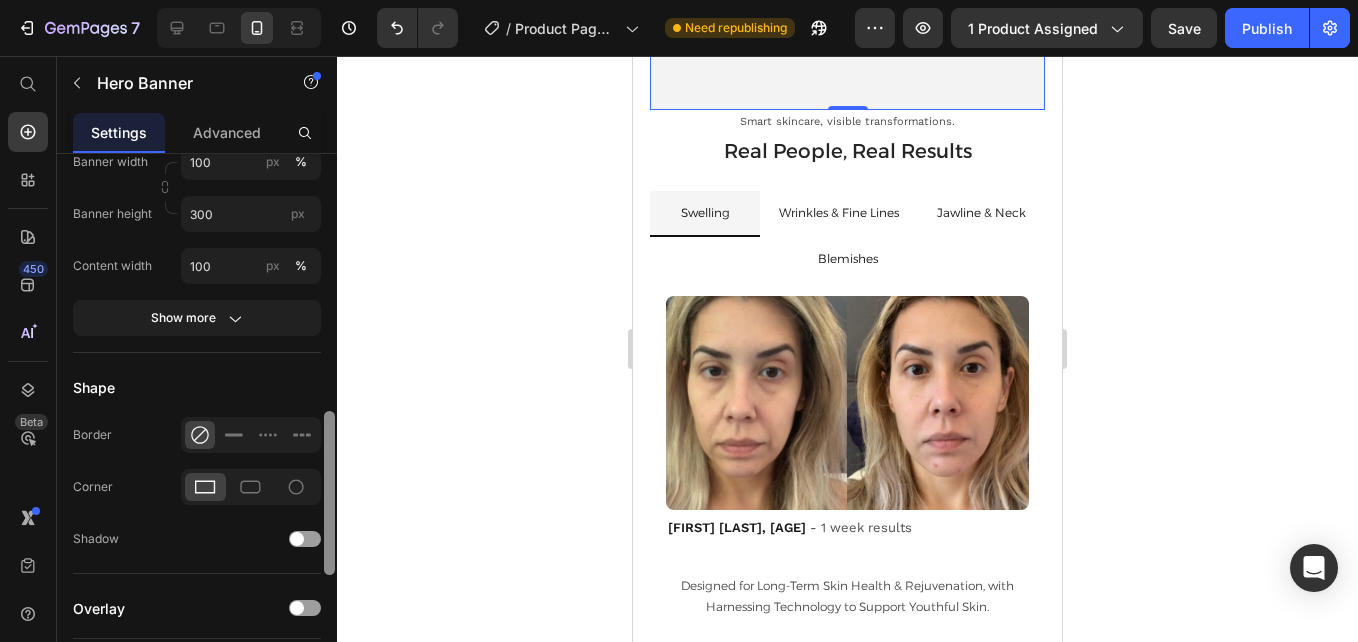 drag, startPoint x: 334, startPoint y: 228, endPoint x: 331, endPoint y: 485, distance: 257.01752 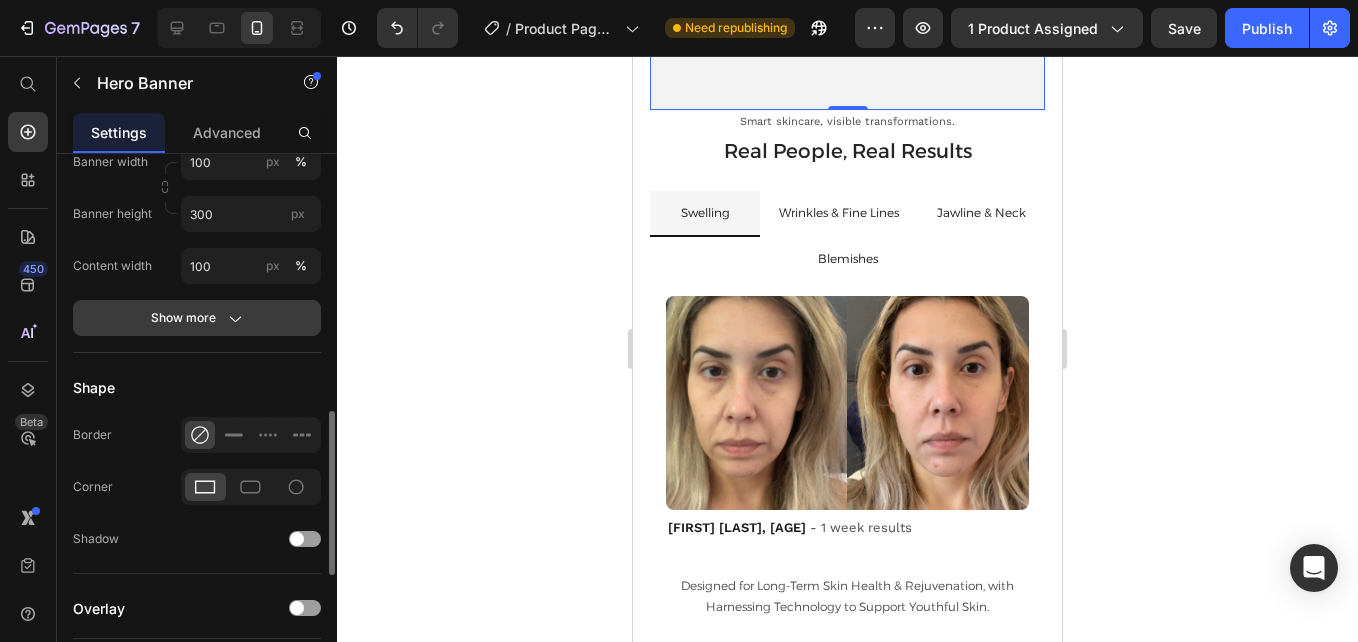 click on "Show more" at bounding box center [197, 318] 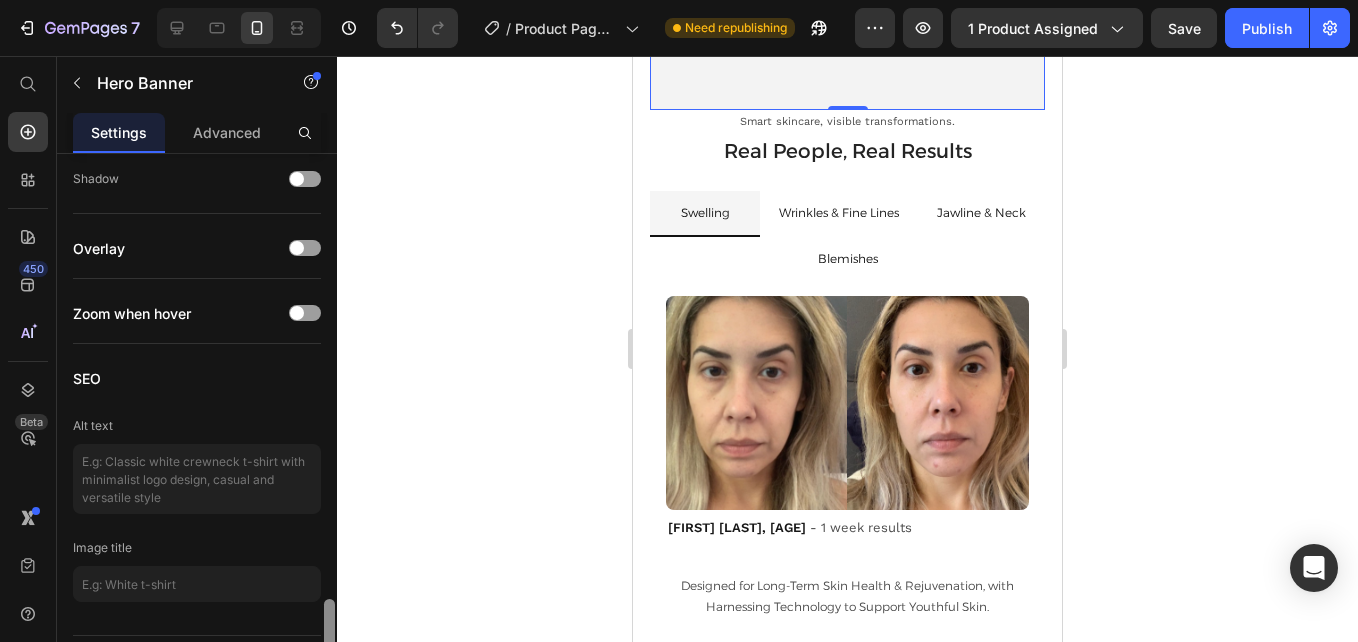 scroll, scrollTop: 1422, scrollLeft: 0, axis: vertical 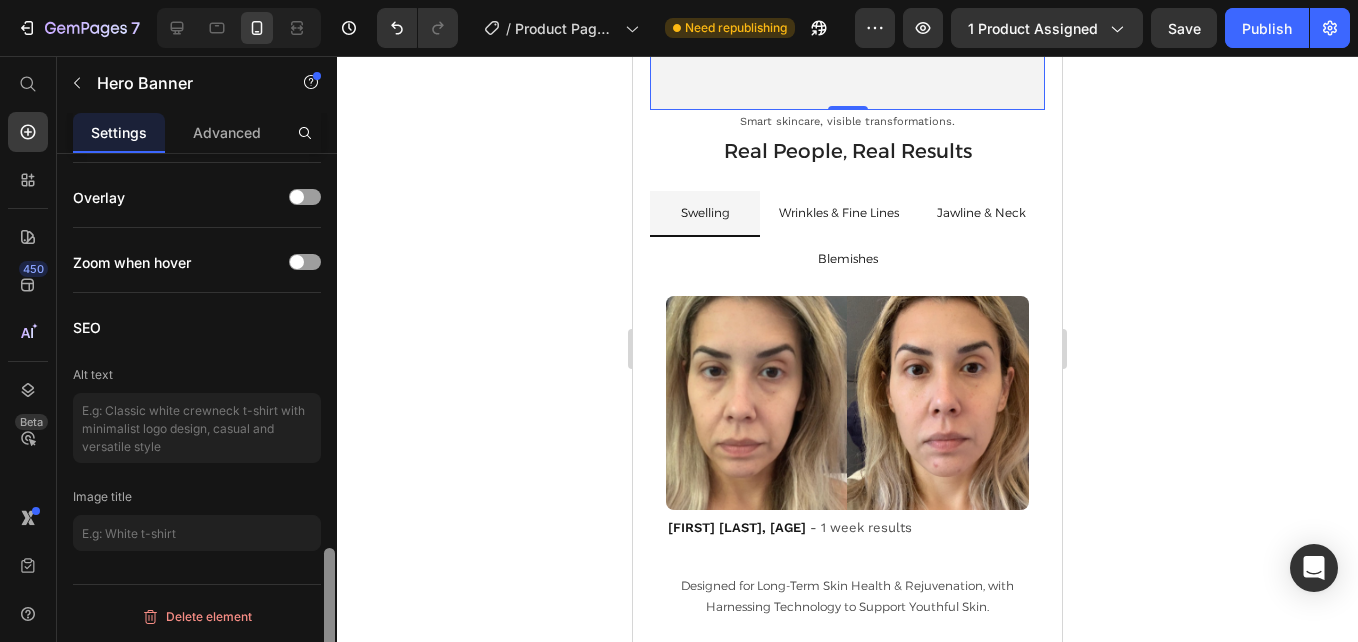 drag, startPoint x: 327, startPoint y: 454, endPoint x: 330, endPoint y: 637, distance: 183.02458 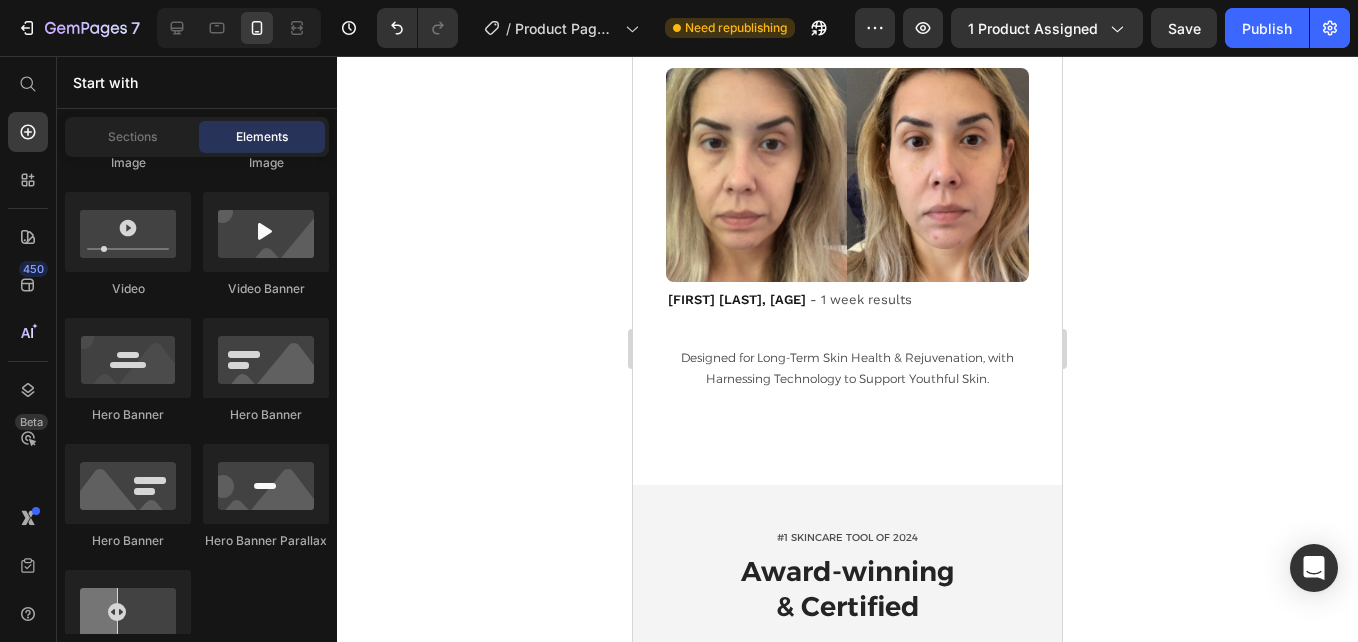 scroll, scrollTop: 4625, scrollLeft: 0, axis: vertical 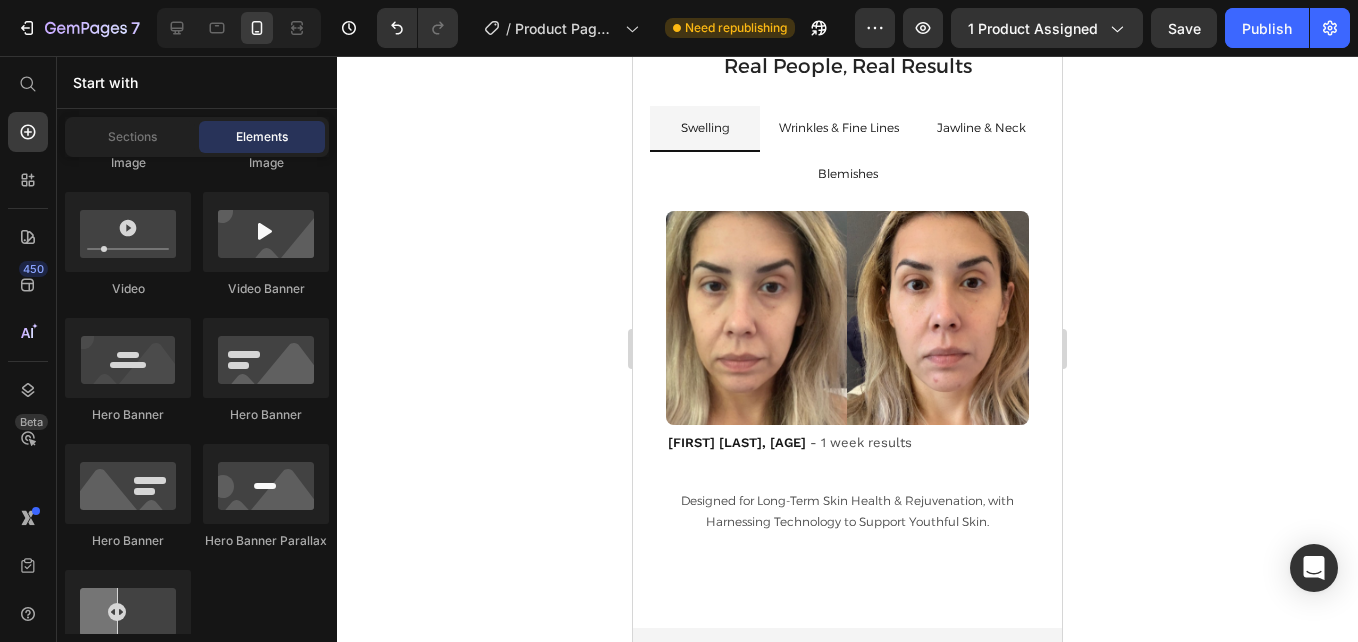click on "Image
Image
Video
Video Banner
Hero Banner
Hero Banner
Hero Banner
Hero Banner Parallax
Image Comparison" 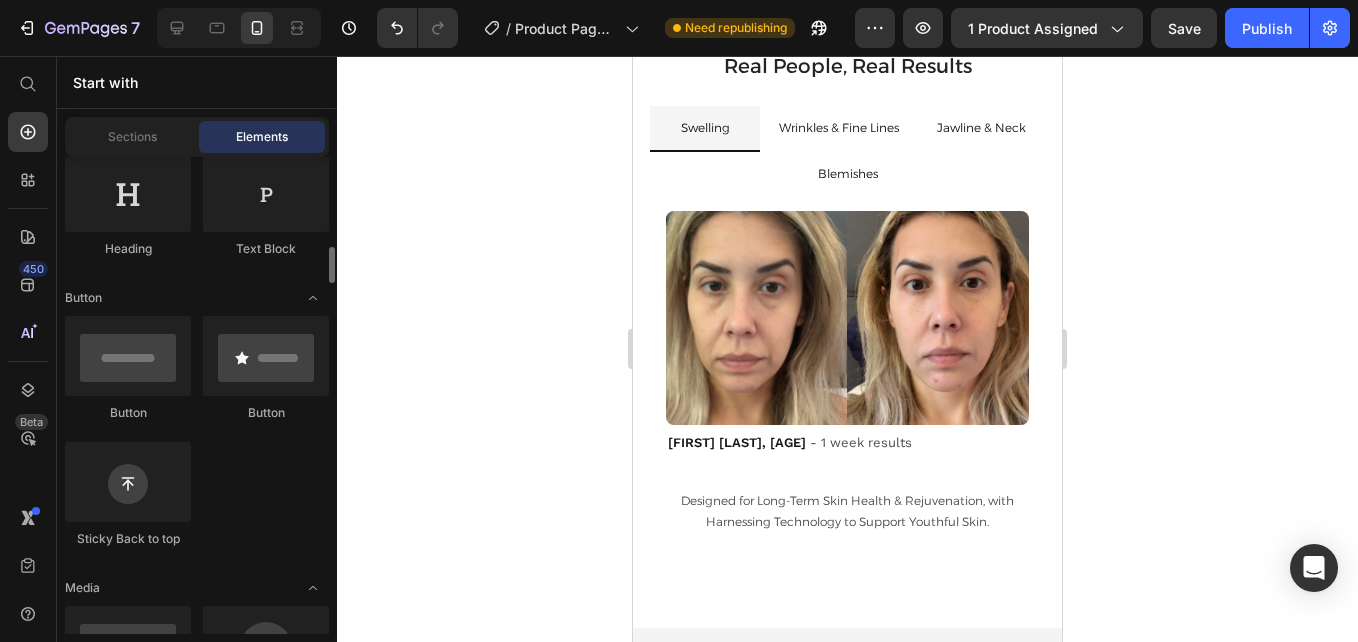 scroll, scrollTop: 309, scrollLeft: 0, axis: vertical 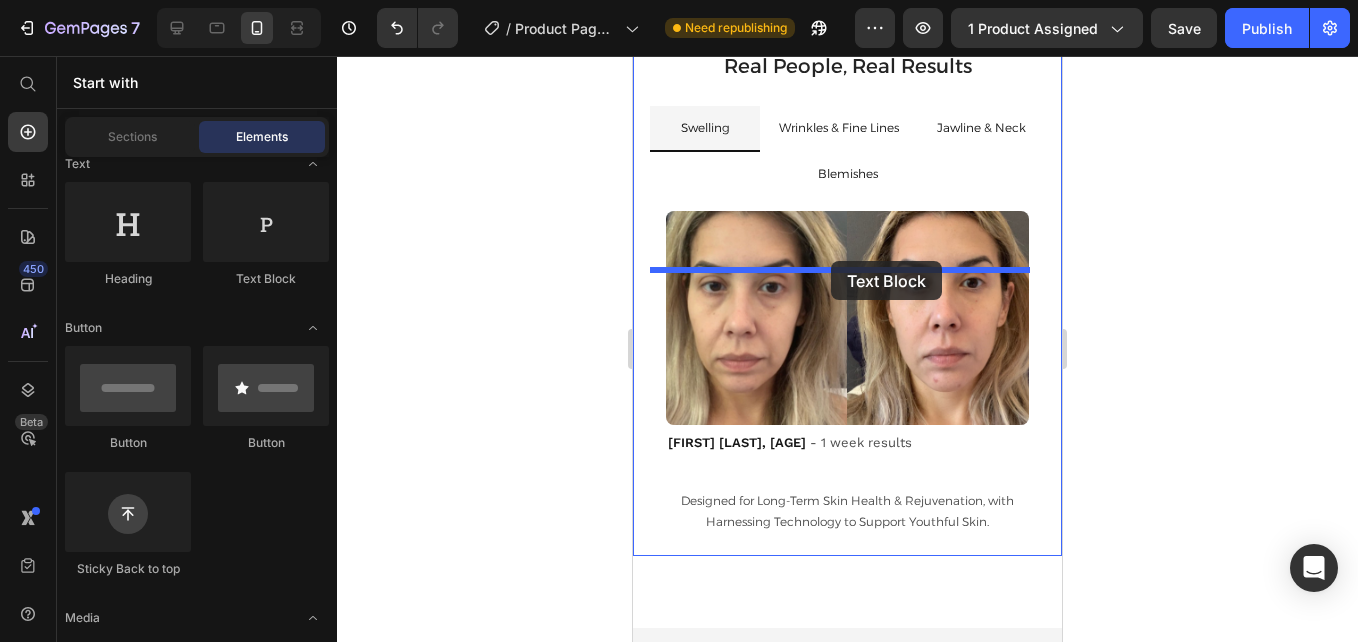 drag, startPoint x: 904, startPoint y: 284, endPoint x: 831, endPoint y: 261, distance: 76.537575 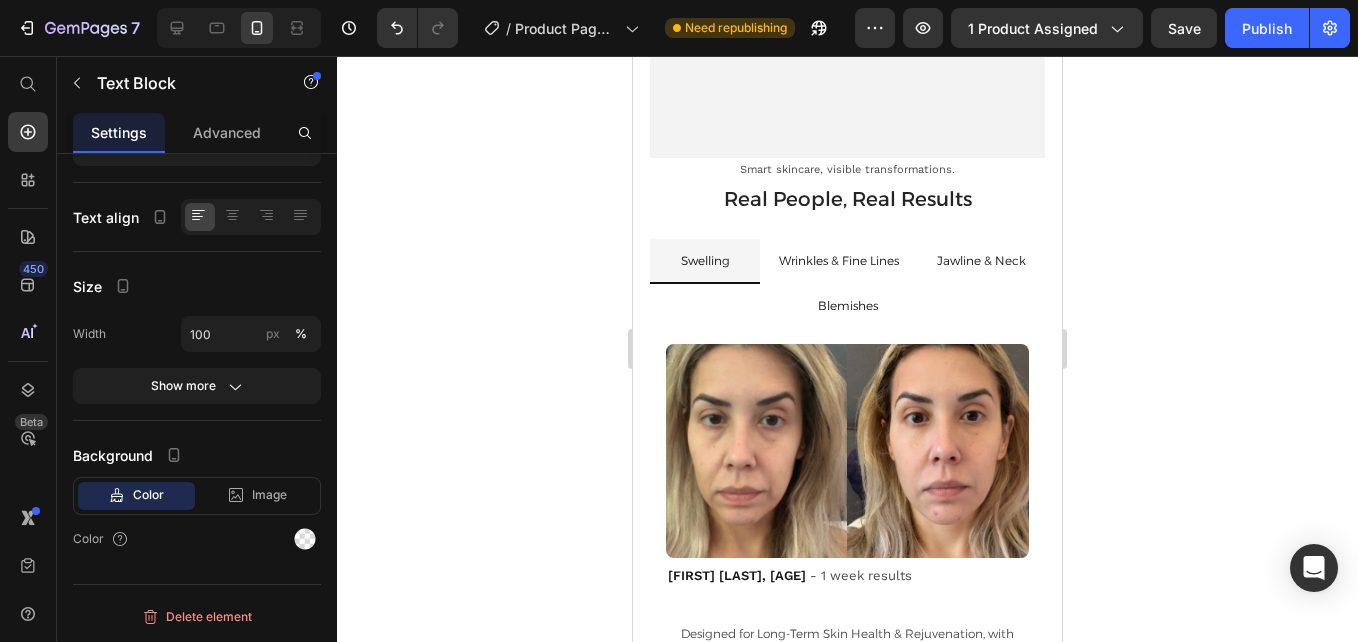 scroll, scrollTop: 0, scrollLeft: 0, axis: both 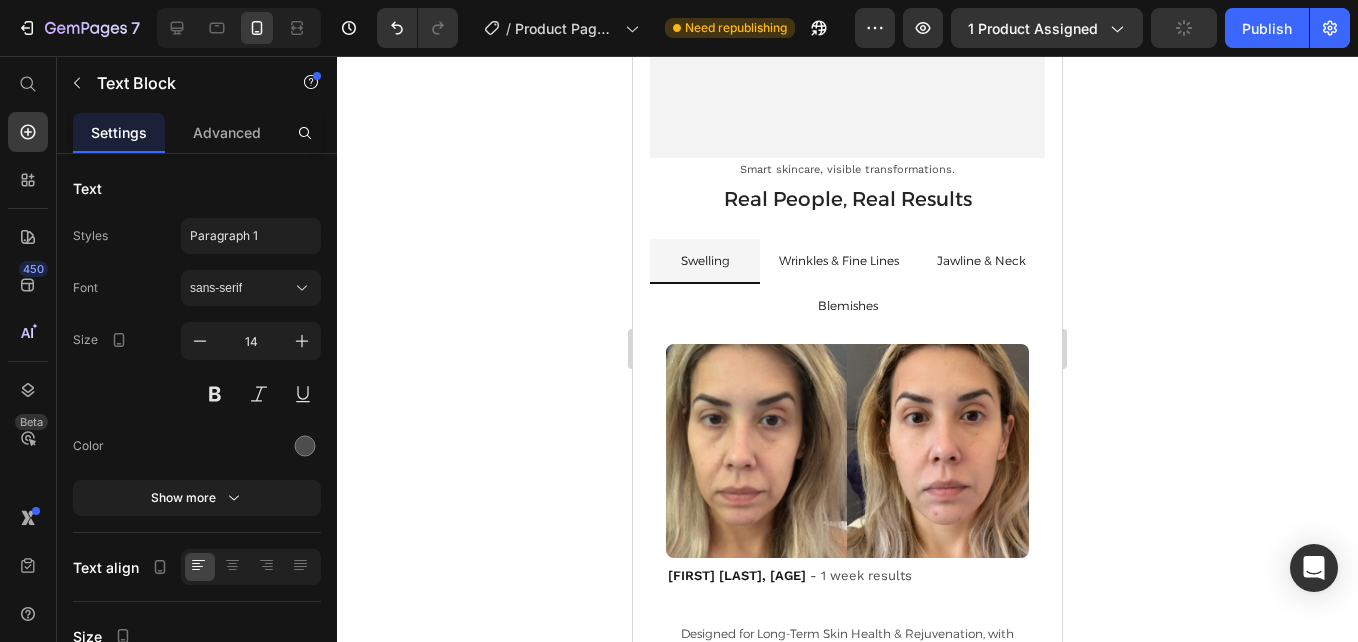 click on "Lorem ipsum dolor sit amet, consectetur adipiscing elit, sed do eiusmod tempor incididunt ut labore et dolore magna aliqua. Ut enim ad minim veniam, quis nostrud exercitation ullamco laboris nisi ut aliquip ex ea commodo consequat." at bounding box center [847, -223] 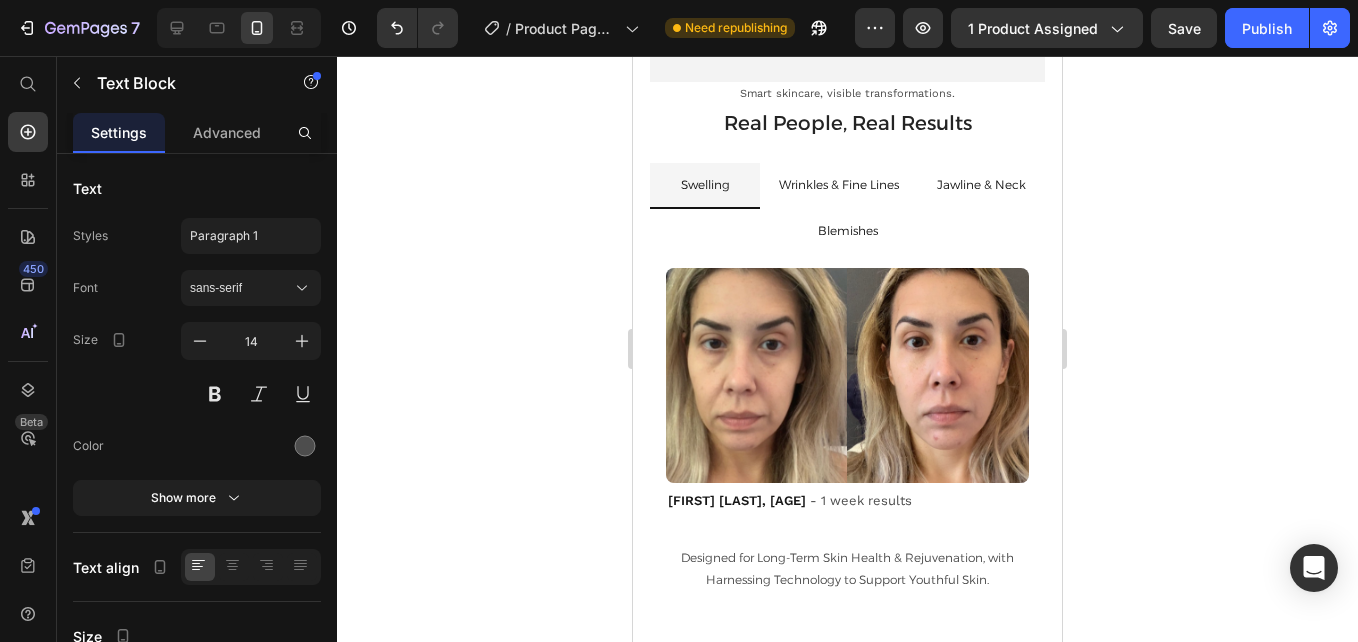 click on "1 Prepare your skin" at bounding box center [847, -261] 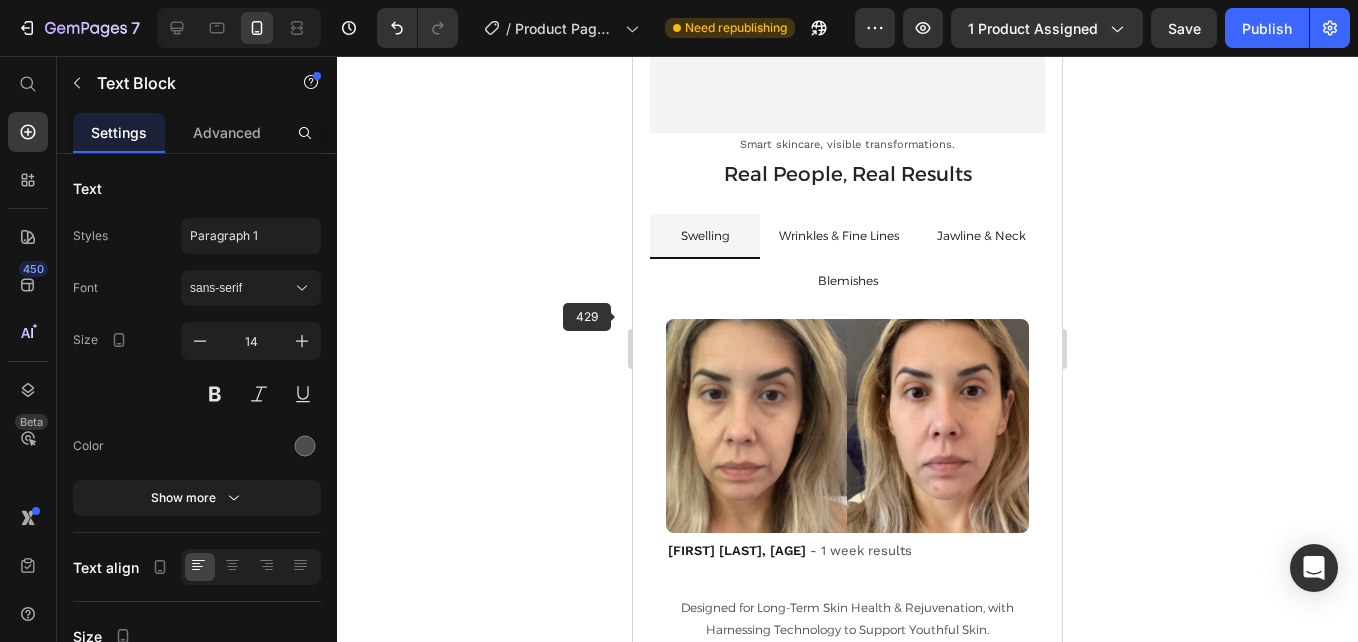click on "Turn on the device and choose the wanted light, apply conductive gel or water based serum to help glide and enhace conductivity" at bounding box center [847, -235] 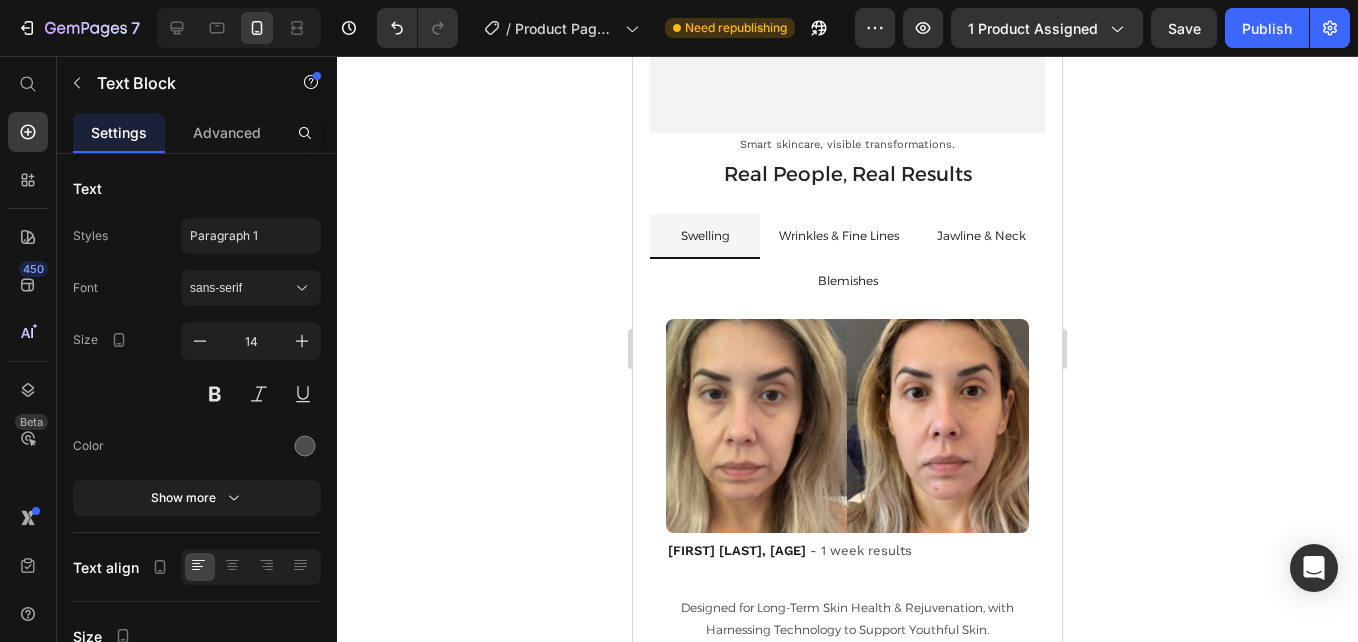click on "Turn on the device and choose the wanted light, apply conductive gel or water based serum to help glide and enhace conductivity" at bounding box center [847, -235] 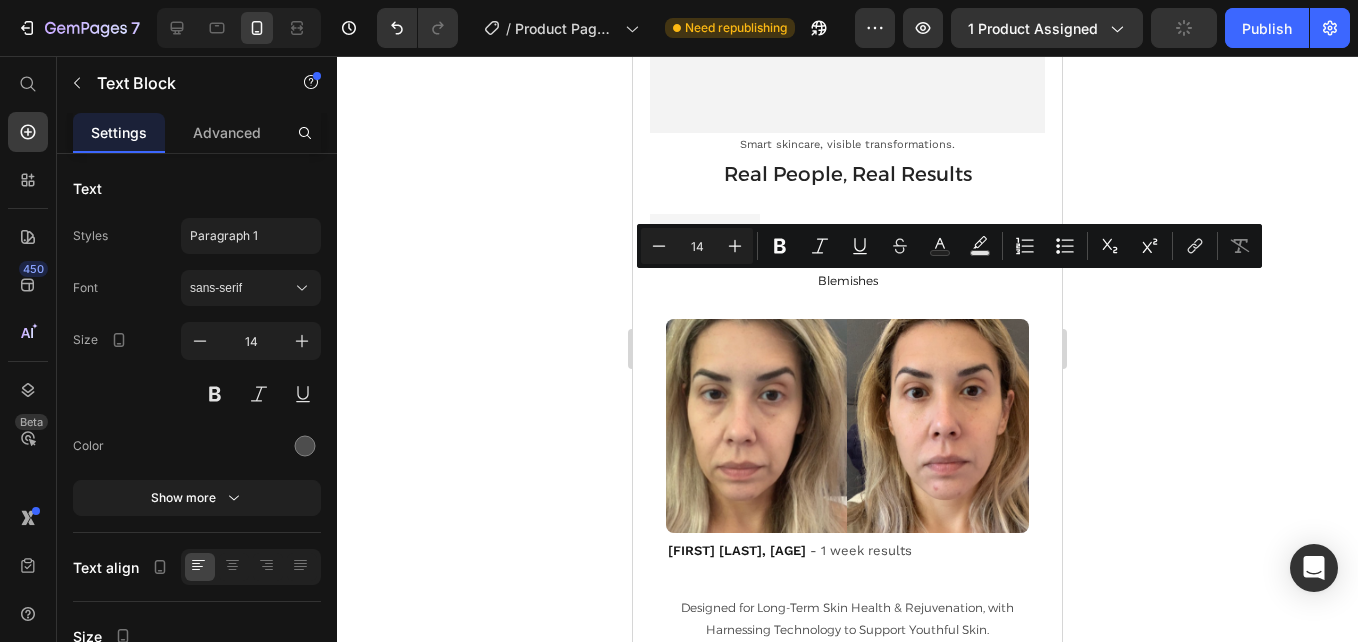 copy on "Turn on the device and choose the wanted light, apply conductive gel or water based serum to help glide and enhace conductivity" 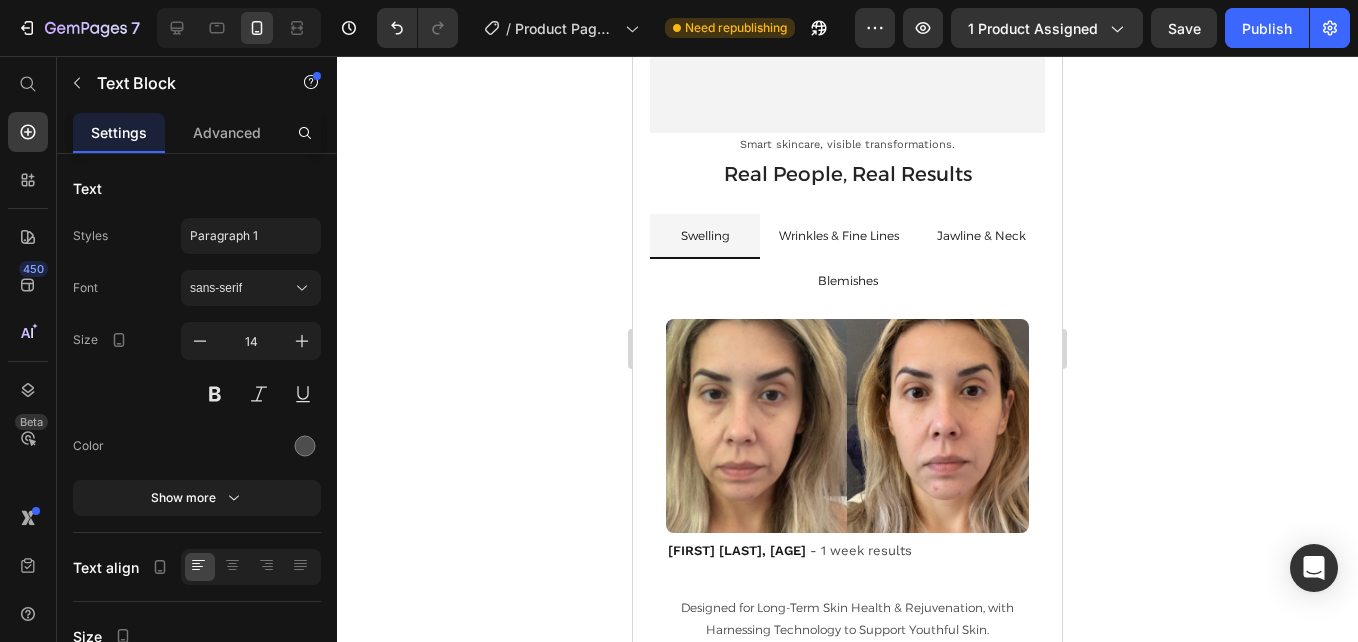 click on "Turn on the device, select your preferred LED mode, and apply a conductive gel or water-based serum to enhance glide and effectiveness." at bounding box center [847, -235] 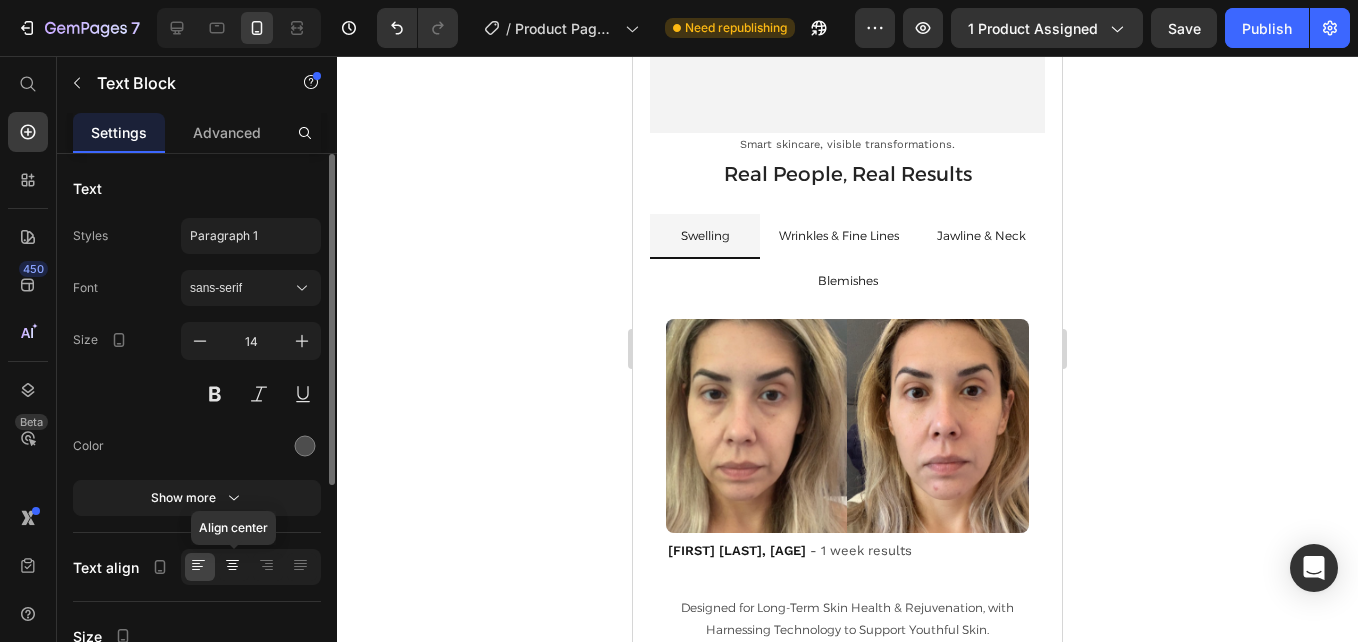 click 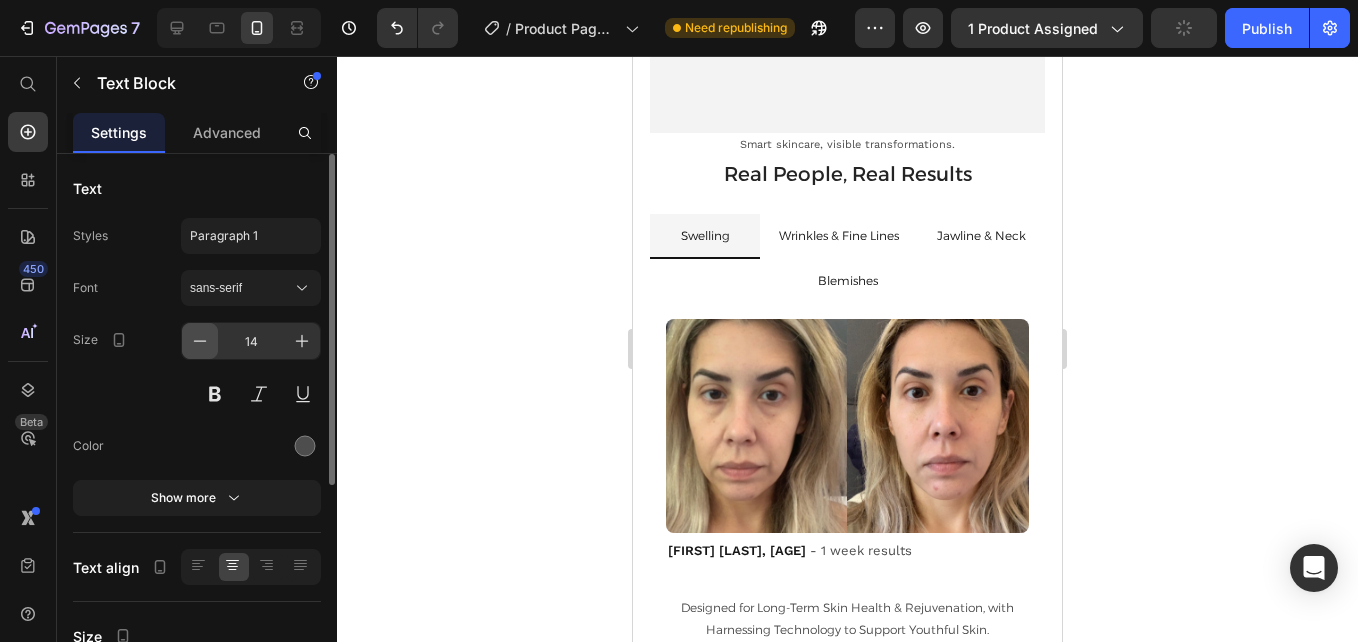 click 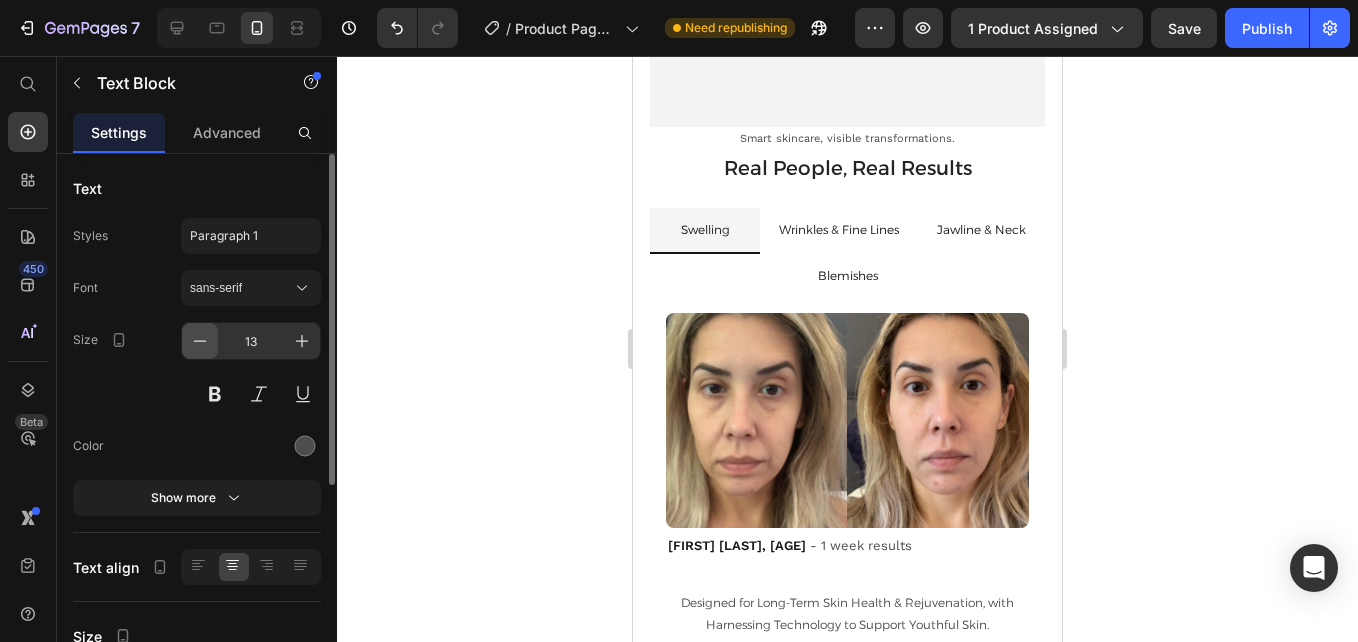 click 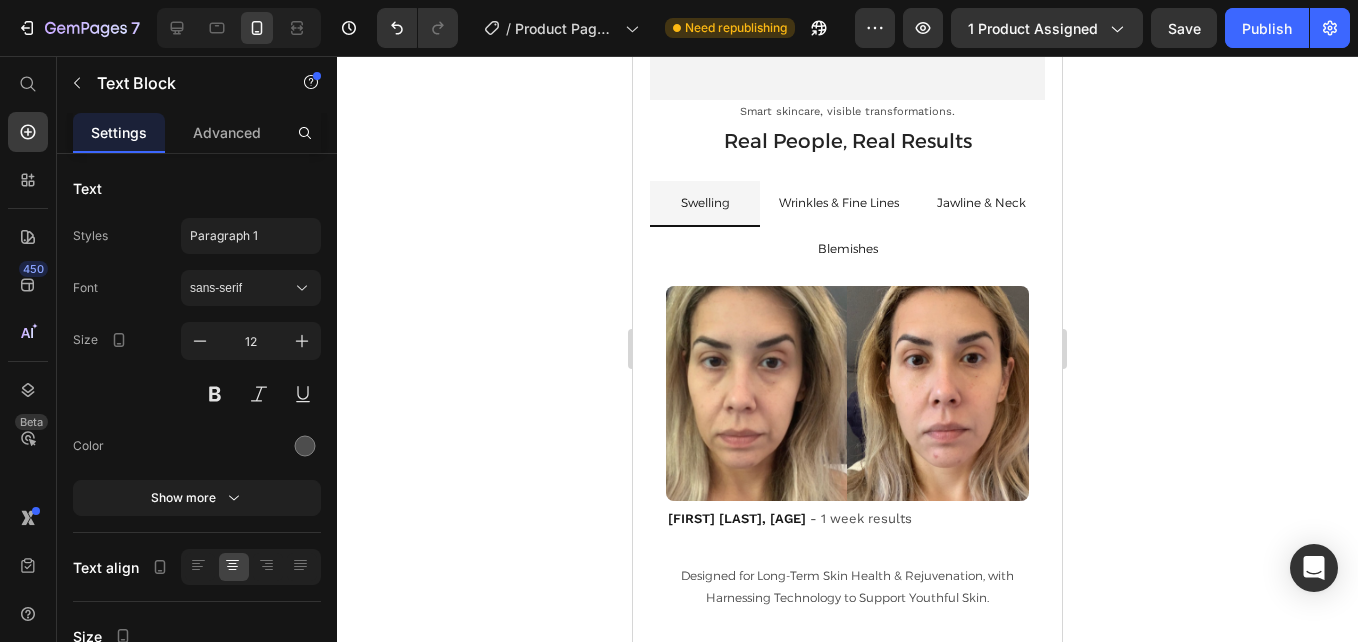 click on "Turn on the device, select the preferred LED mode, and apply a conductive gel or water-based serum to enhance glide and effectiveness." at bounding box center [847, -252] 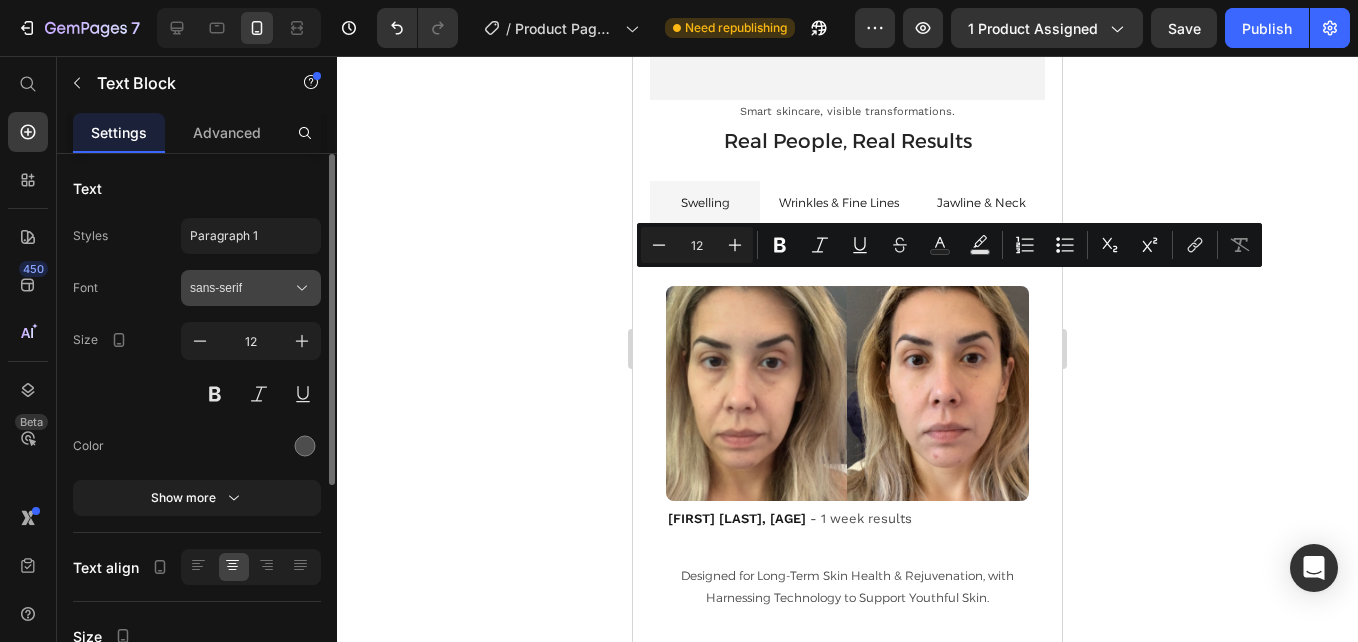 click on "sans-serif" at bounding box center [241, 288] 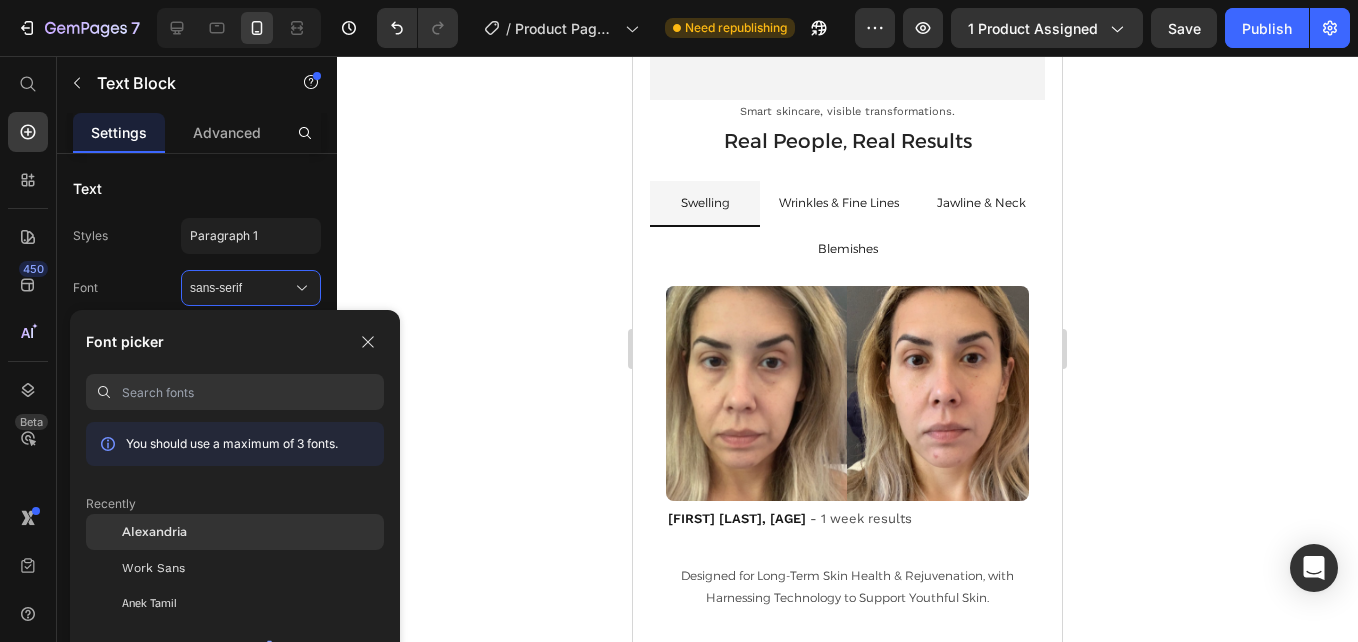 click on "Alexandria" at bounding box center [154, 532] 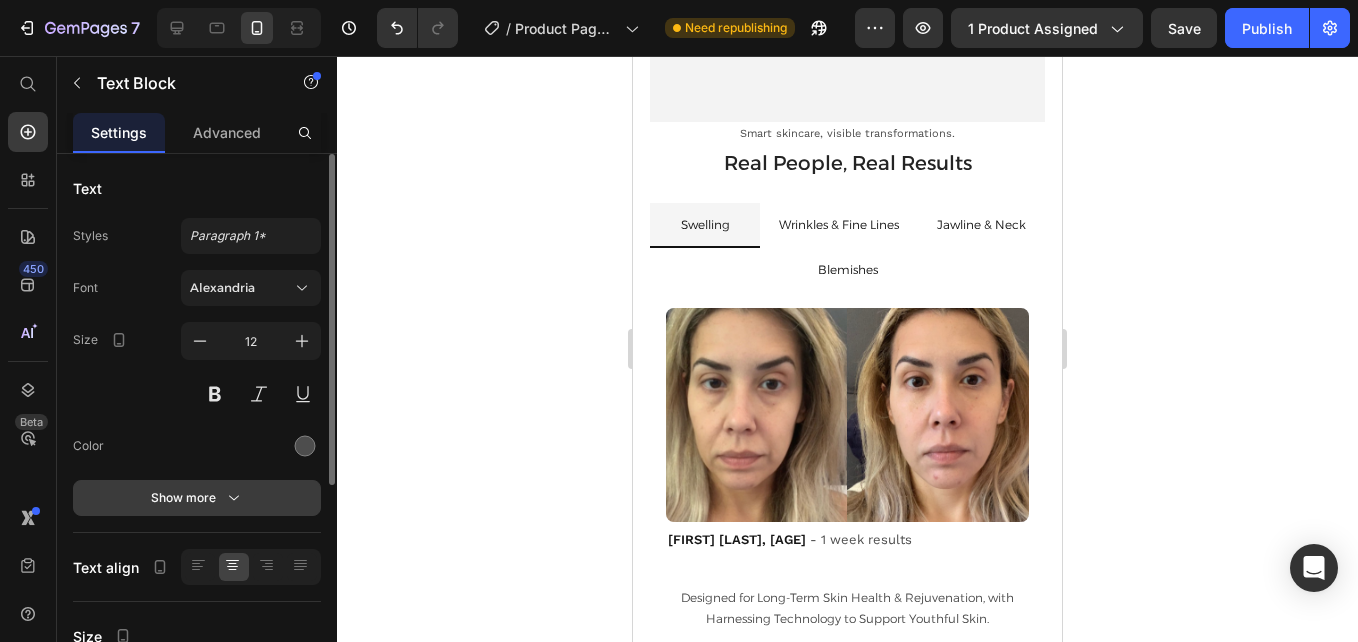 click on "Show more" at bounding box center [197, 498] 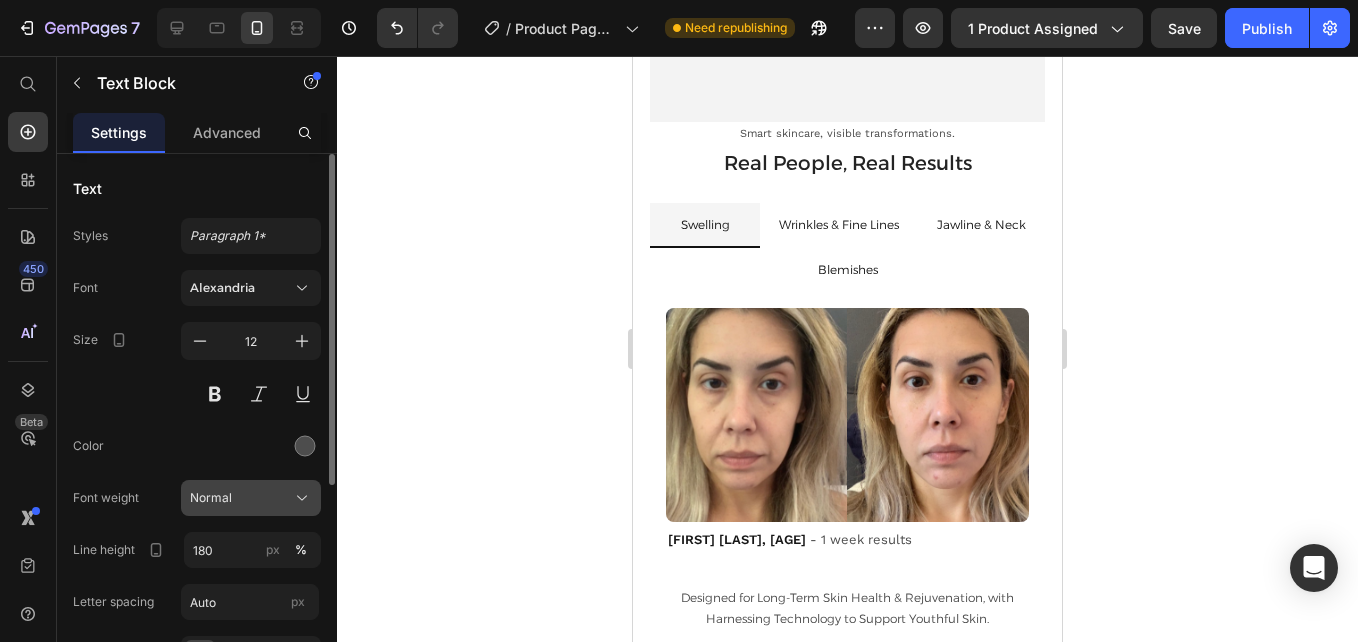 click on "Normal" at bounding box center (211, 498) 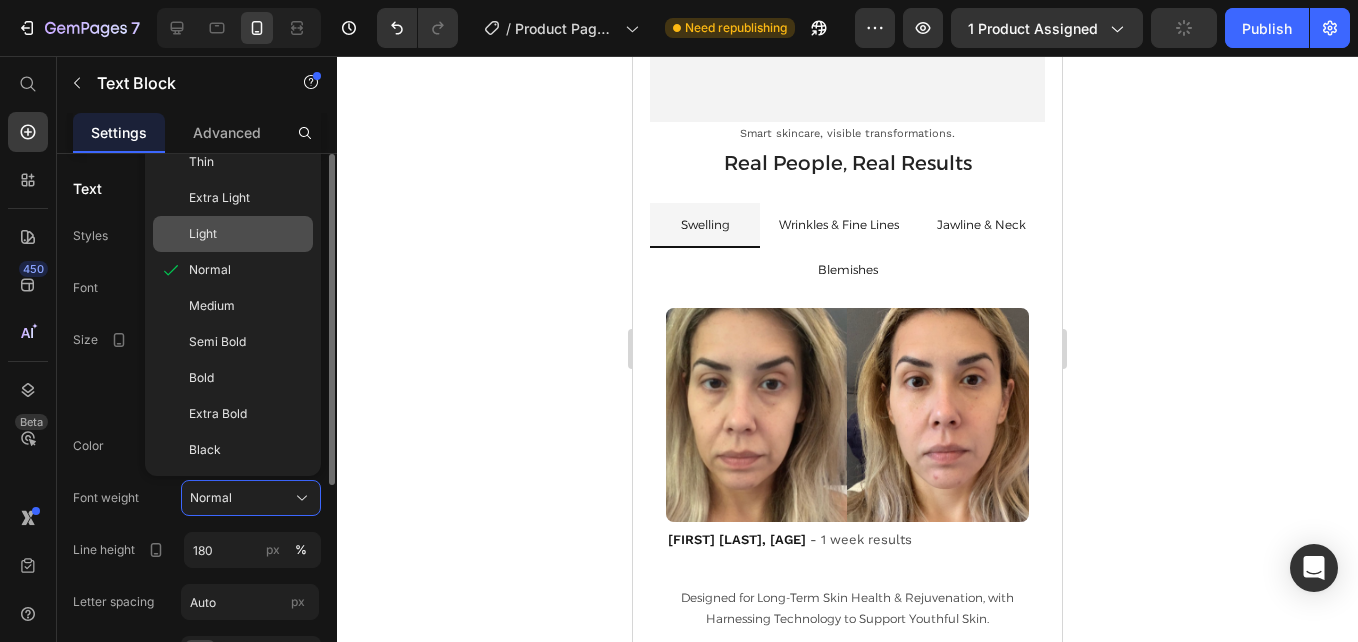 click on "Light" at bounding box center [203, 234] 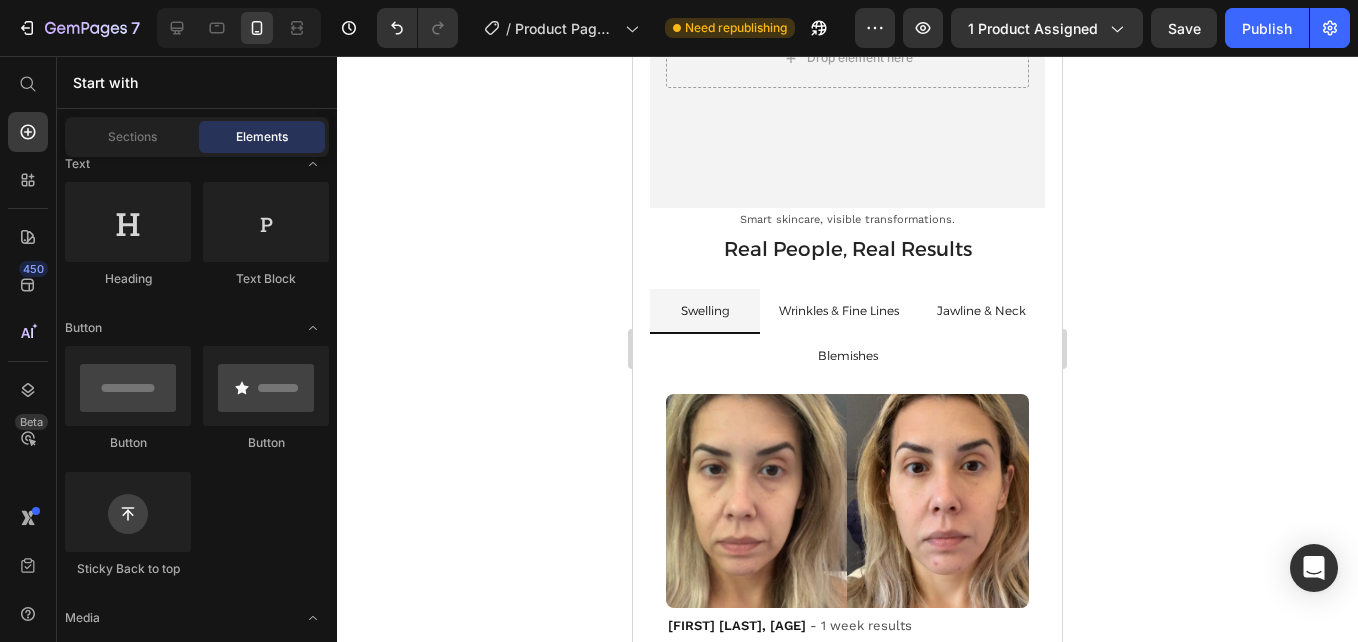 scroll, scrollTop: 4411, scrollLeft: 0, axis: vertical 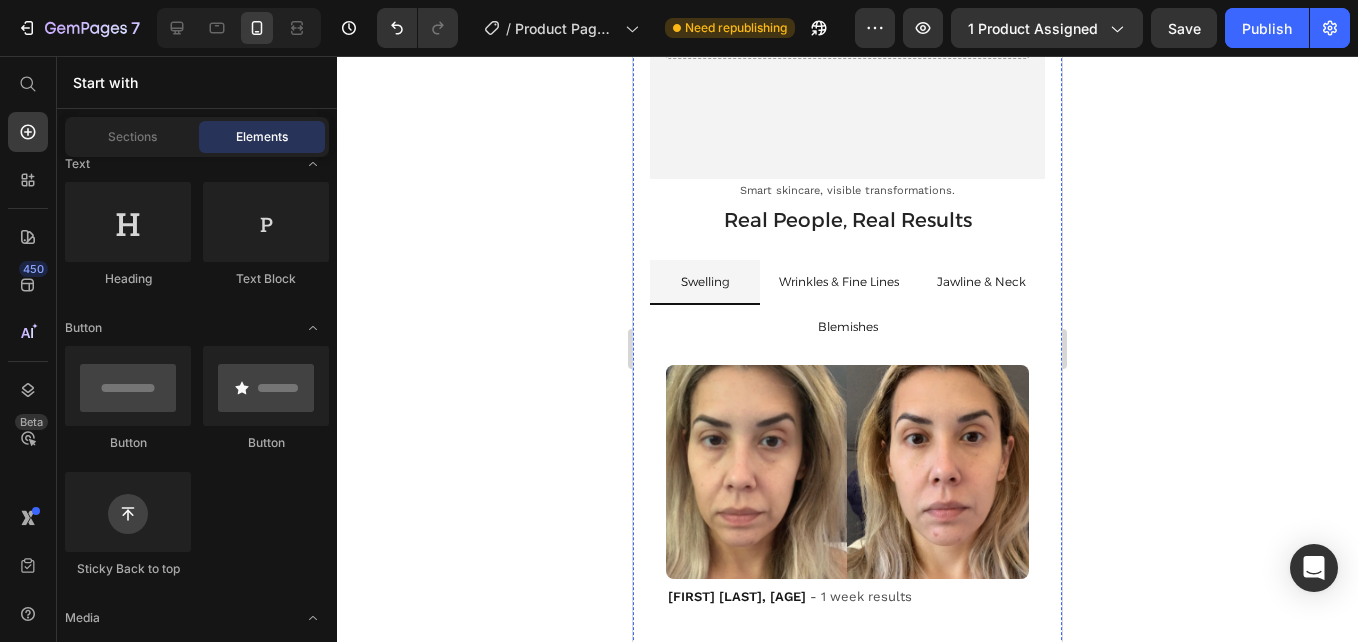 click on "Turn on the device, select the preferred LED mode, and apply a conductive gel or water-based serum to enhance glide and effectiveness." at bounding box center [847, -184] 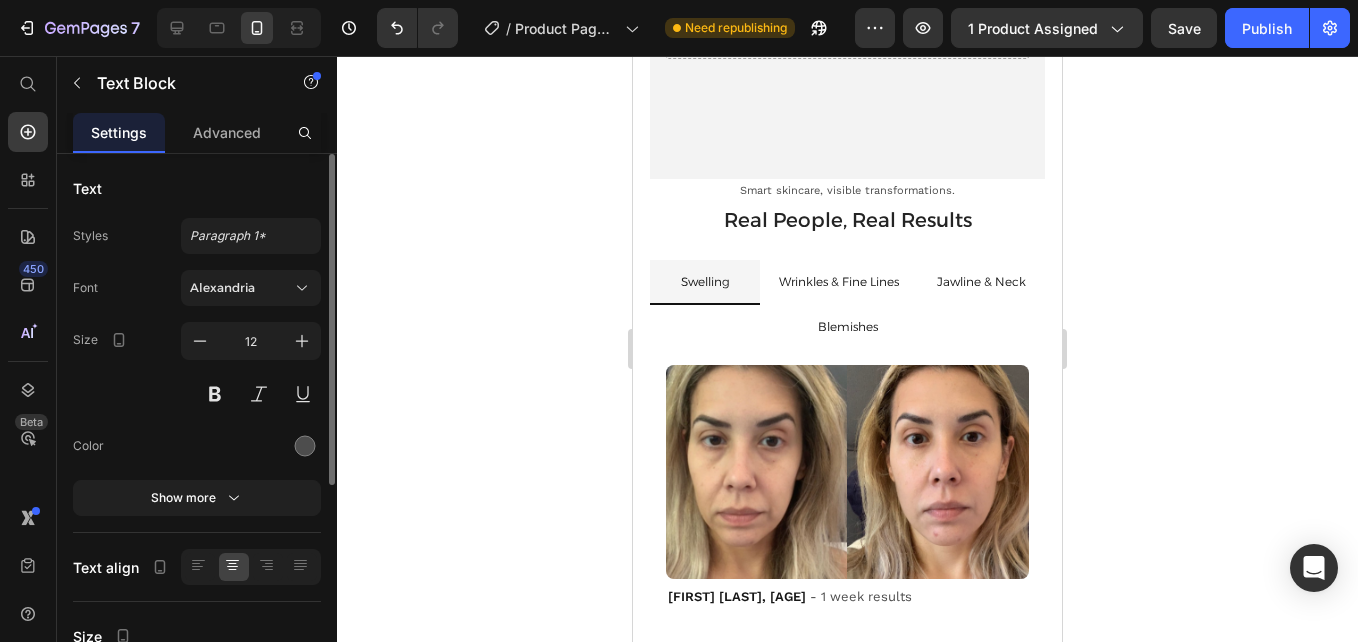 click on "Turn on the device, select the preferred LED mode, and apply a conductive gel or water-based serum to enhance glide and effectiveness." at bounding box center [847, -184] 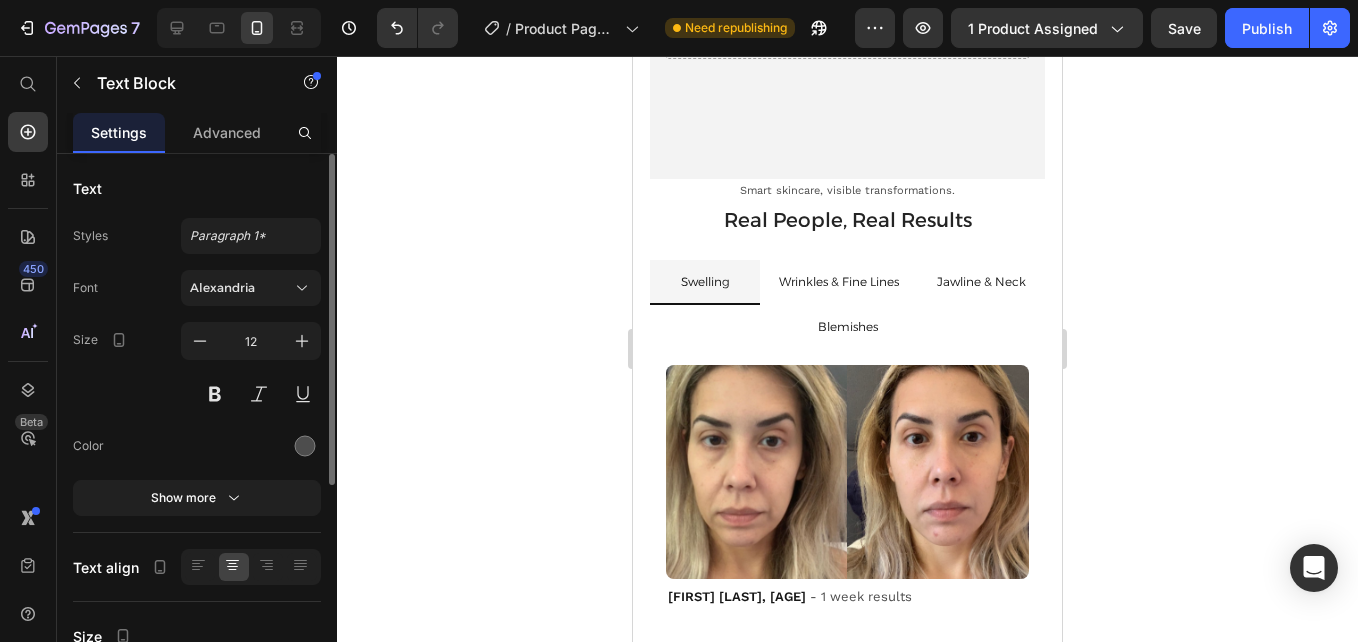 click on "and apply a conductive gel or water-based serum to enhance glide and effectiveness." at bounding box center [847, -173] 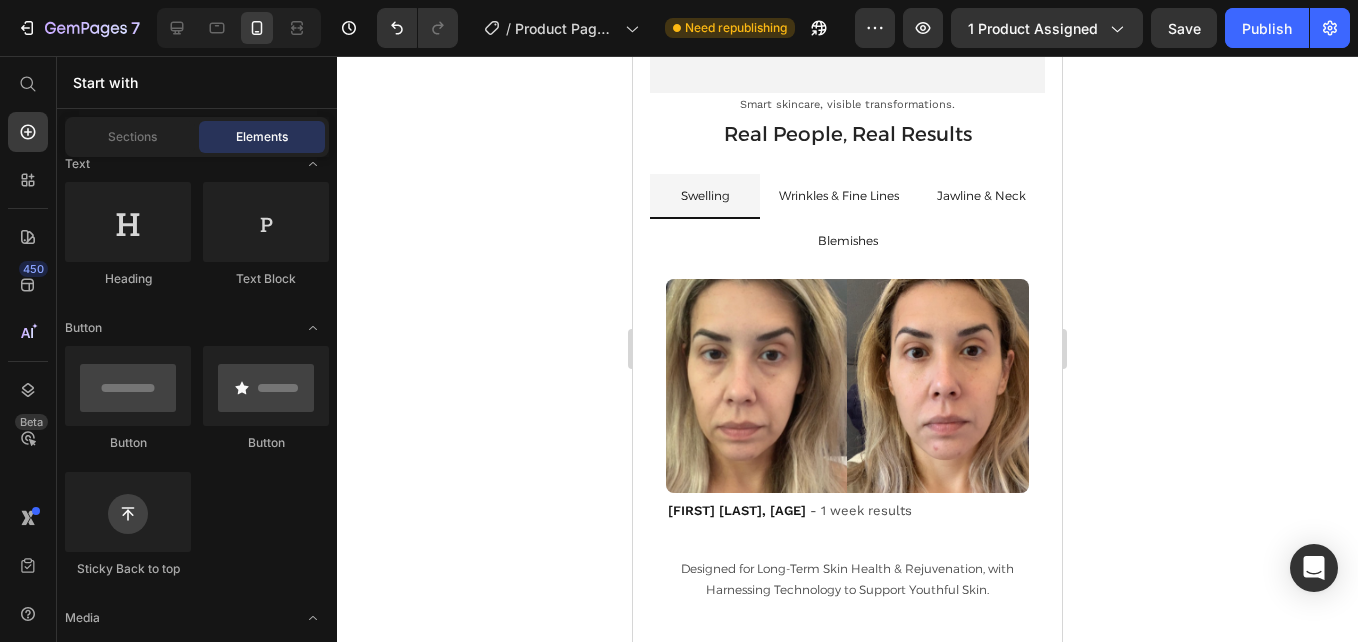 scroll, scrollTop: 4512, scrollLeft: 0, axis: vertical 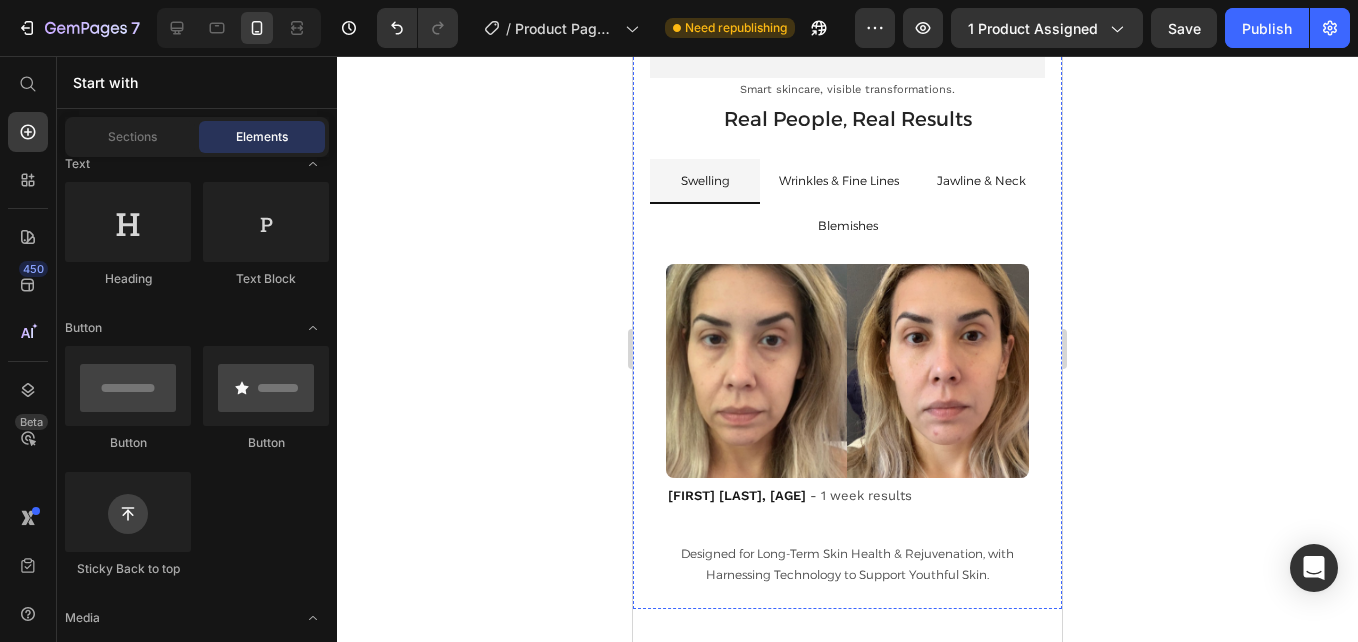 click on "Turn on the device, select the preferred LED mode, and apply a conductive gel or water-based serum to enhance glide and effectiveness." at bounding box center [847, -285] 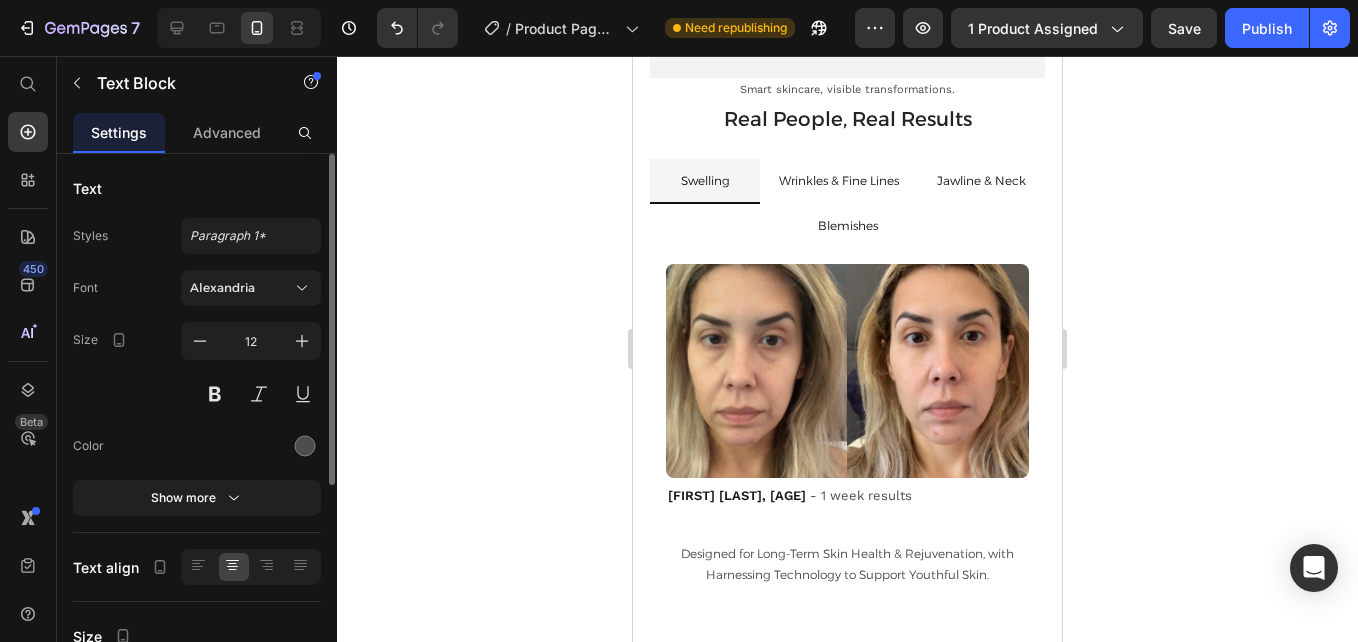 drag, startPoint x: 696, startPoint y: 242, endPoint x: 680, endPoint y: 242, distance: 16 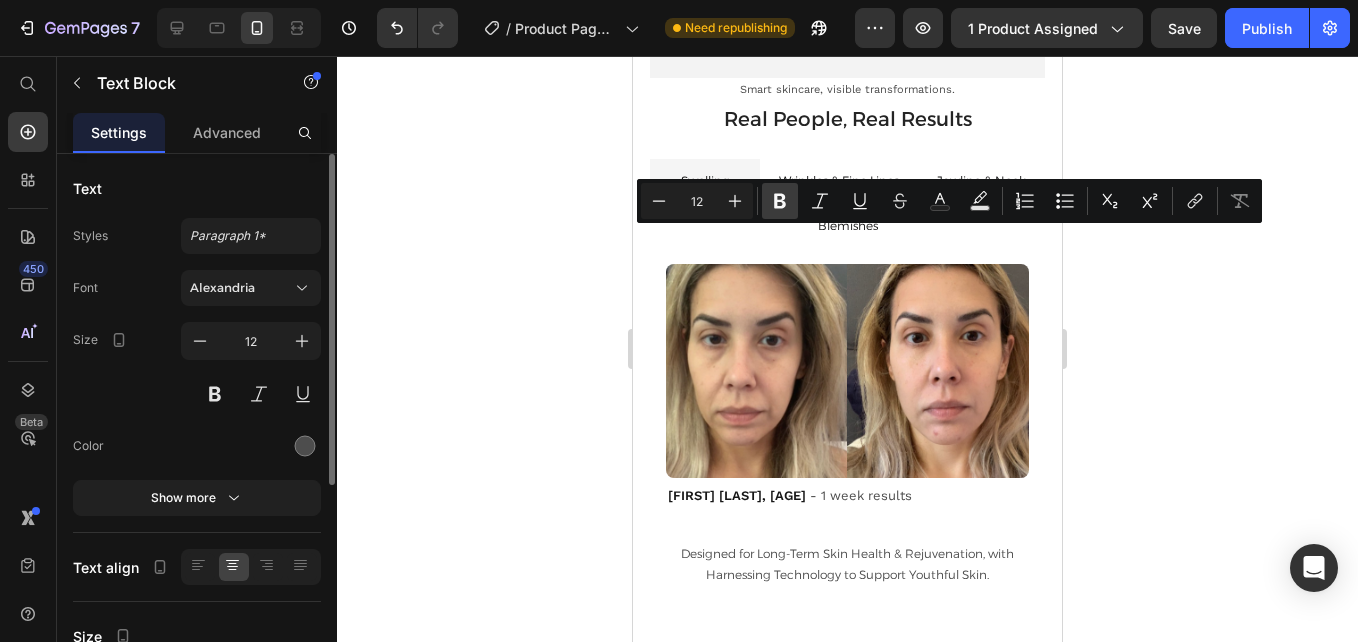 click 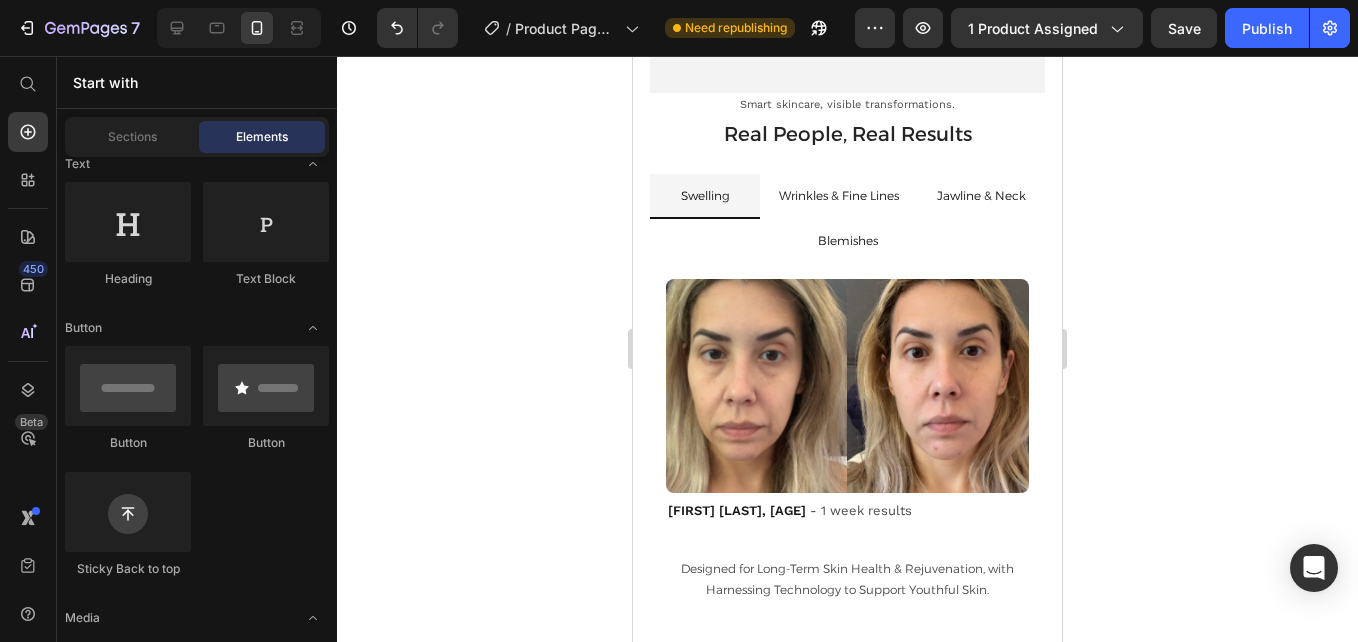 scroll, scrollTop: 4526, scrollLeft: 0, axis: vertical 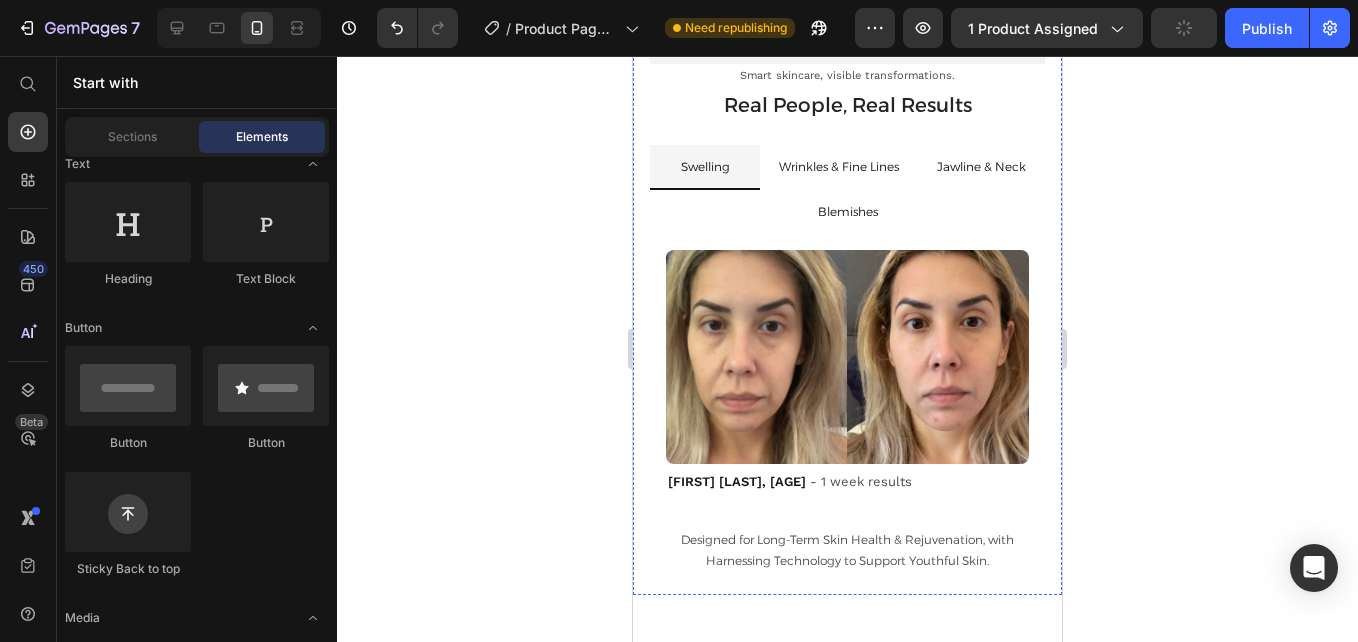 click on "1-  Turn on the device, select the preferred LED mode," at bounding box center (847, -320) 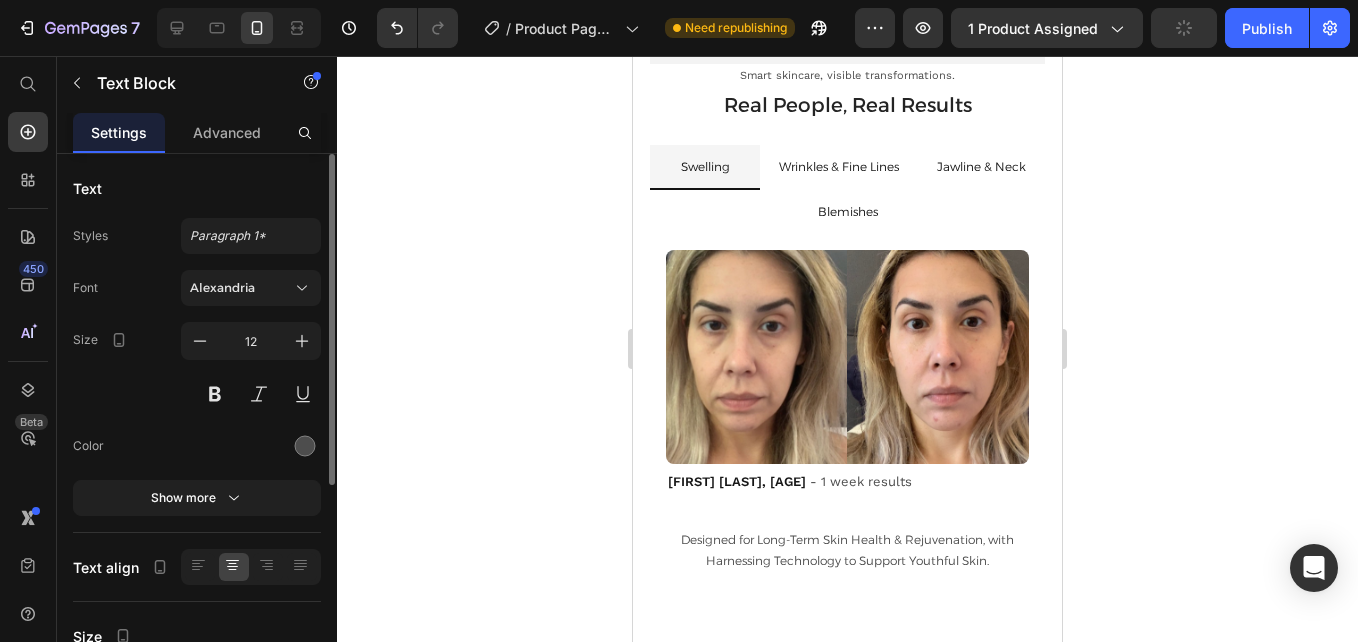 click on "1-" at bounding box center (701, -321) 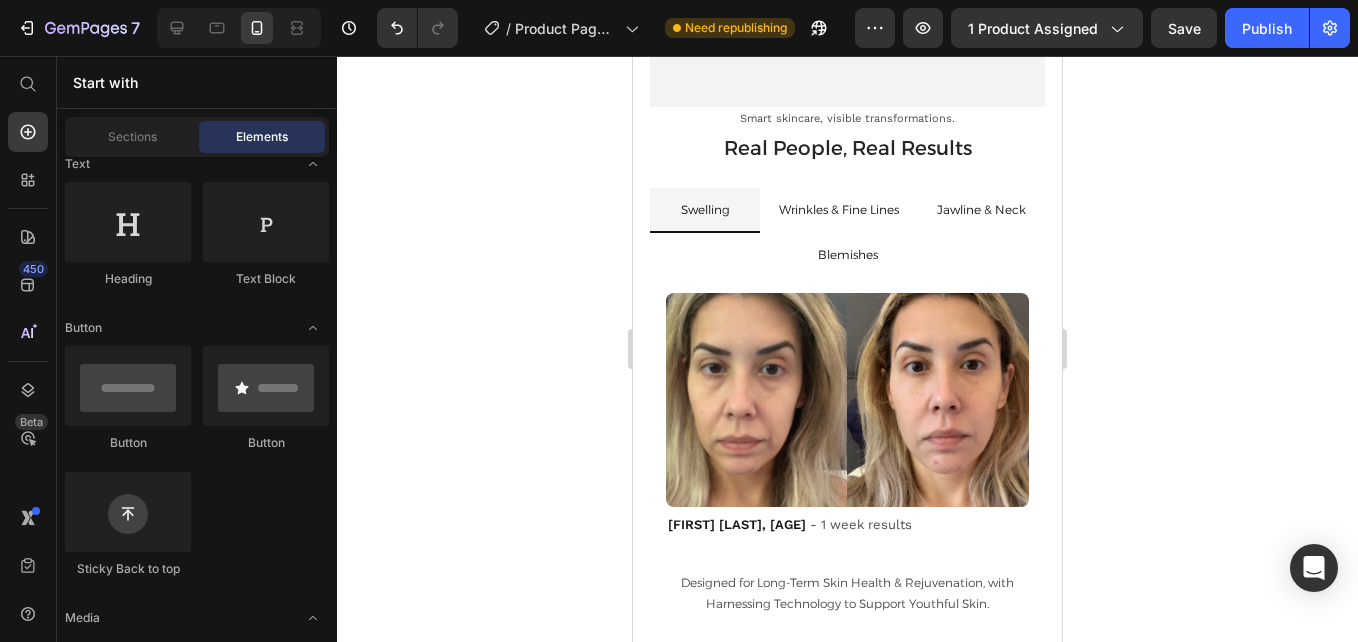 scroll, scrollTop: 4541, scrollLeft: 0, axis: vertical 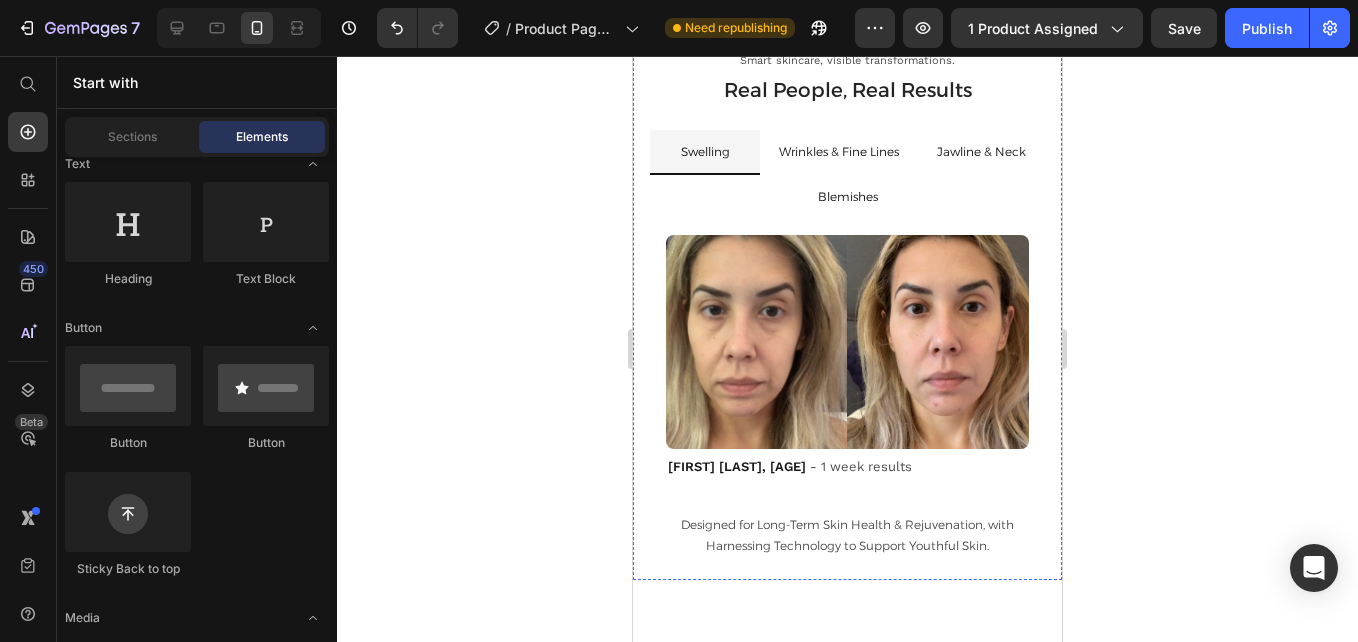 click on "and apply a conductive gel or water-based serum" at bounding box center (847, -313) 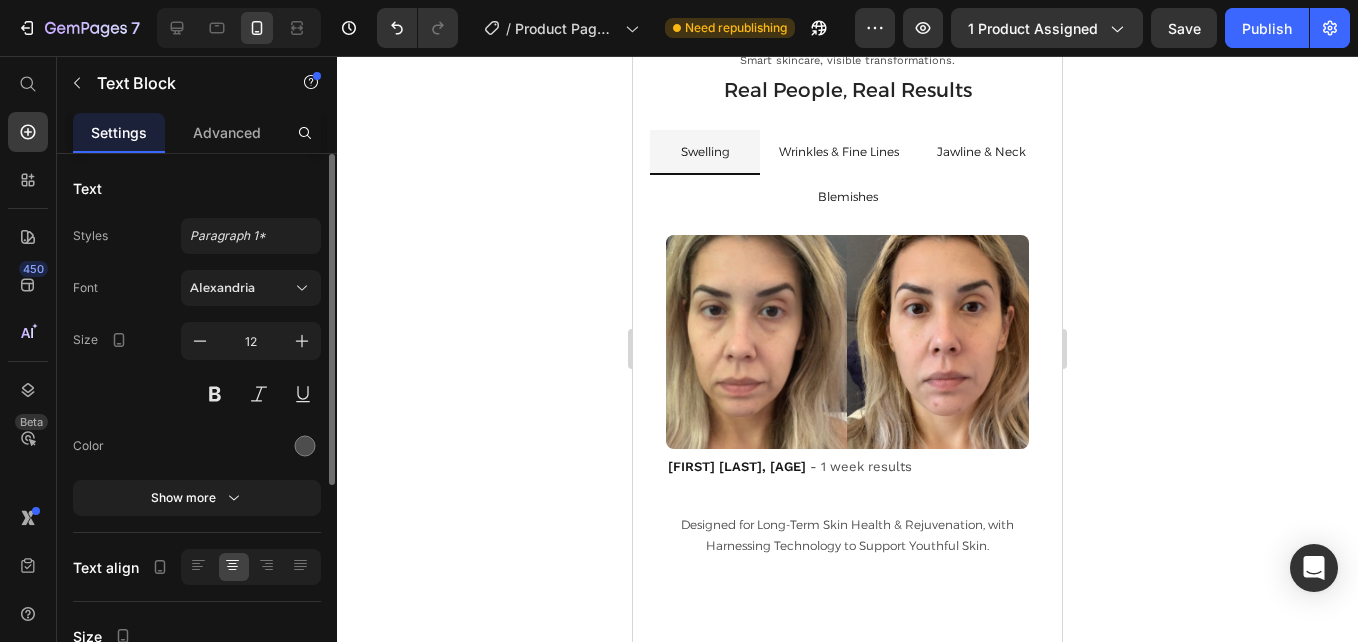 click on "28" at bounding box center [847, -265] 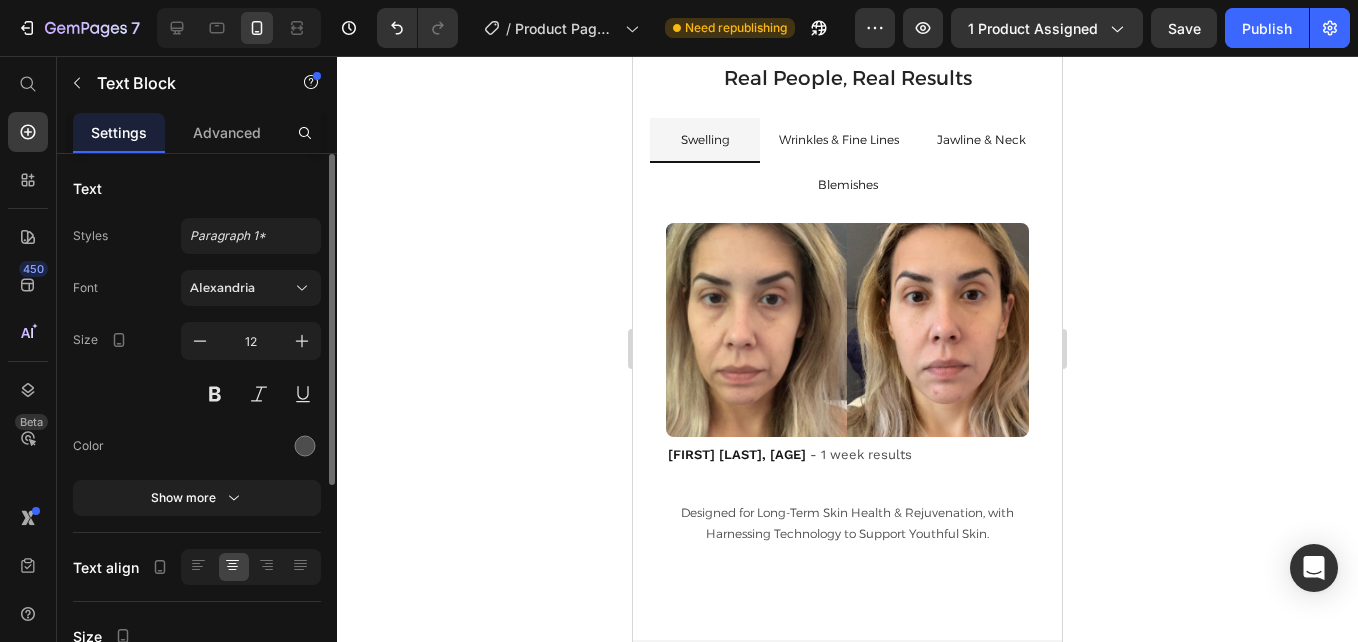 drag, startPoint x: 851, startPoint y: 291, endPoint x: 1734, endPoint y: 467, distance: 900.3694 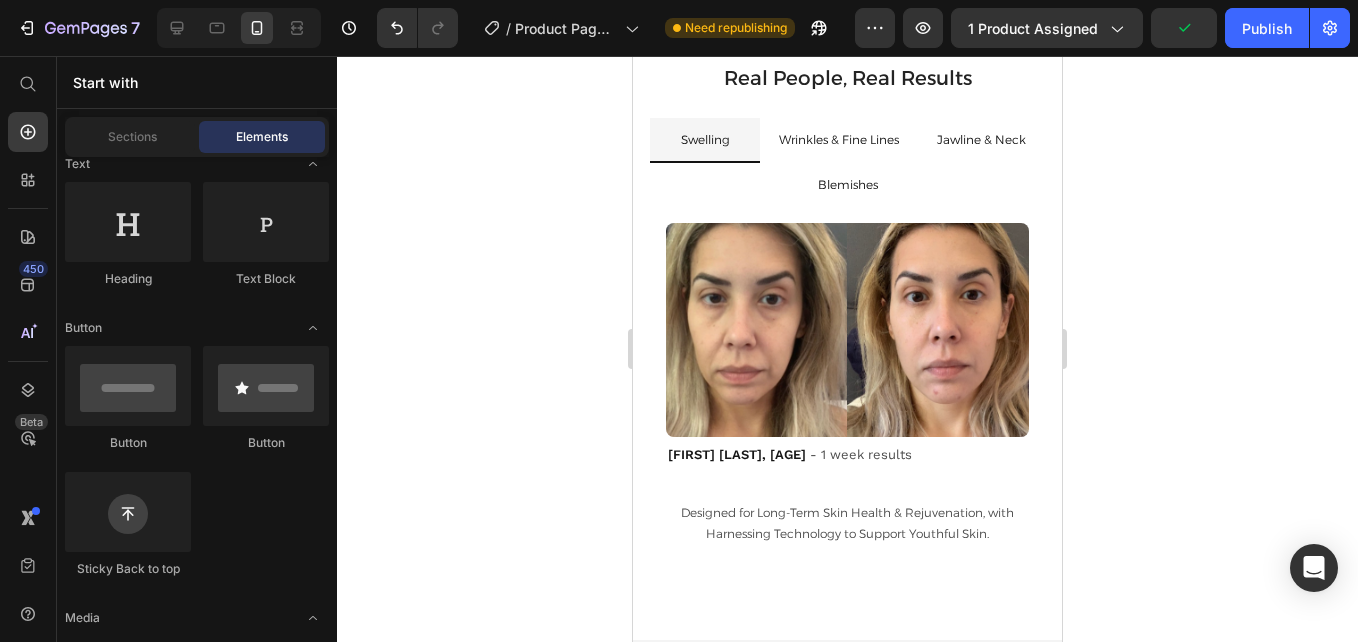 scroll, scrollTop: 4512, scrollLeft: 0, axis: vertical 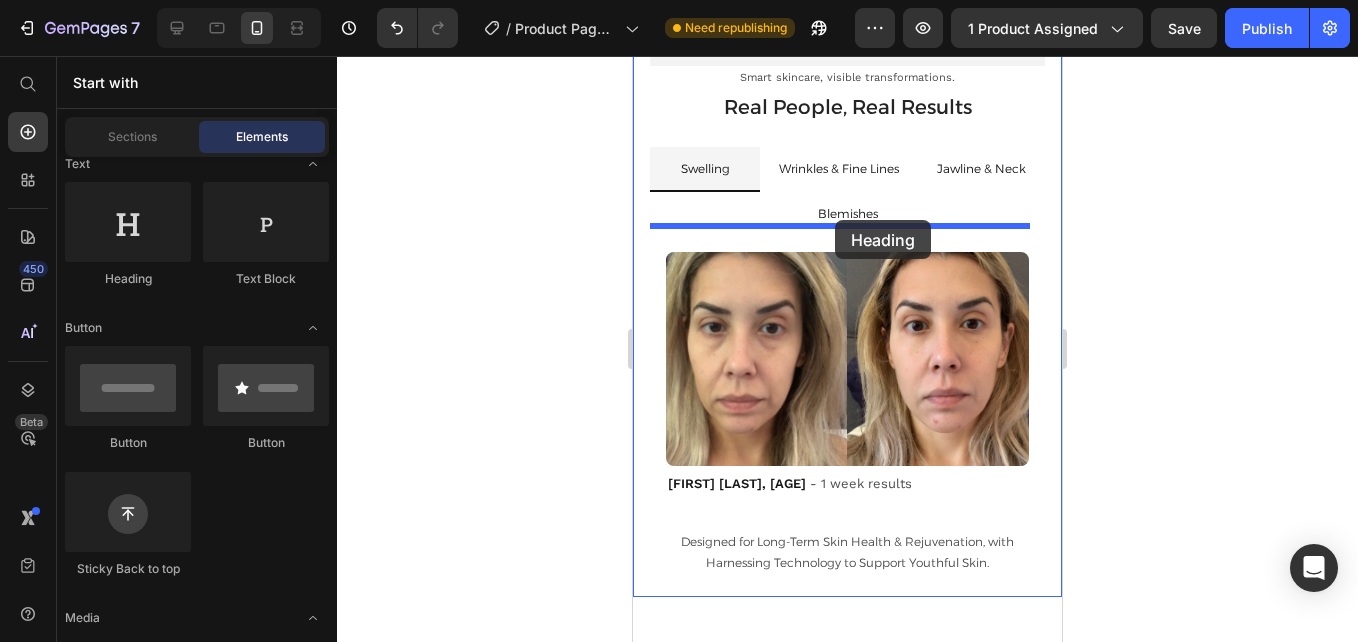 drag, startPoint x: 773, startPoint y: 304, endPoint x: 835, endPoint y: 220, distance: 104.40307 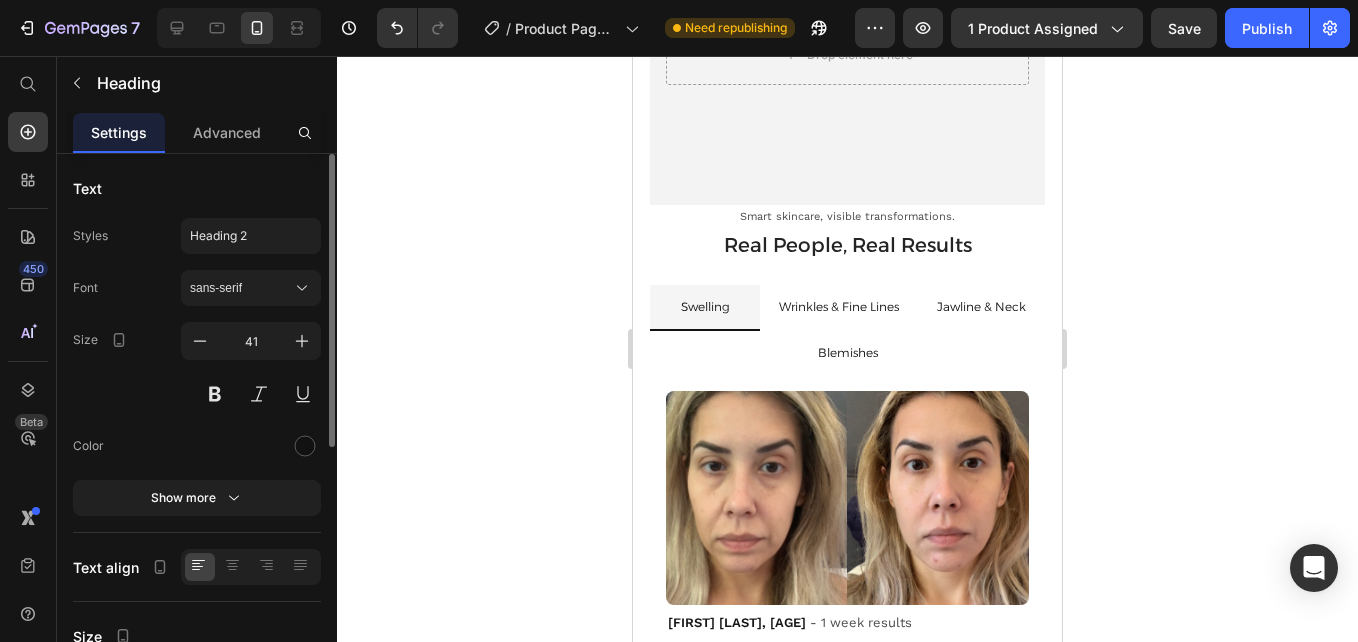 click on "Your heading text goes here" at bounding box center (847, -264) 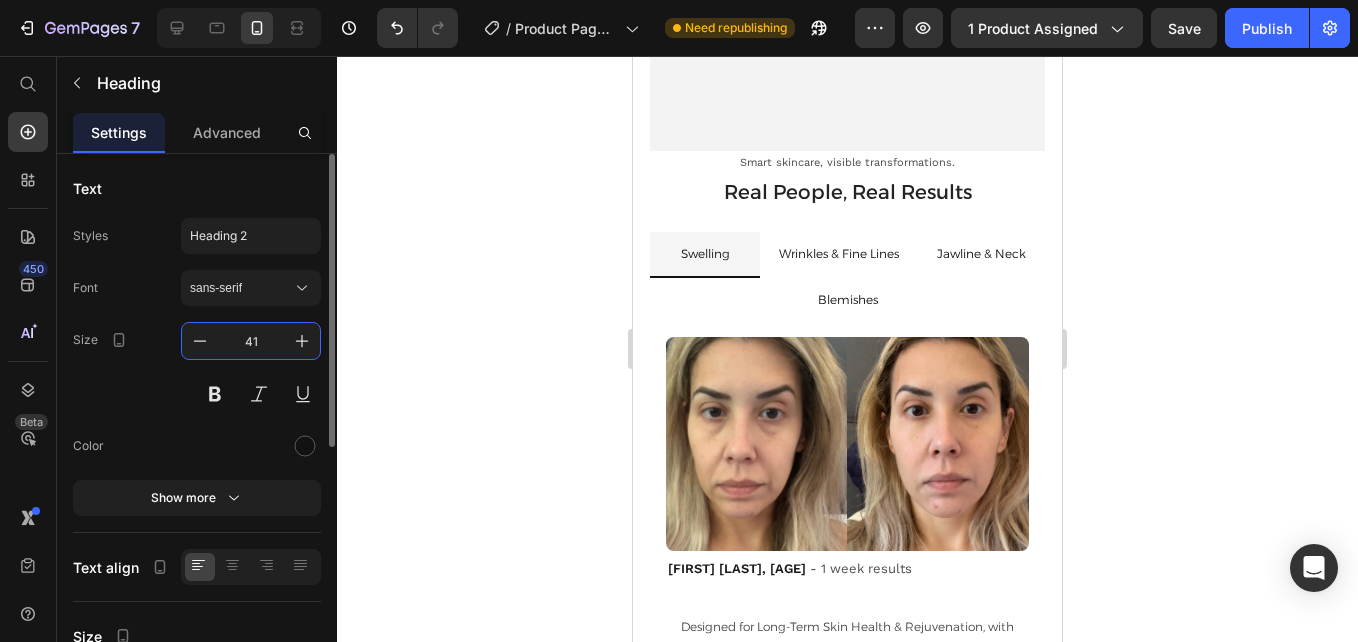 click on "41" at bounding box center (251, 341) 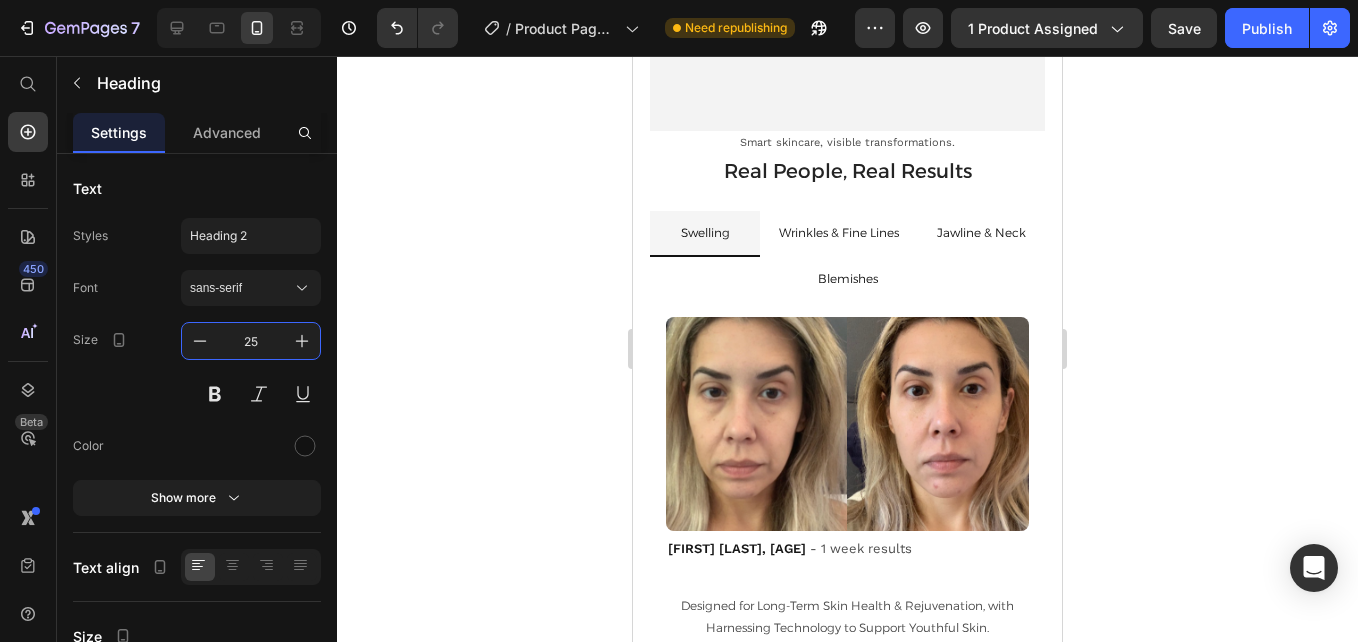 type on "25" 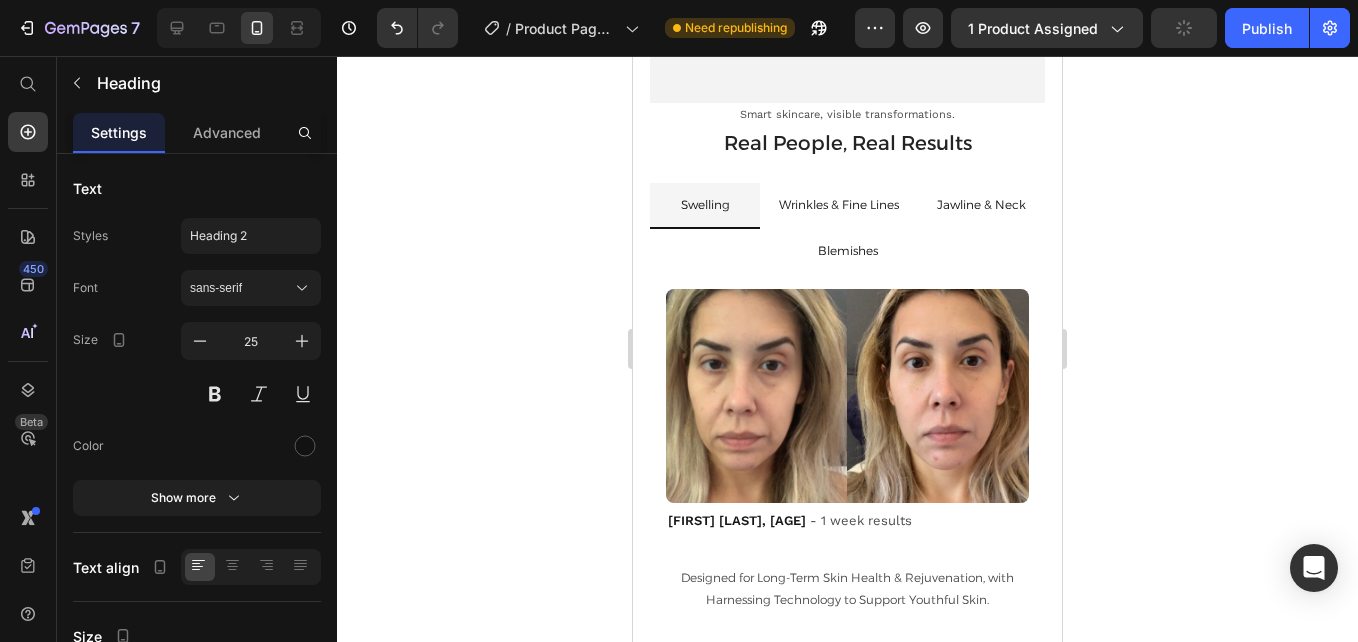click on "1 Heading   0" at bounding box center [847, -301] 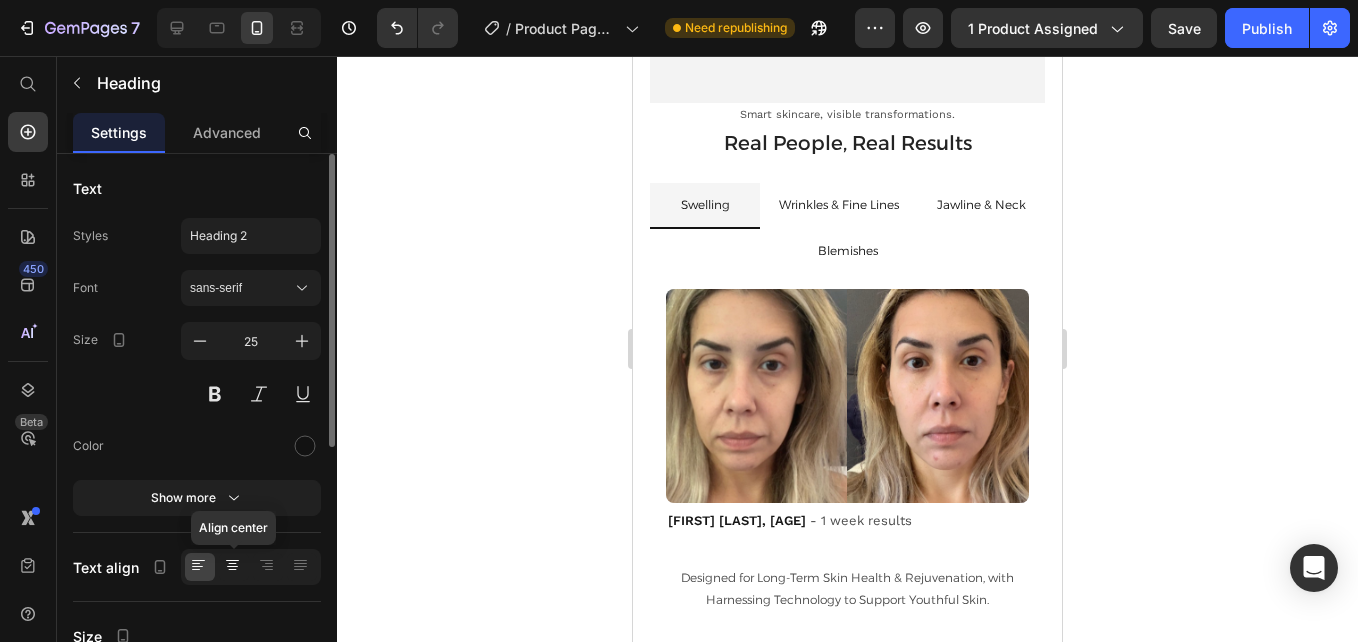 click 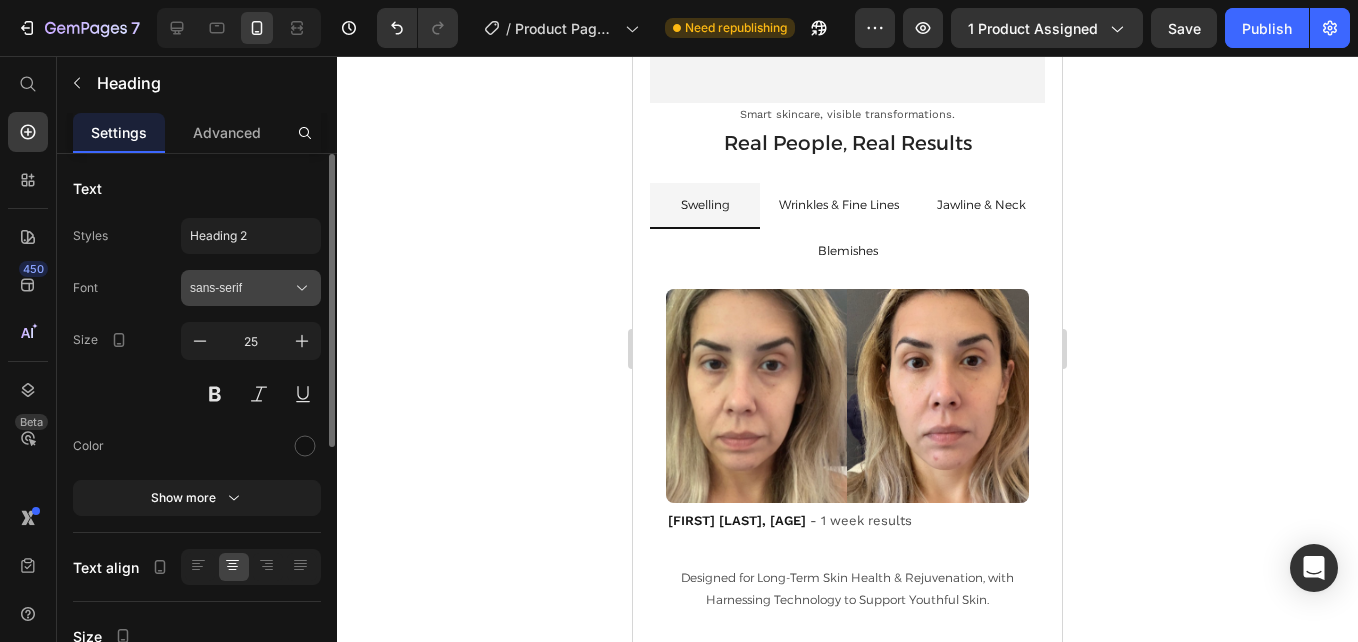 click on "sans-serif" at bounding box center [241, 288] 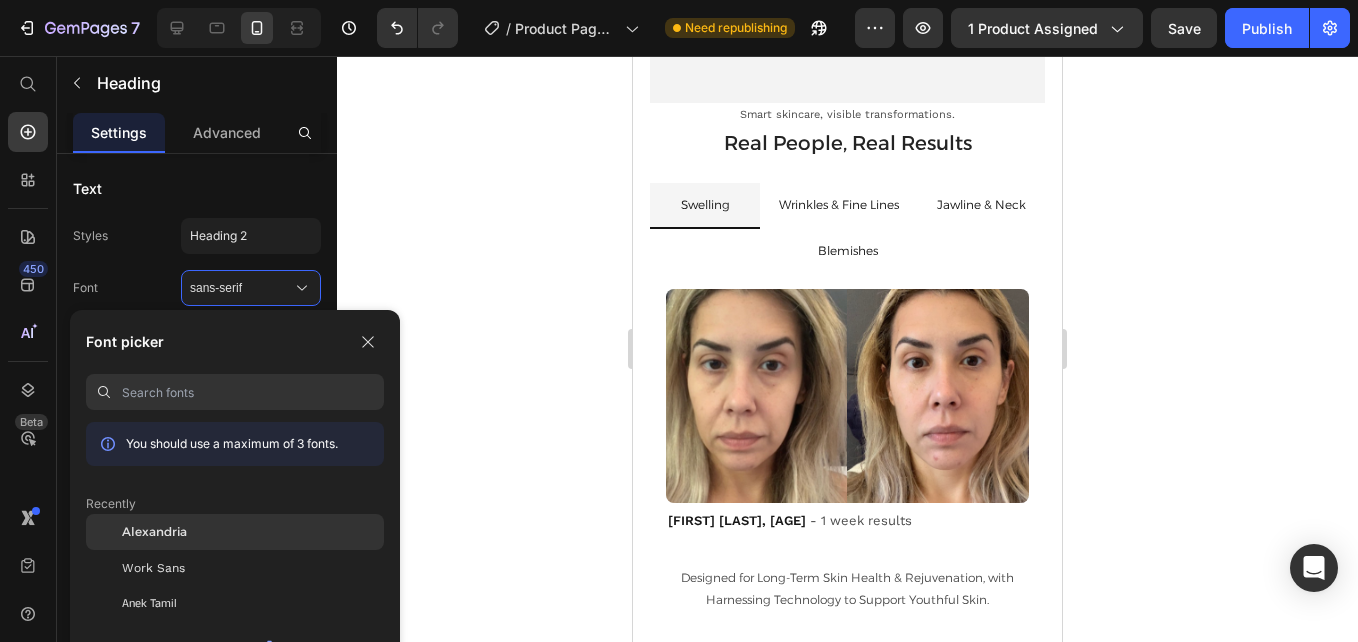 click on "Alexandria" 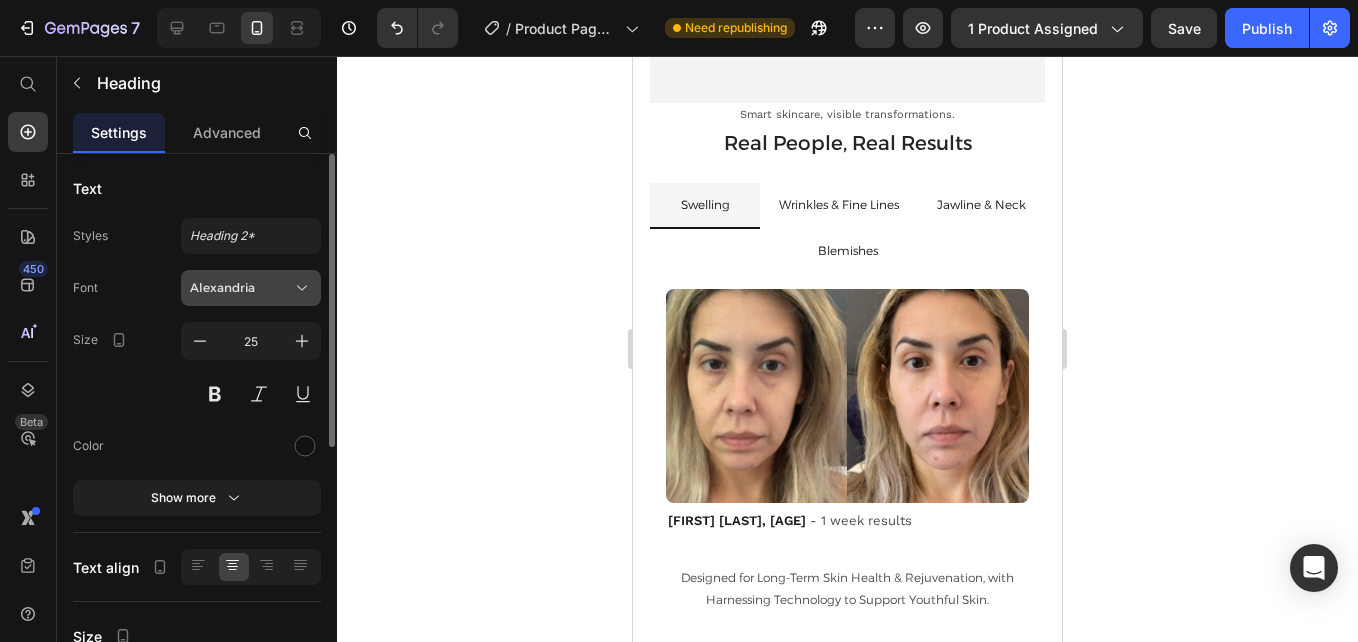 click on "Alexandria" at bounding box center (251, 288) 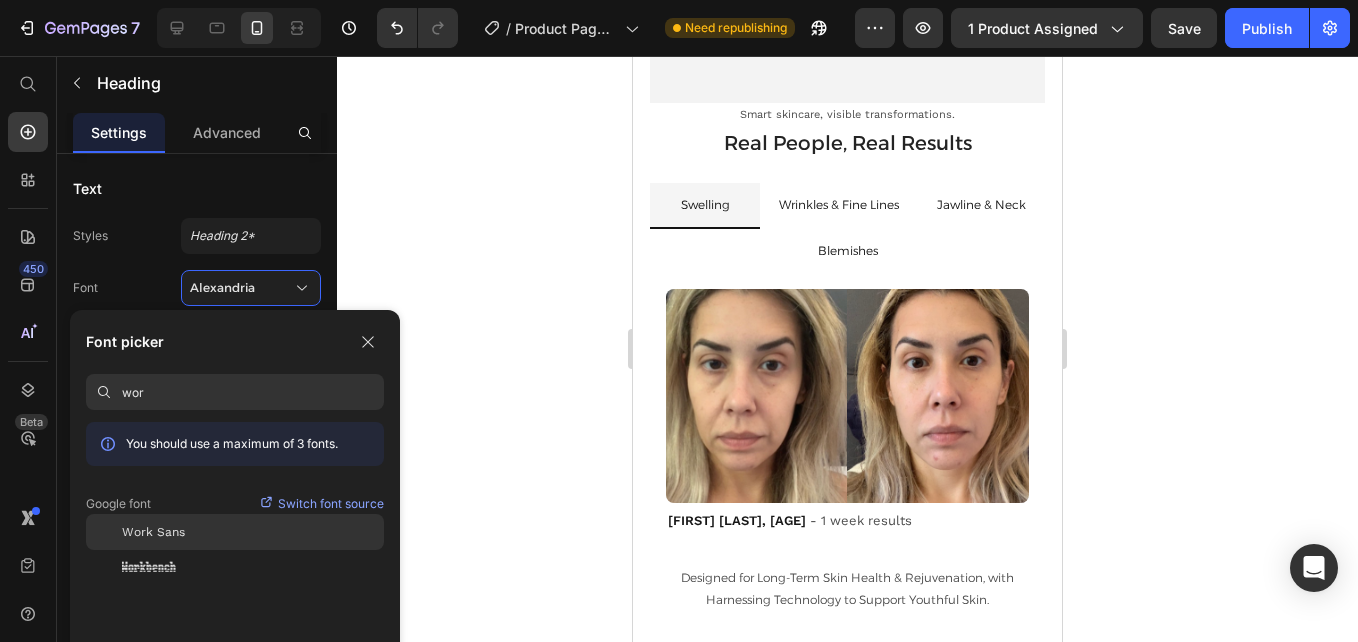 type on "wor" 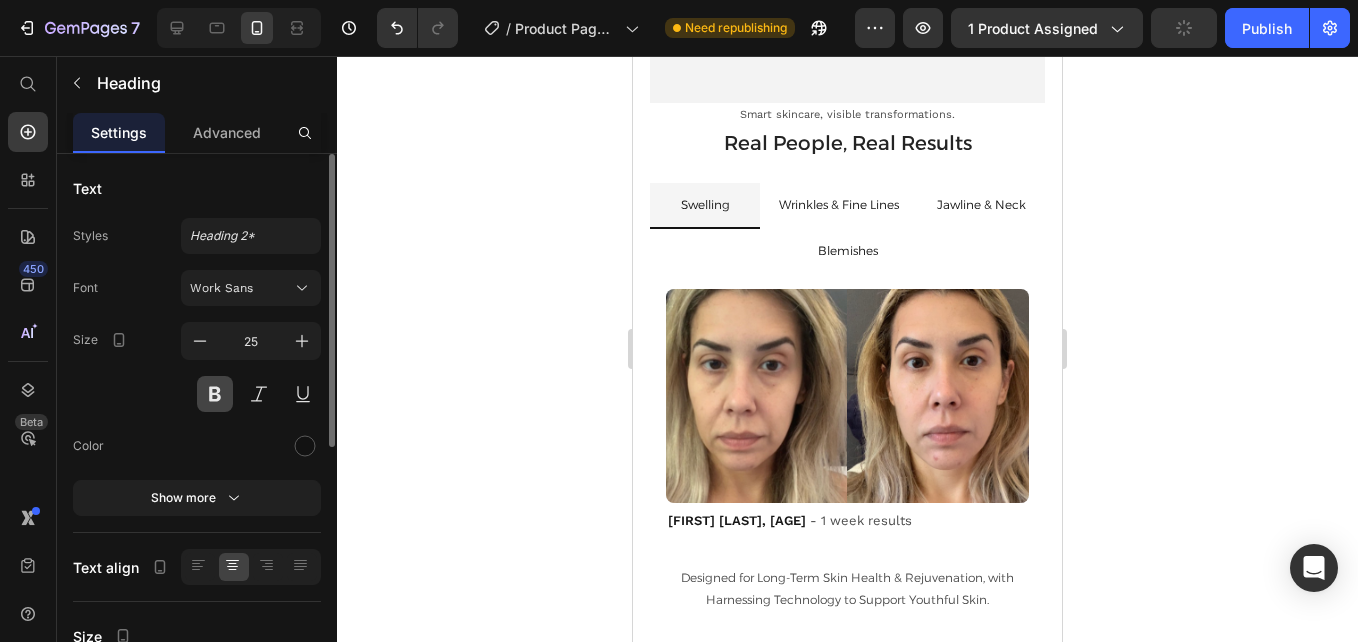 click at bounding box center [215, 394] 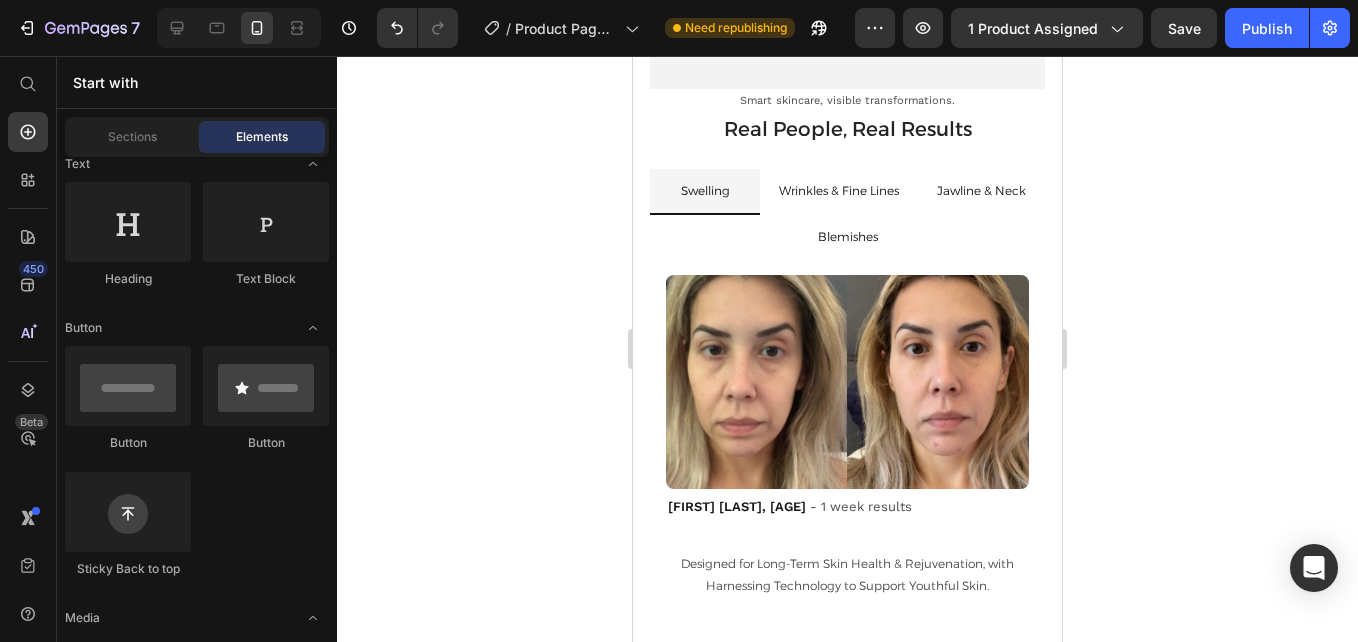 scroll, scrollTop: 4497, scrollLeft: 0, axis: vertical 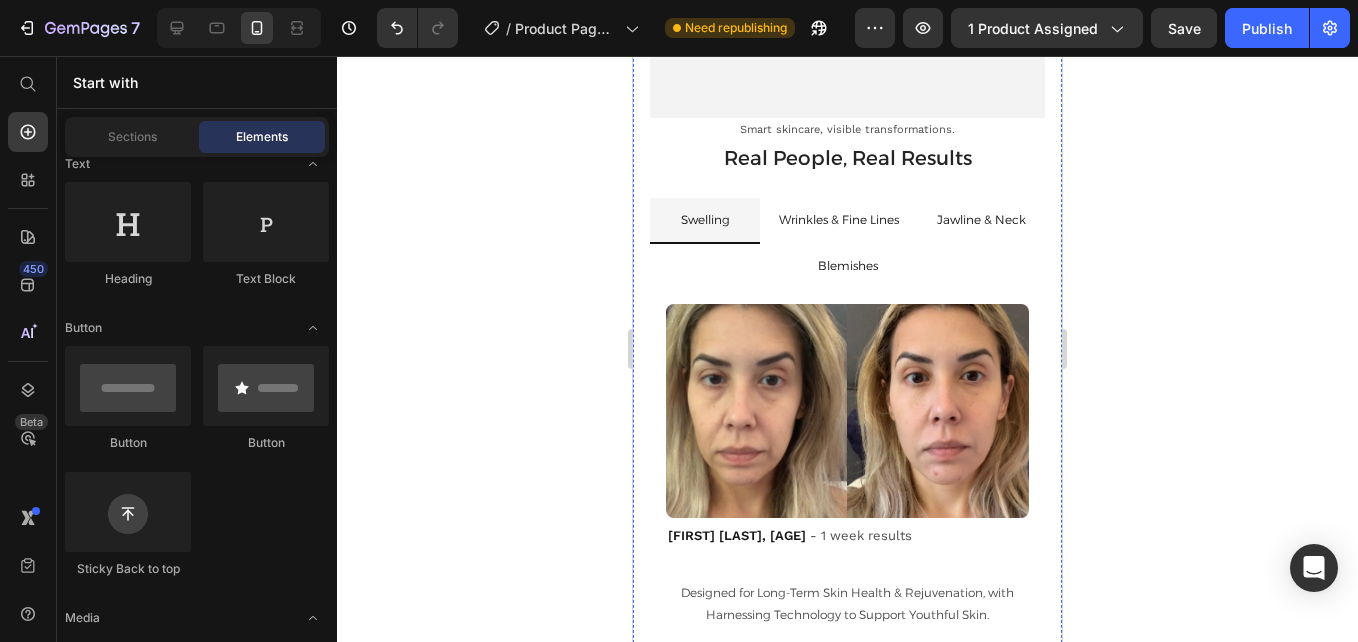 click on "1" at bounding box center [847, -286] 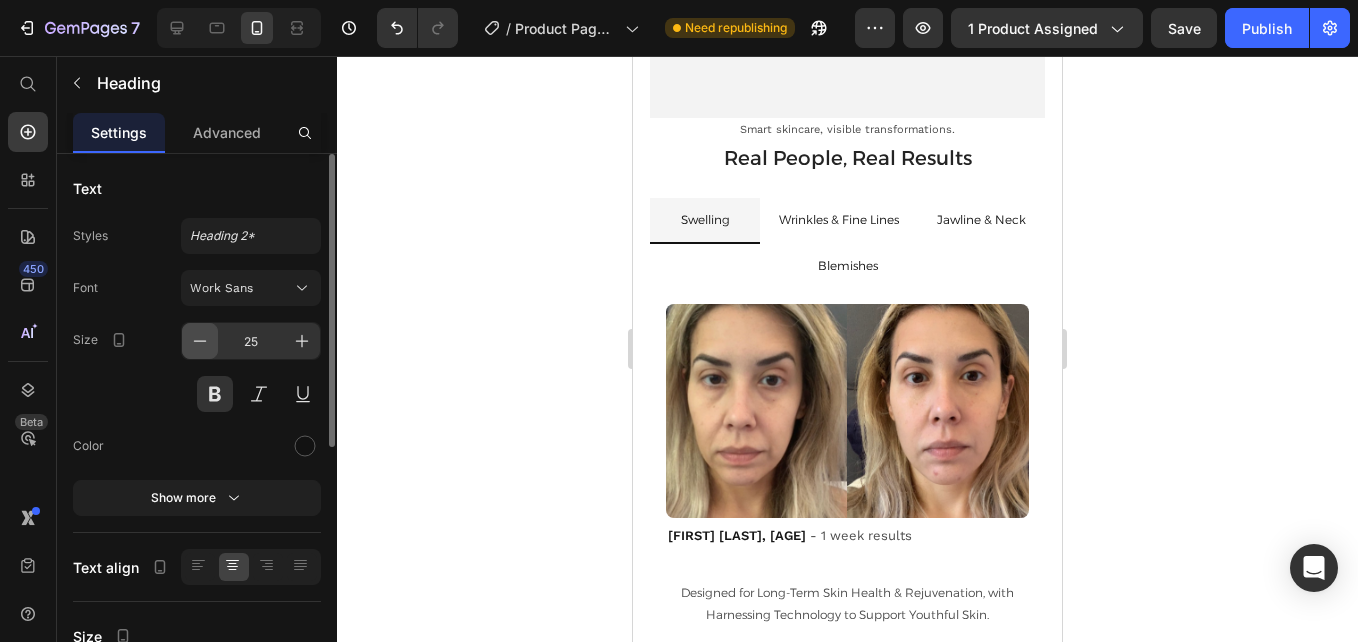 click 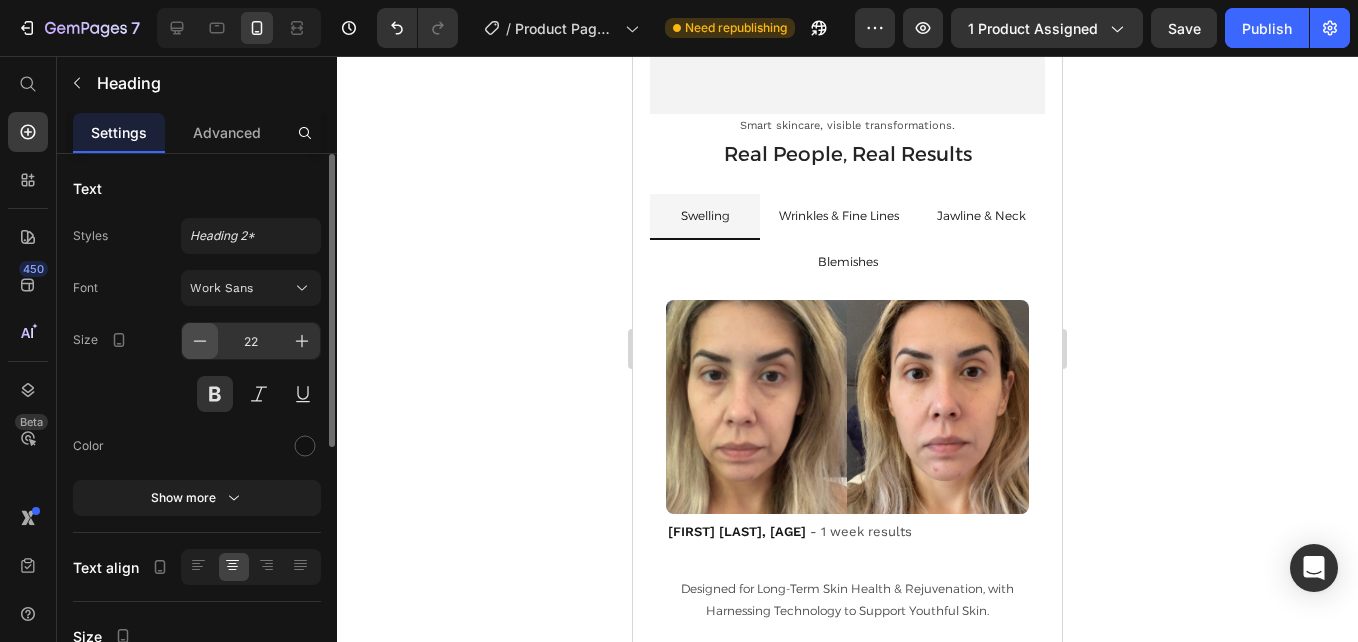 click 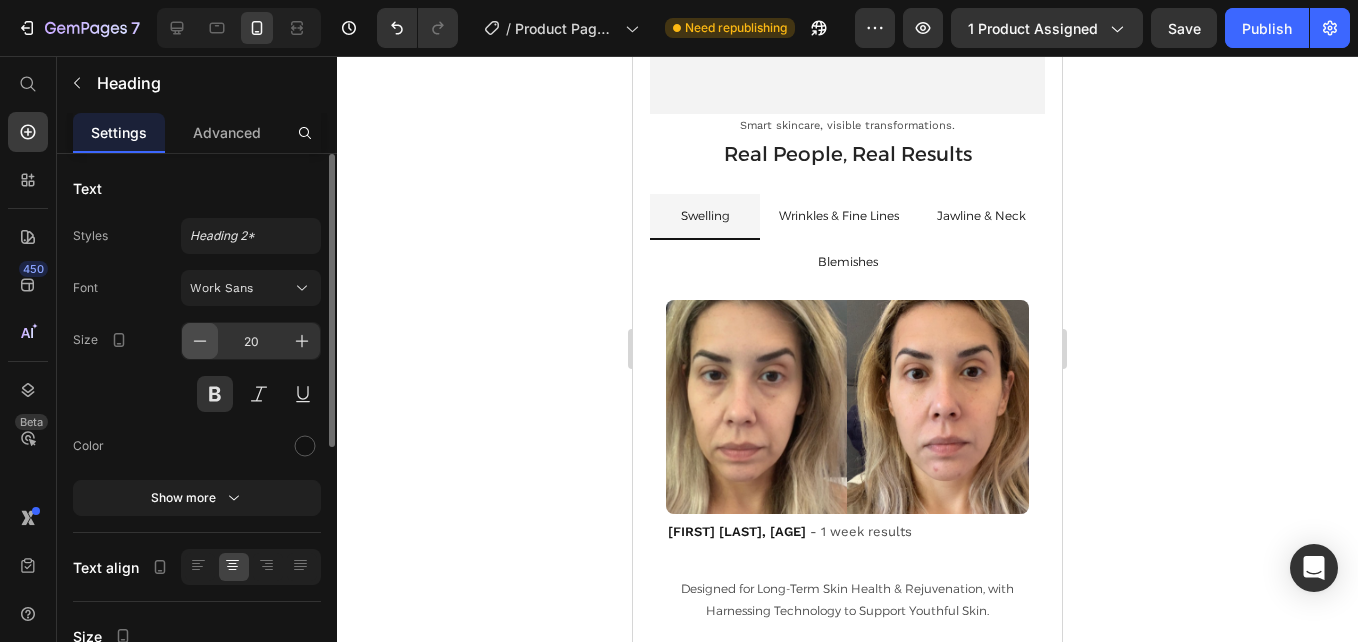 click 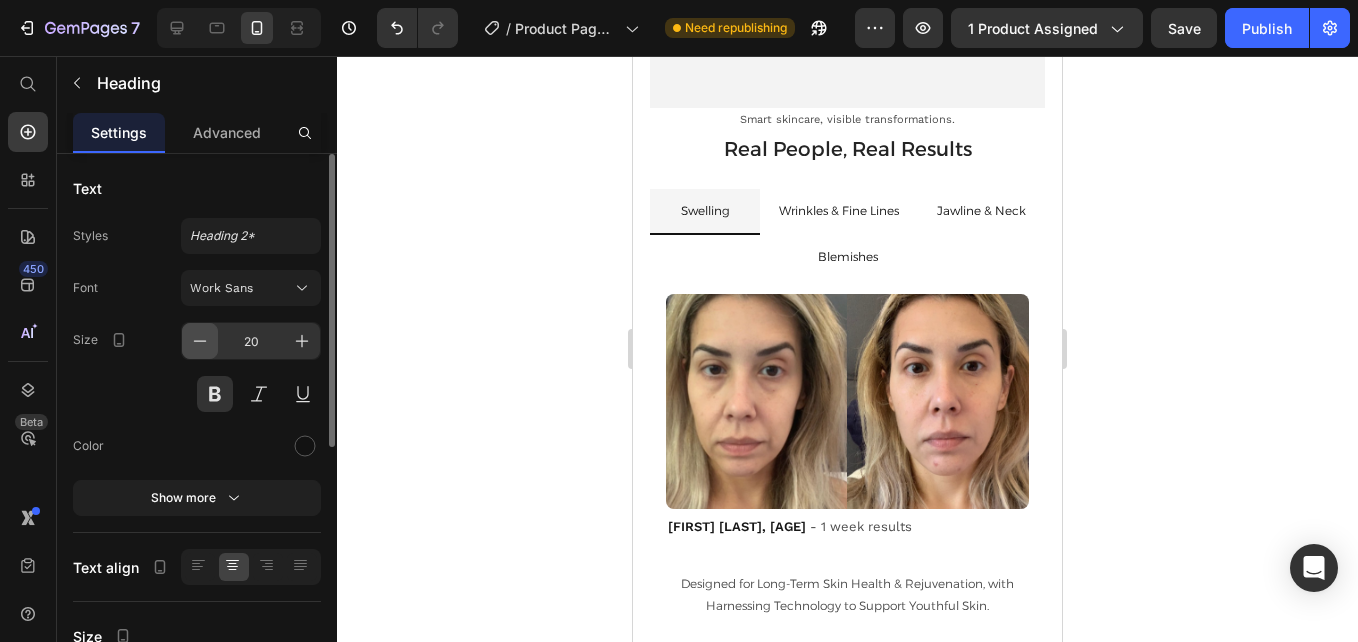 type on "18" 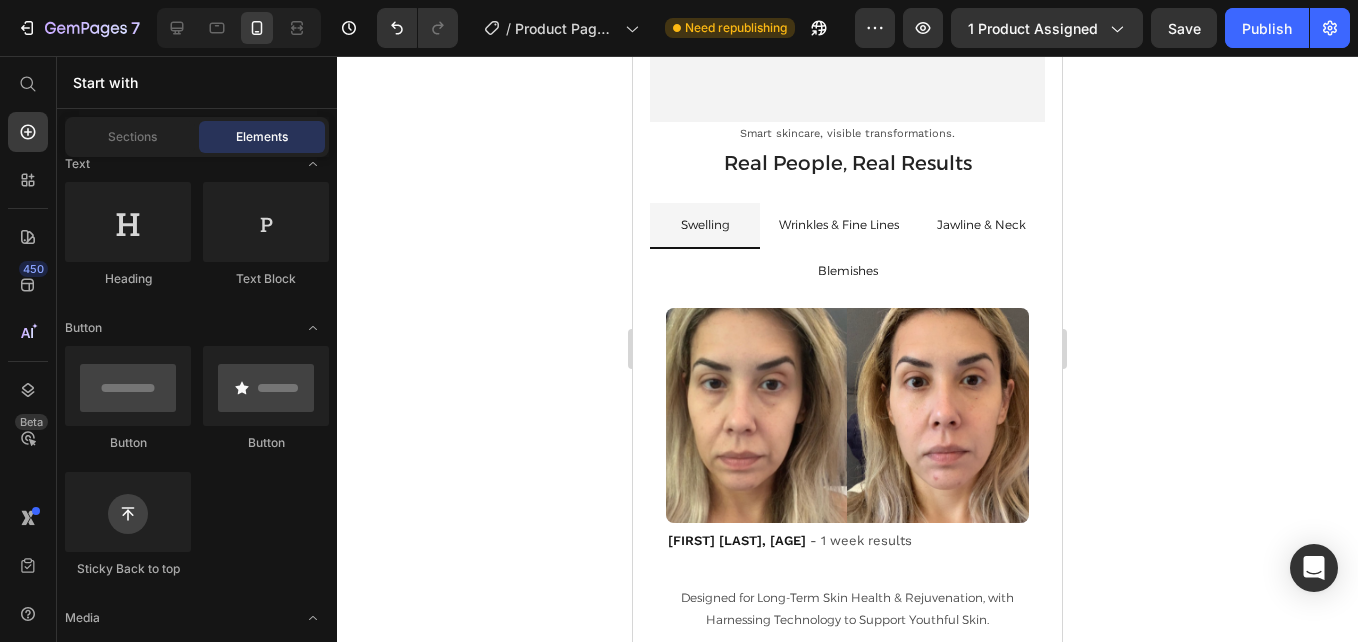 scroll, scrollTop: 4468, scrollLeft: 0, axis: vertical 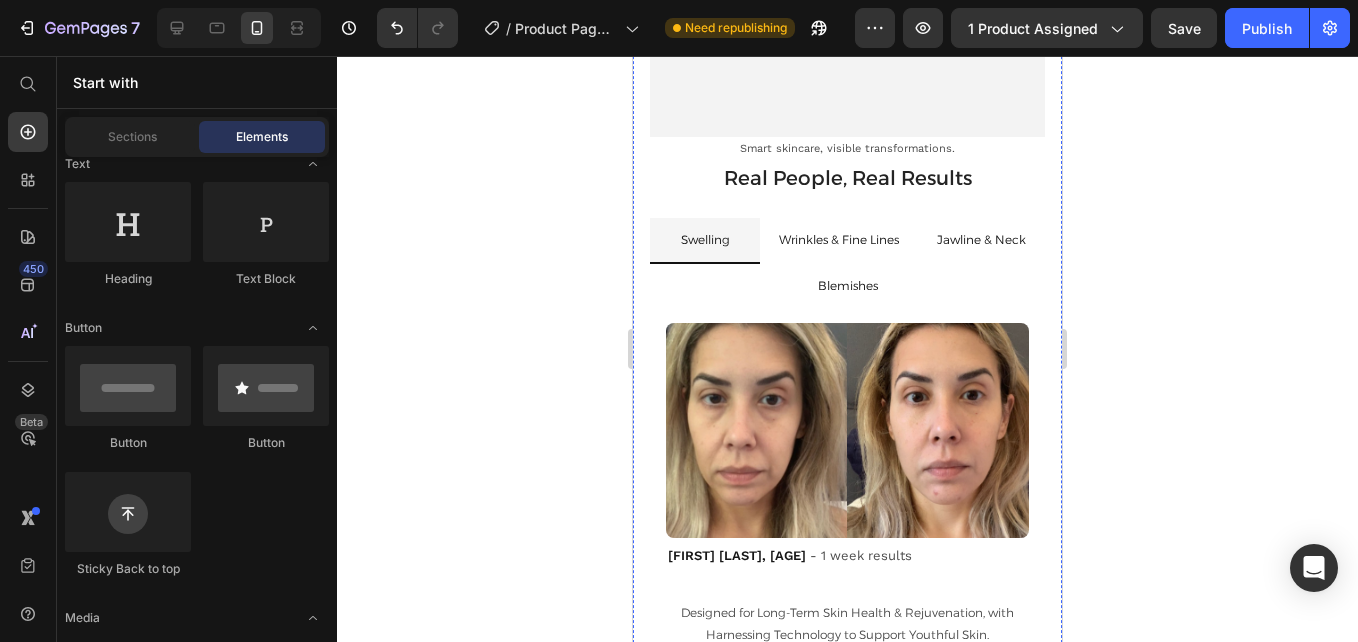 click on "1" at bounding box center [847, -262] 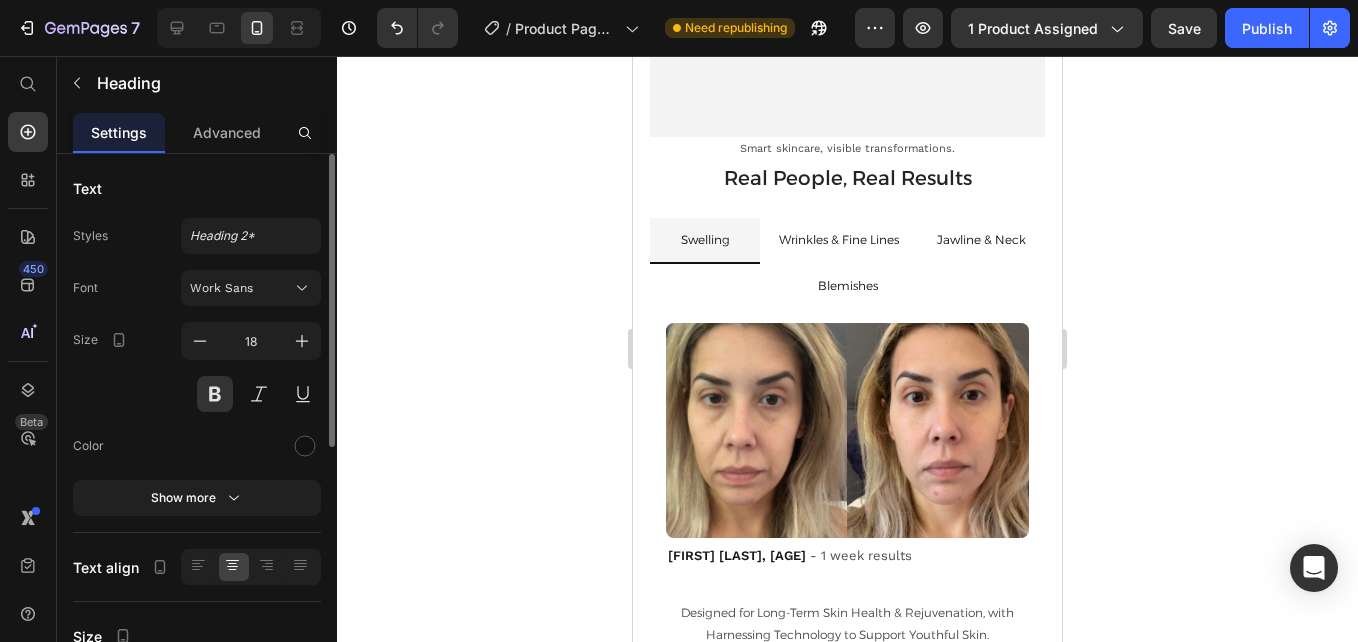 click 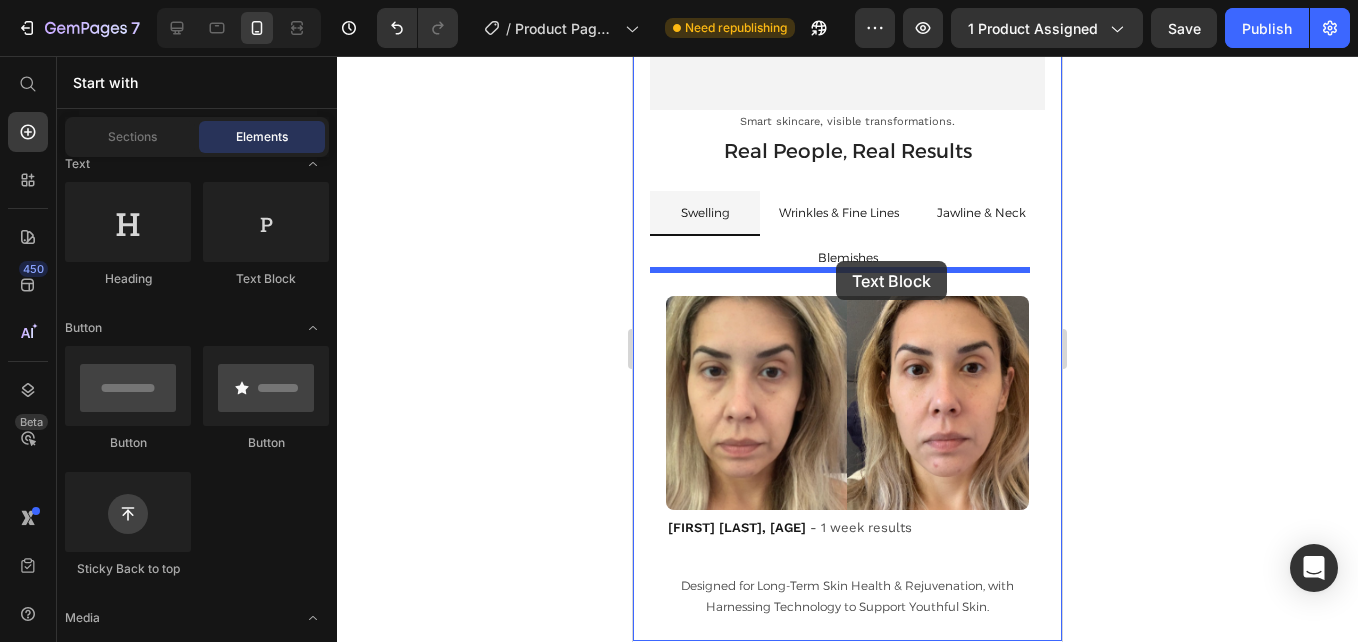 drag, startPoint x: 900, startPoint y: 313, endPoint x: 836, endPoint y: 263, distance: 81.21576 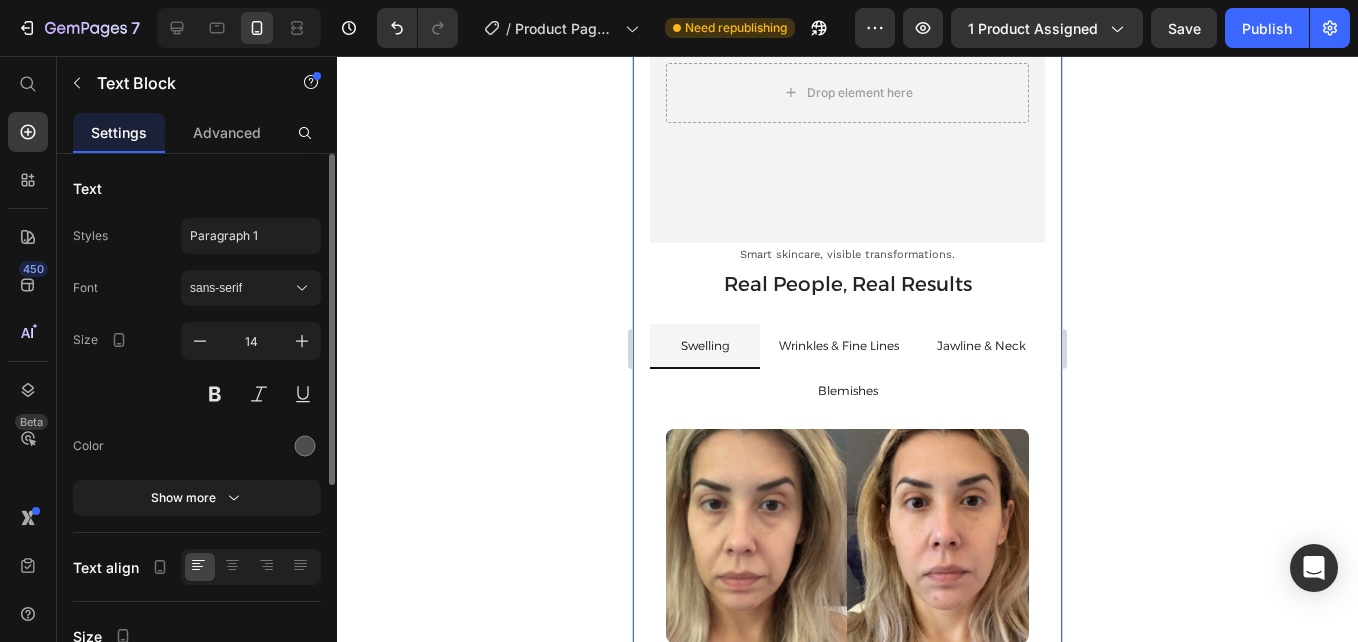 click on "Lorem ipsum dolor sit amet, consectetur adipiscing elit, sed do eiusmod tempor incididunt ut labore et dolore magna aliqua. Ut enim ad minim veniam, quis nostrud exercitation ullamco laboris nisi ut aliquip ex ea commodo consequat." at bounding box center [847, -223] 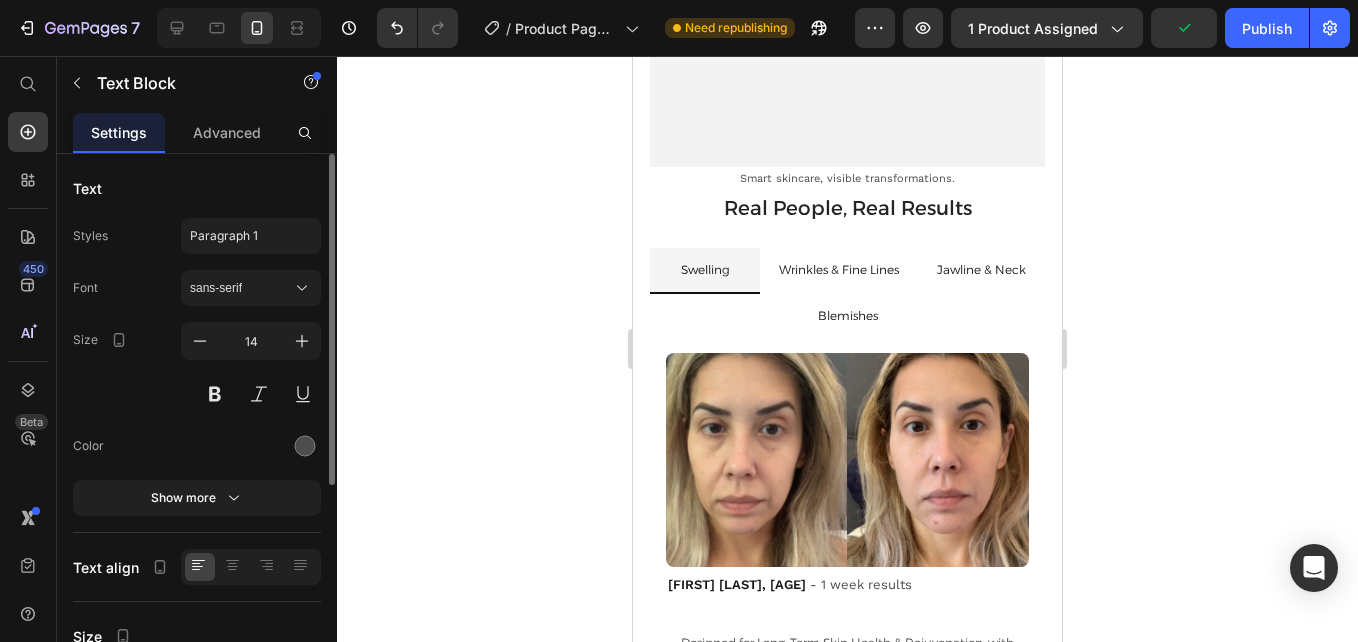 click on "1" at bounding box center (847, -261) 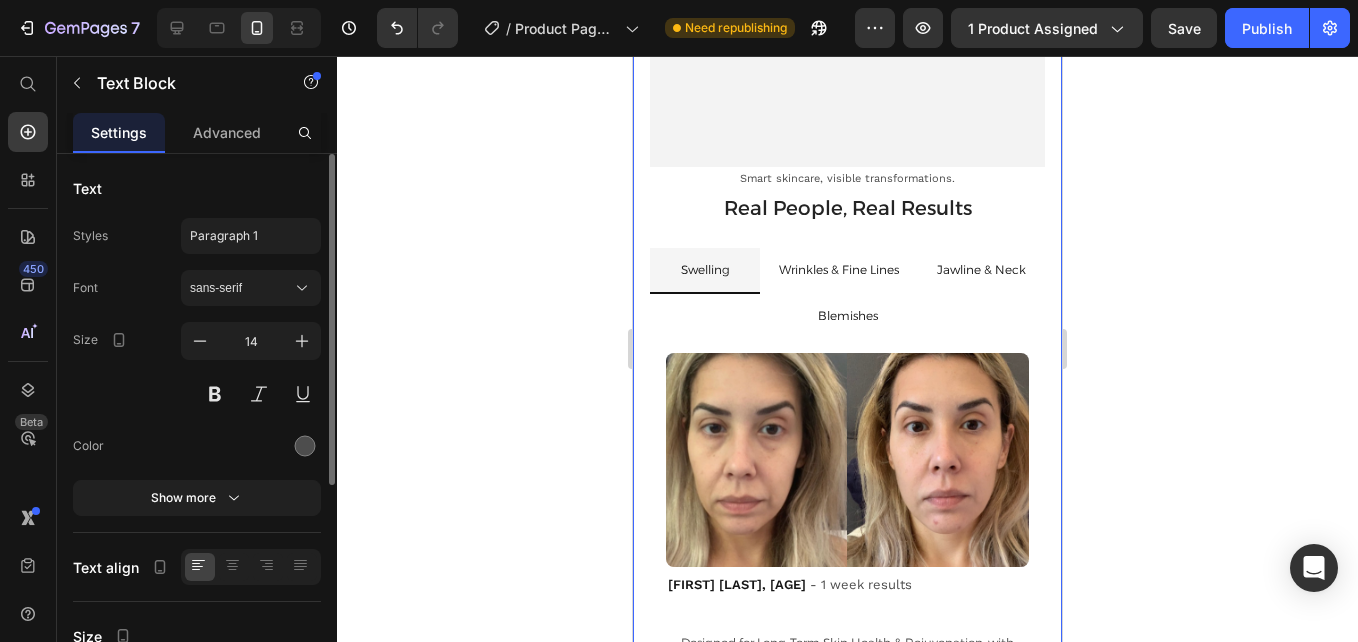 click on "Text Block Smart skincare, visible transformations. Text Block How to use Lifty Heading 1 Text Block 28 Turn on the device, select the preferred LED mode, and apply a conductive gel or water-based serum to enhance glide and effectiveness. Text Block Drop element here Hero Banner Smart skincare, visible transformations. Text Block Real People, Real Results Heading Swelling Wrinkles Fine Lines Jawline Neck Blemishes Image [FIRST] [LAST], [AGE] Text Block - 1 week results Text Block Row Image [FIRST] [LAST], [AGE] Text Block - 1 month results Text Block Row Image [FIRST] [LAST], [AGE] Text Block - 2 weeks results Text Block Row Image [FIRST] [LAST], [AGE] Text Block - 3 months results Text Block Row Tab Designed for Long-Term Skin Health & Rejuvenation, with Harnessing Technology to Support Youthful Skin. Text Block Row" at bounding box center [847, 154] 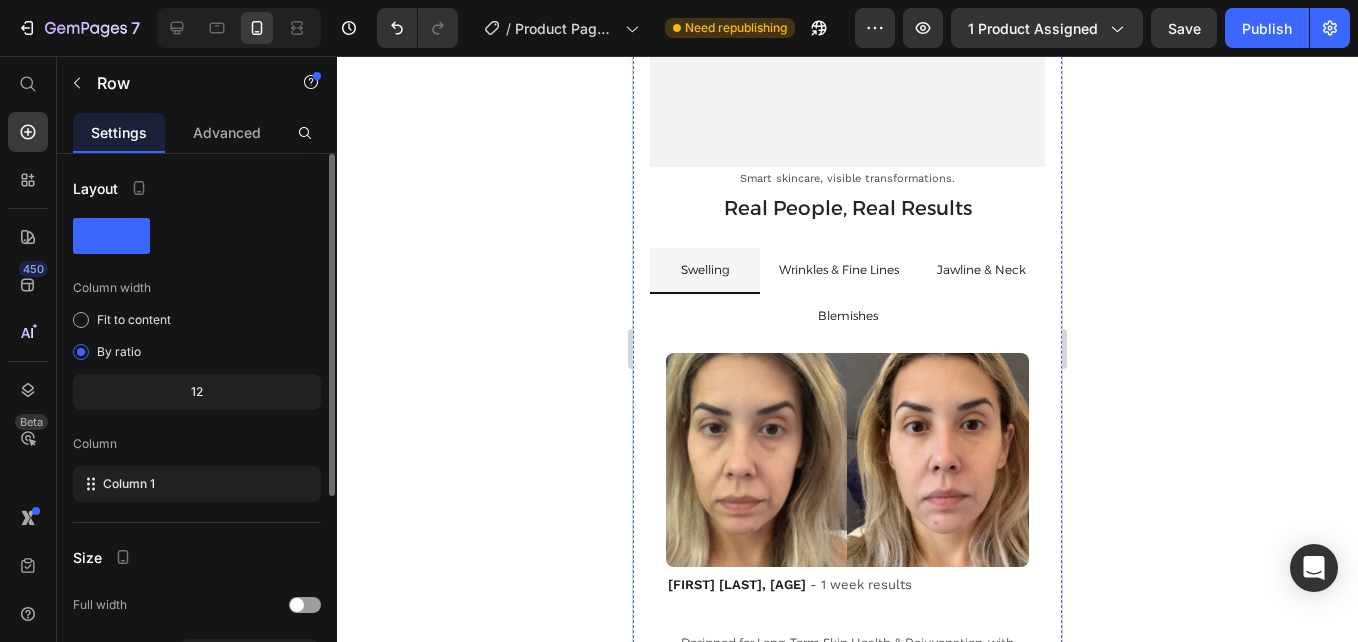 click on "1" at bounding box center (847, -261) 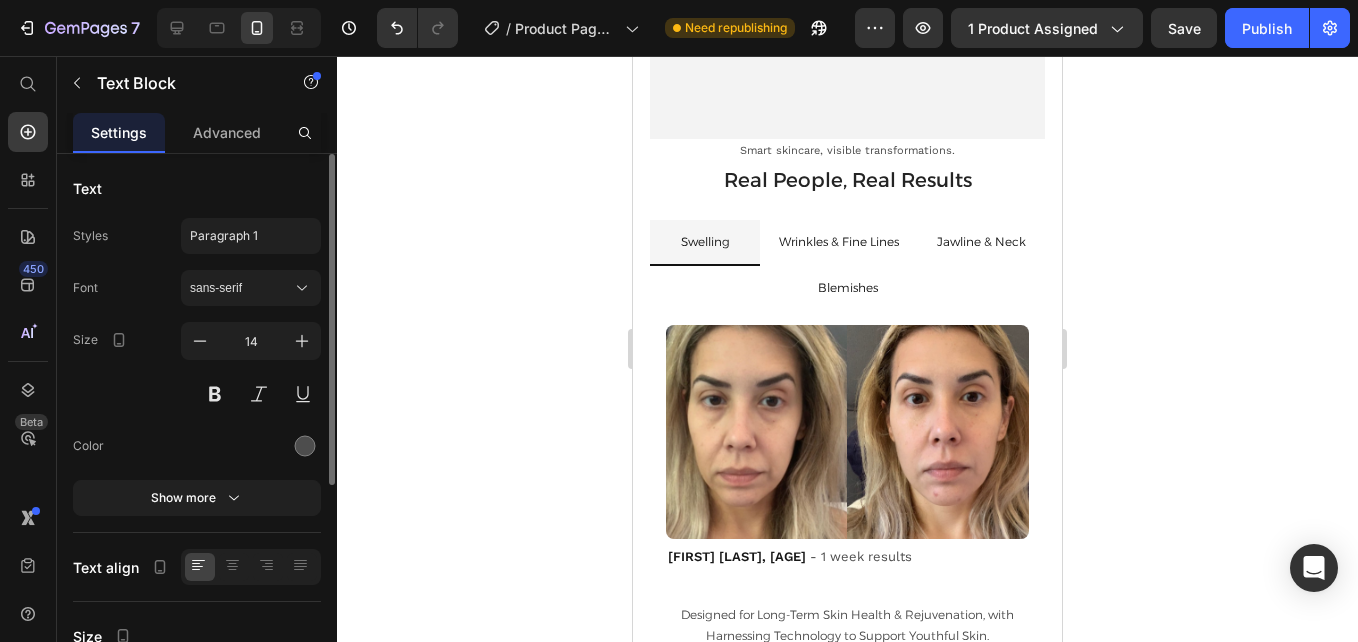 drag, startPoint x: 829, startPoint y: 326, endPoint x: 832, endPoint y: 288, distance: 38.118237 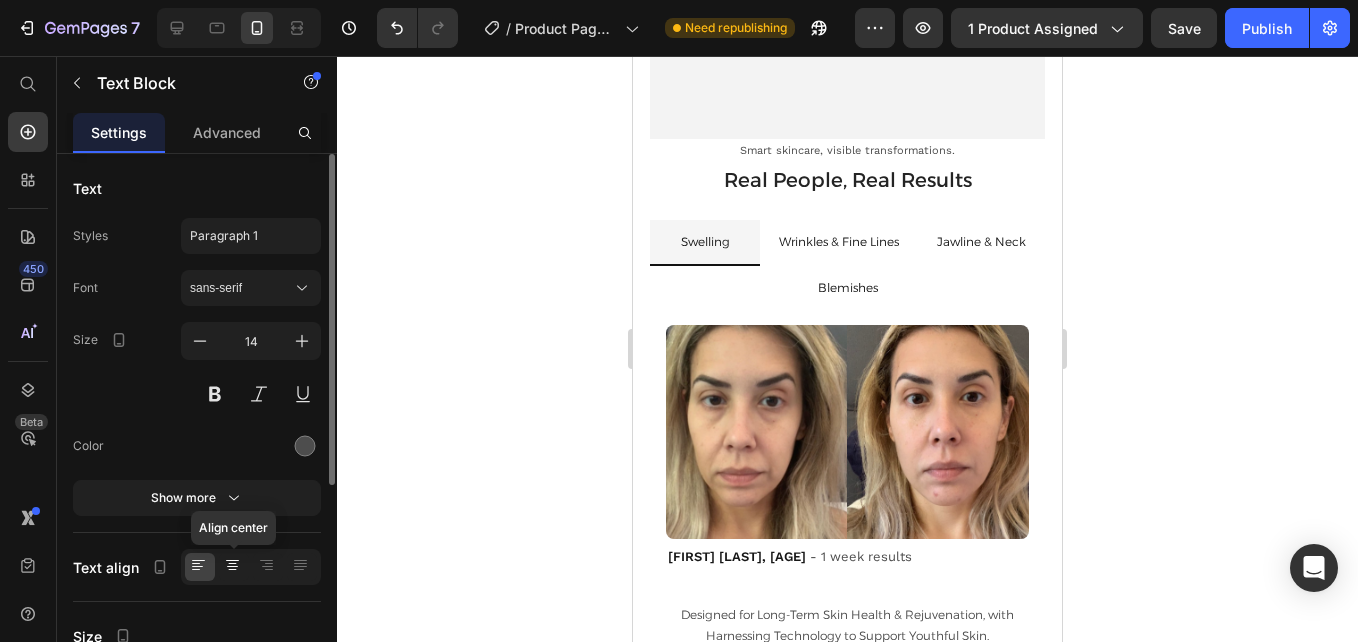 click 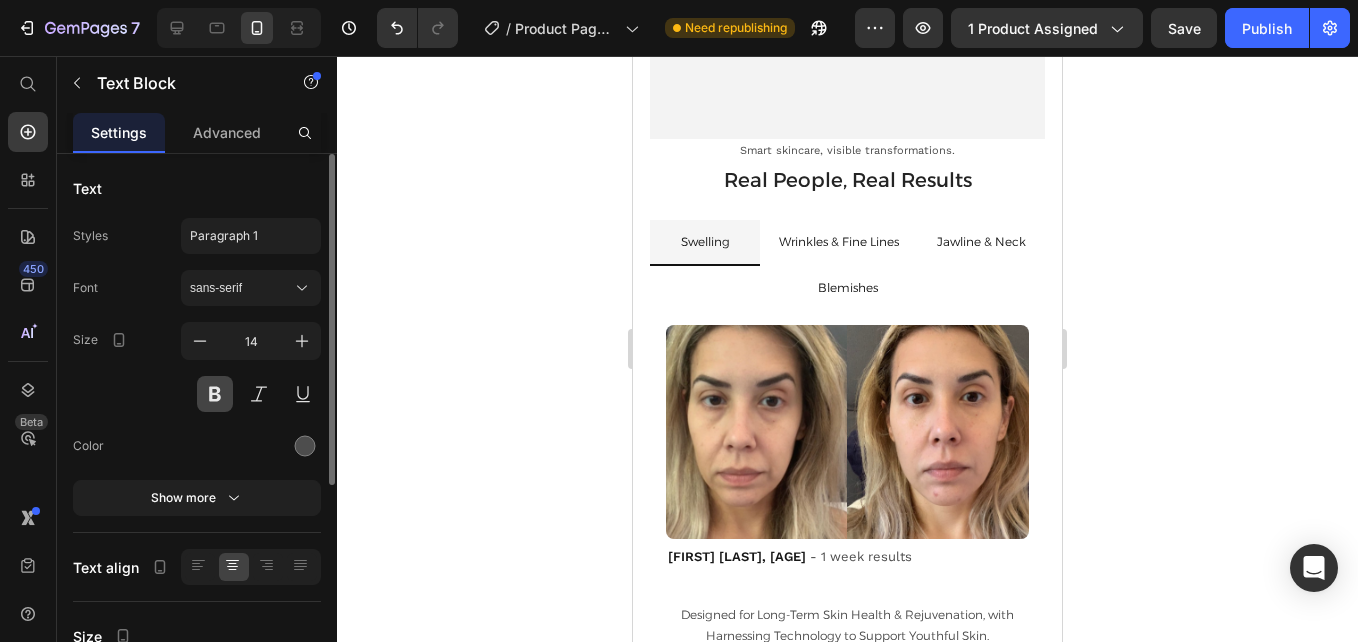click at bounding box center [215, 394] 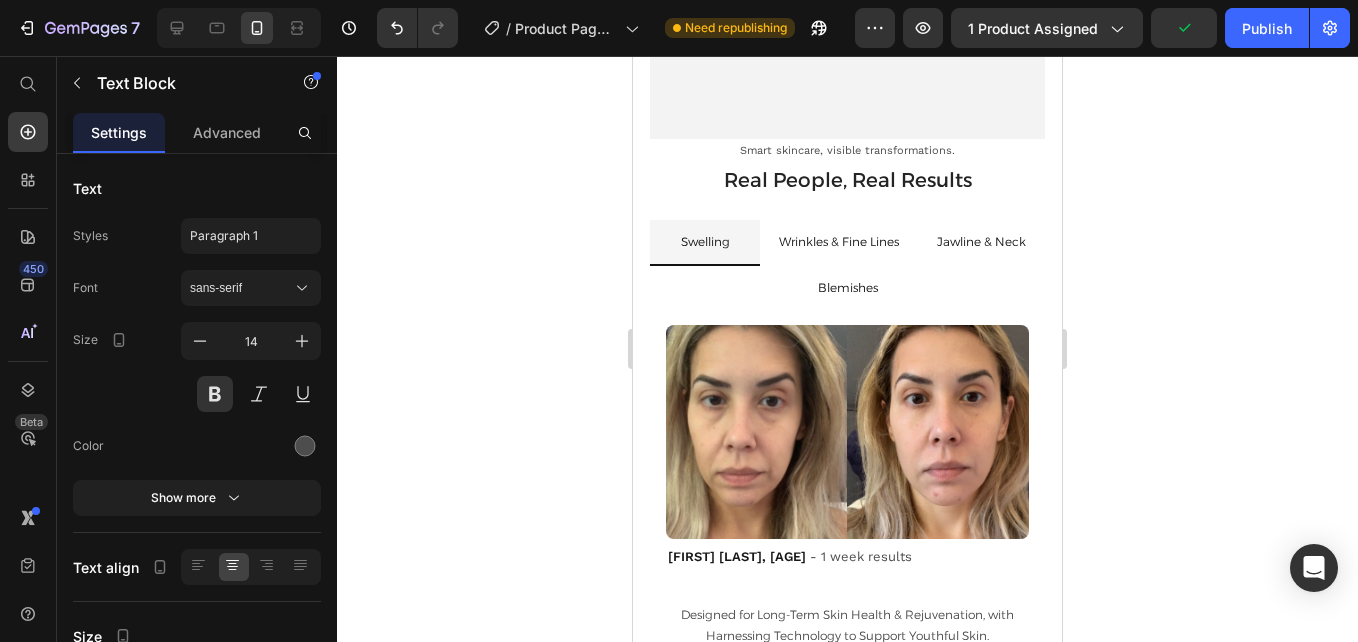 click on "1" at bounding box center [847, -261] 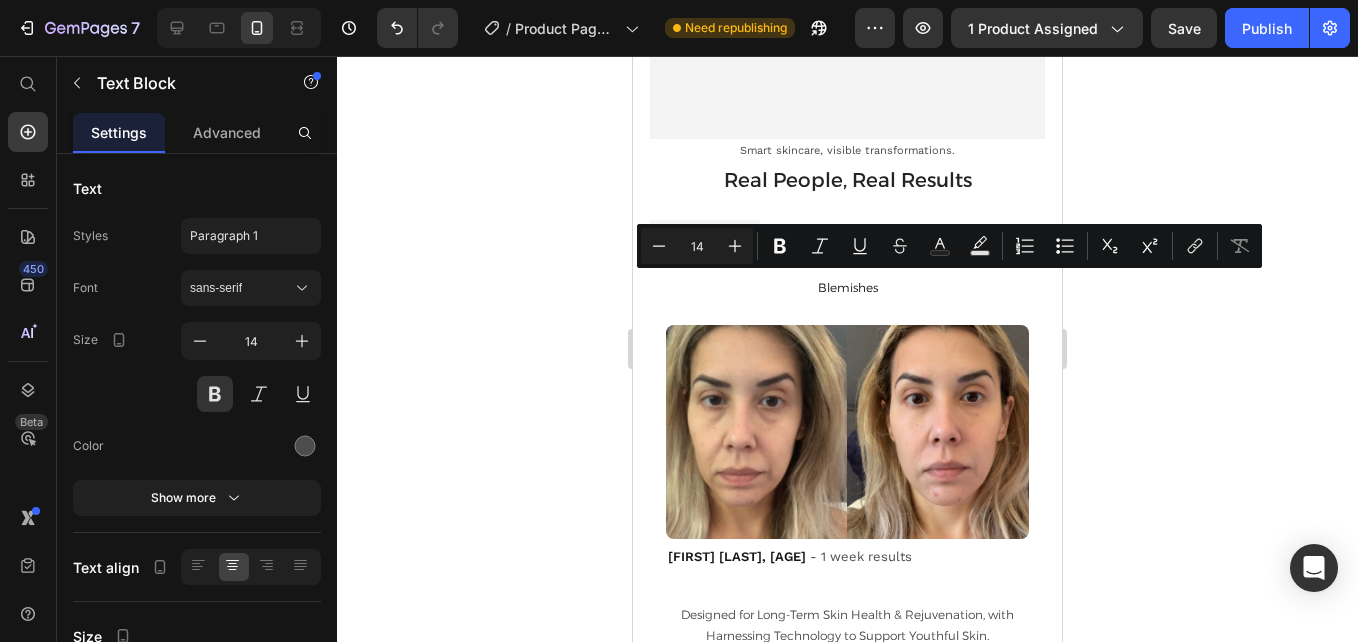 click on "14" at bounding box center (697, 246) 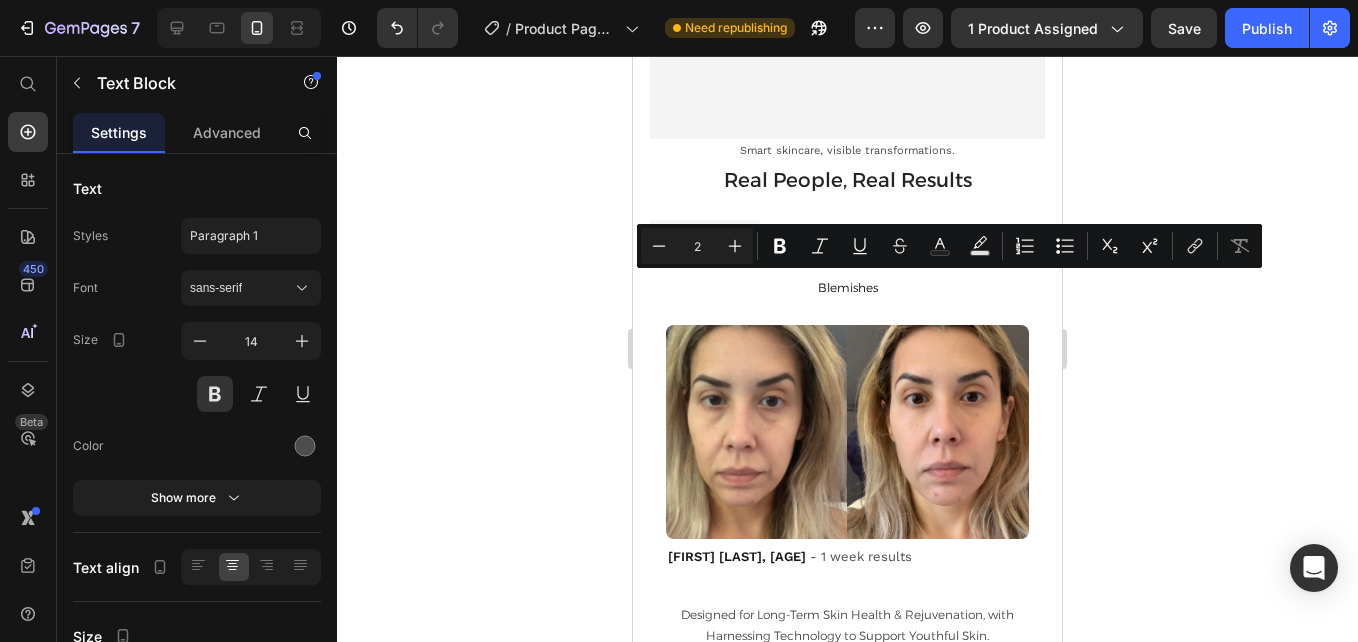 type on "2" 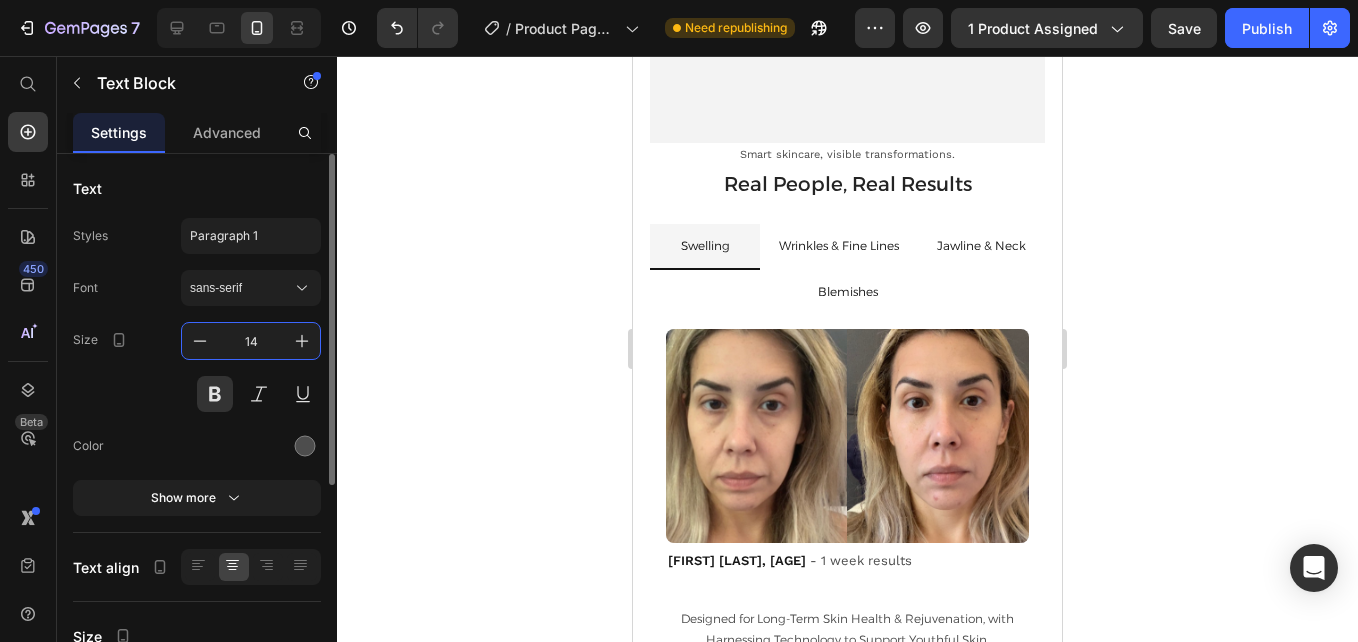click on "14" at bounding box center [251, 341] 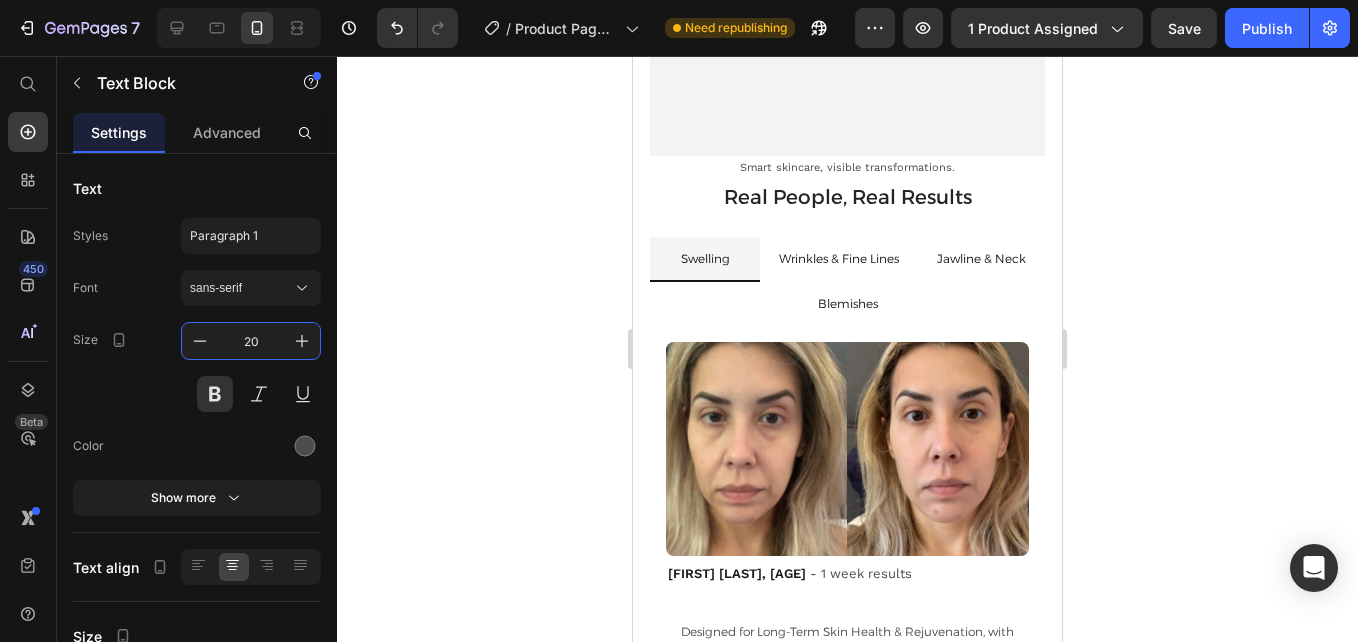 type on "20" 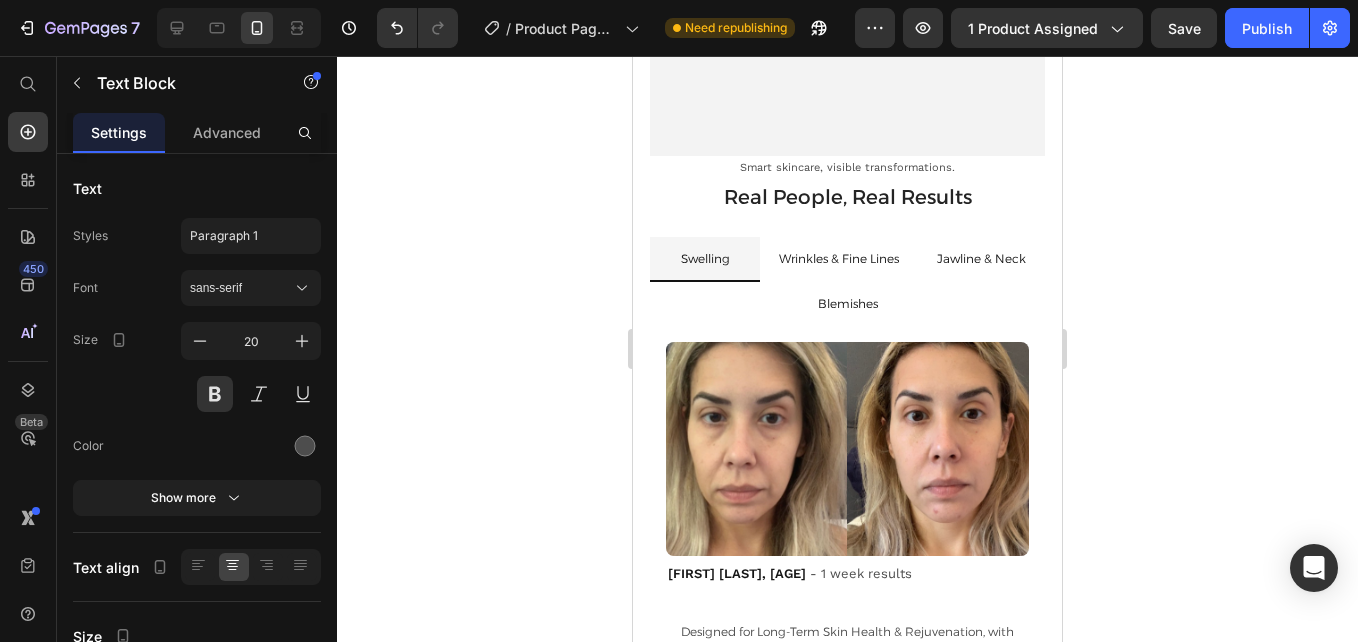 click on "0" at bounding box center [847, -252] 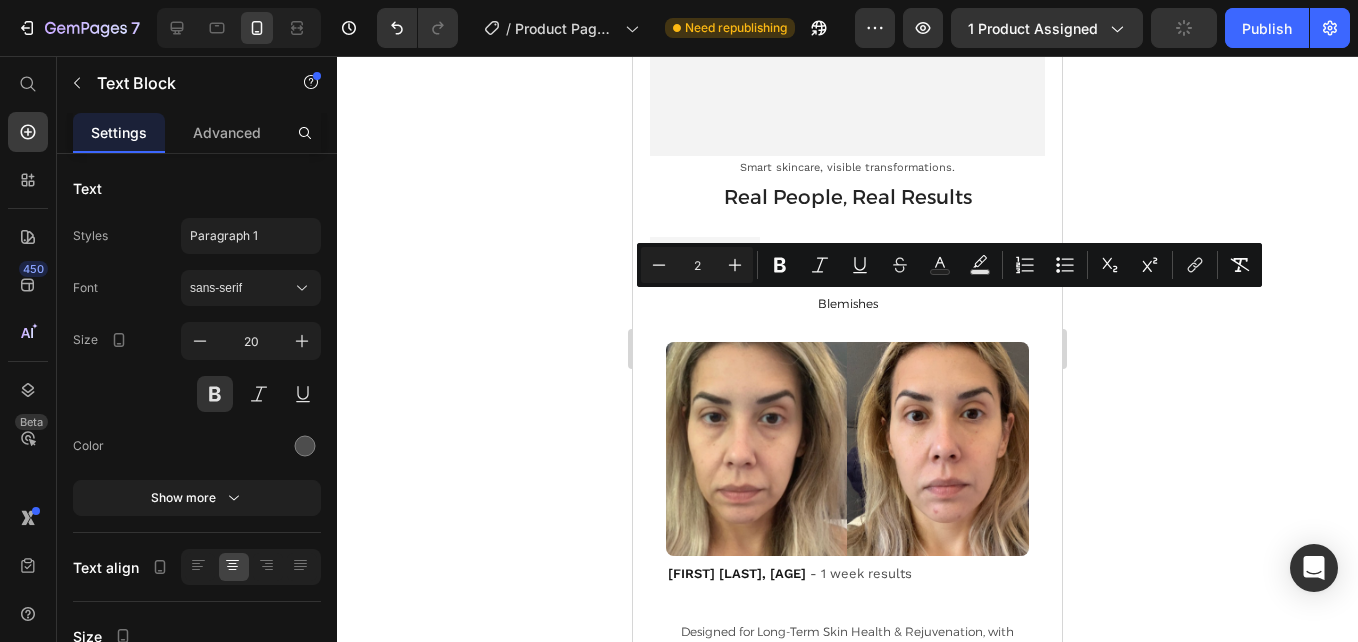 click on "2" at bounding box center [697, 265] 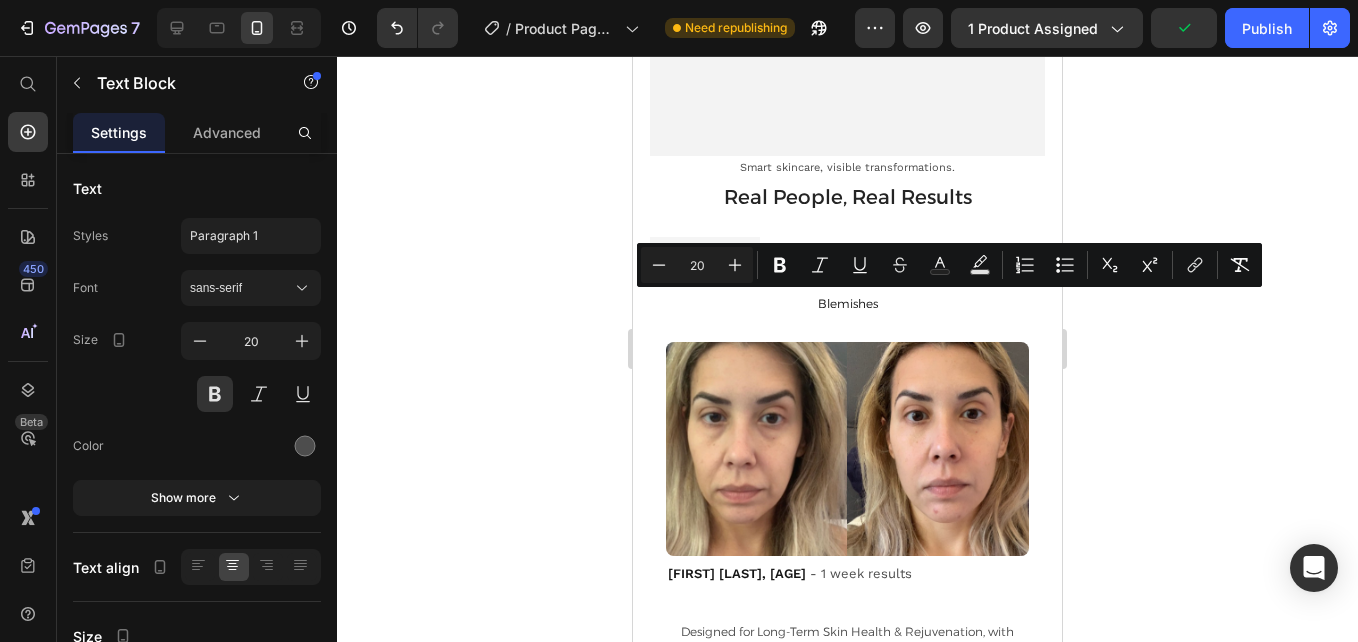 type on "20" 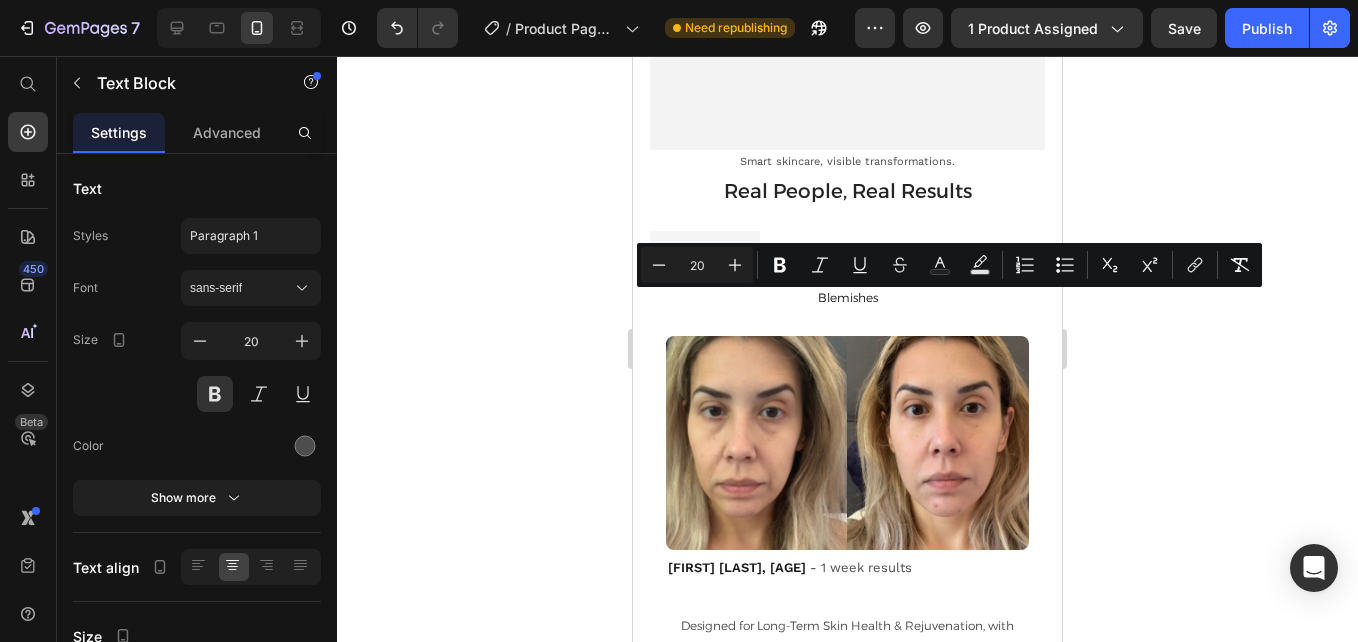 click on "Minus 20 Plus Bold Italic Underline       Strikethrough
Text Color
Text Background Color Numbered List Bulleted List Subscript Superscript       link Remove Format" at bounding box center (949, 265) 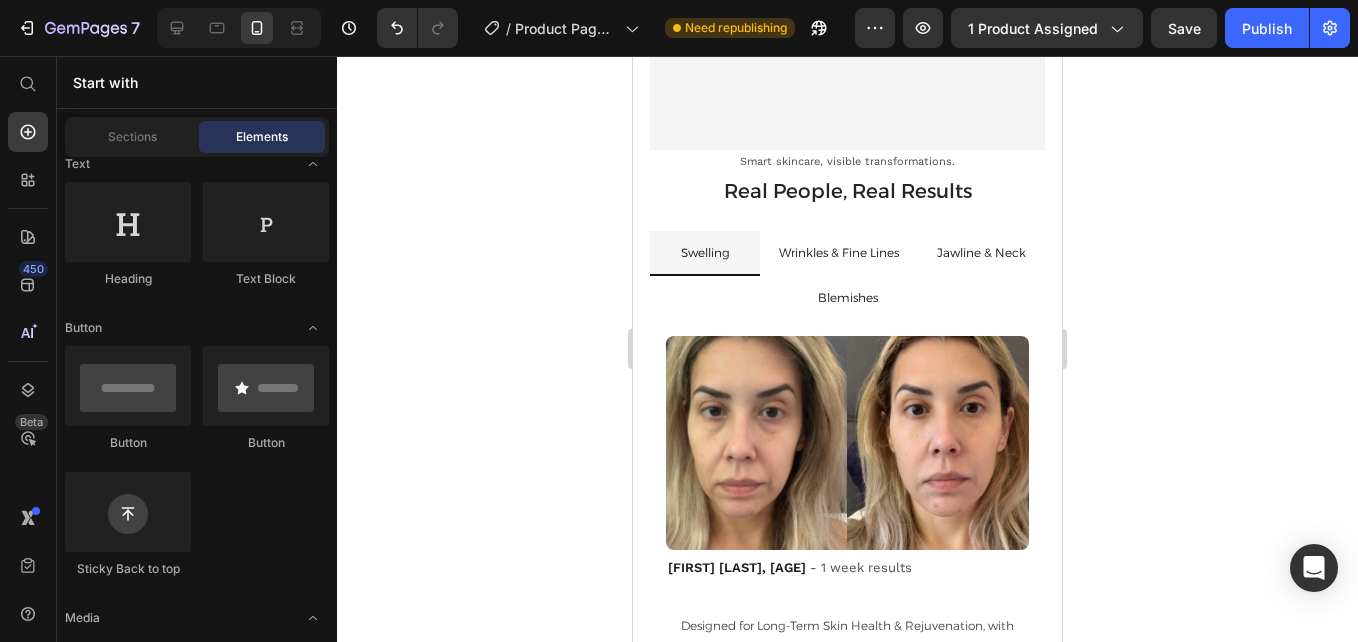 scroll, scrollTop: 4541, scrollLeft: 0, axis: vertical 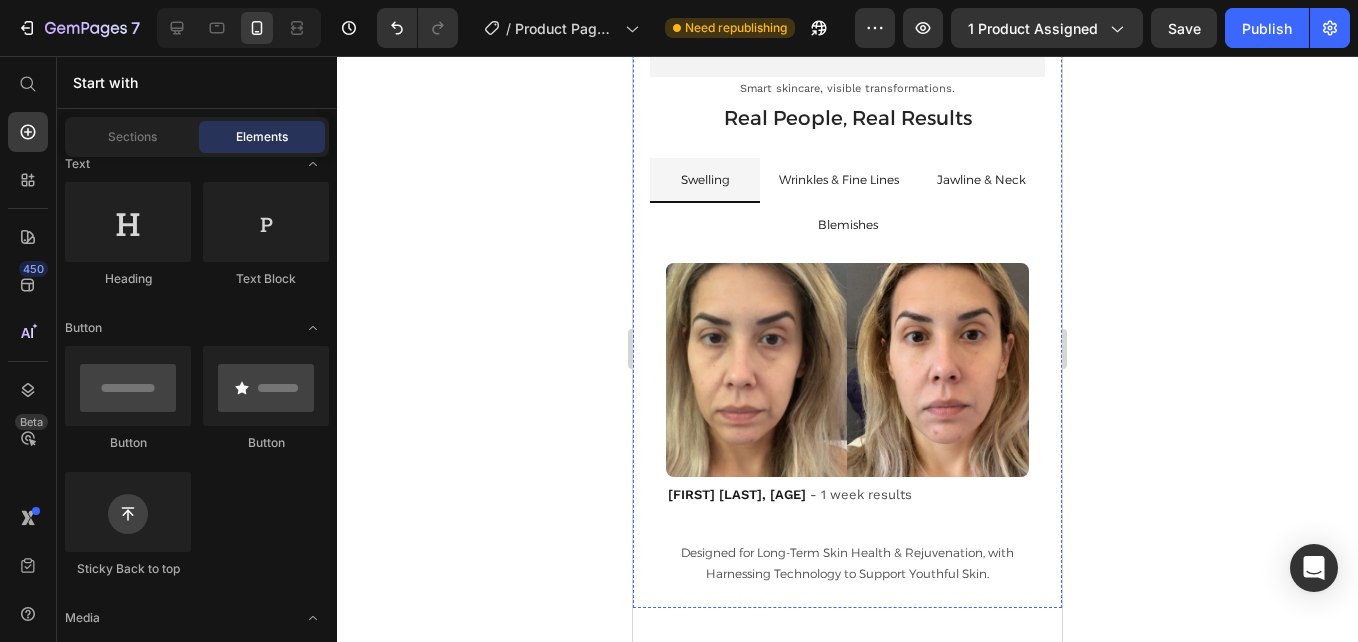 click on "1" at bounding box center [847, -328] 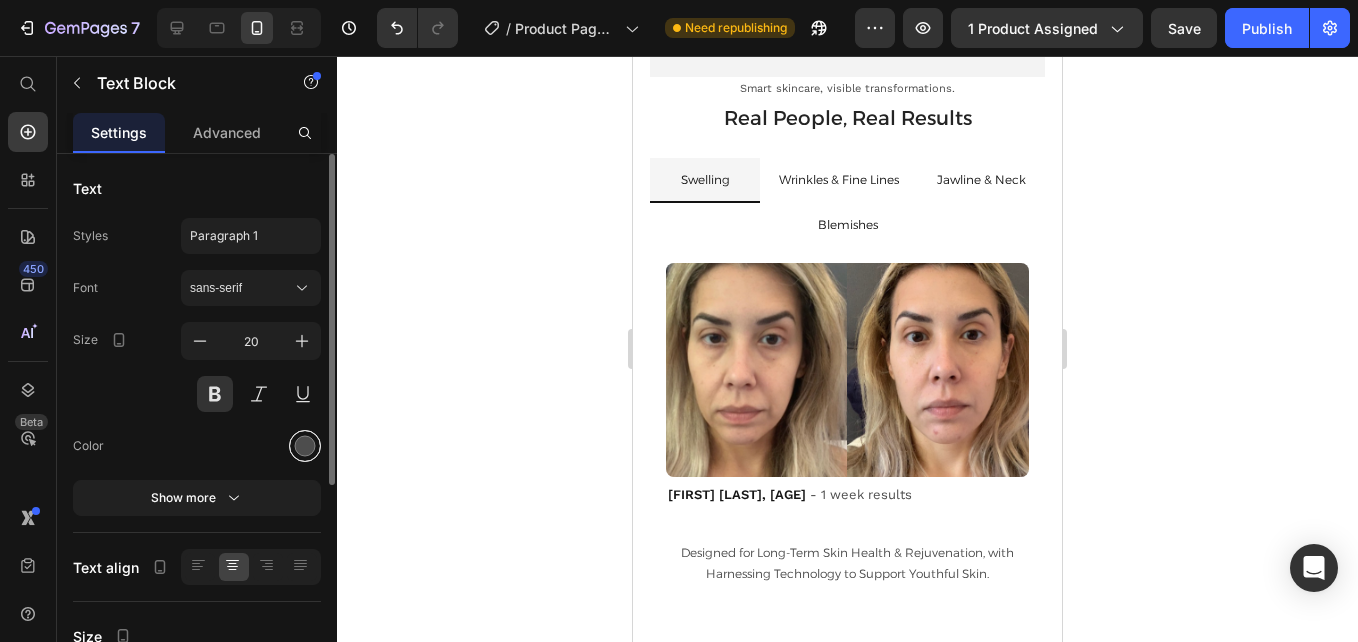 click at bounding box center (305, 446) 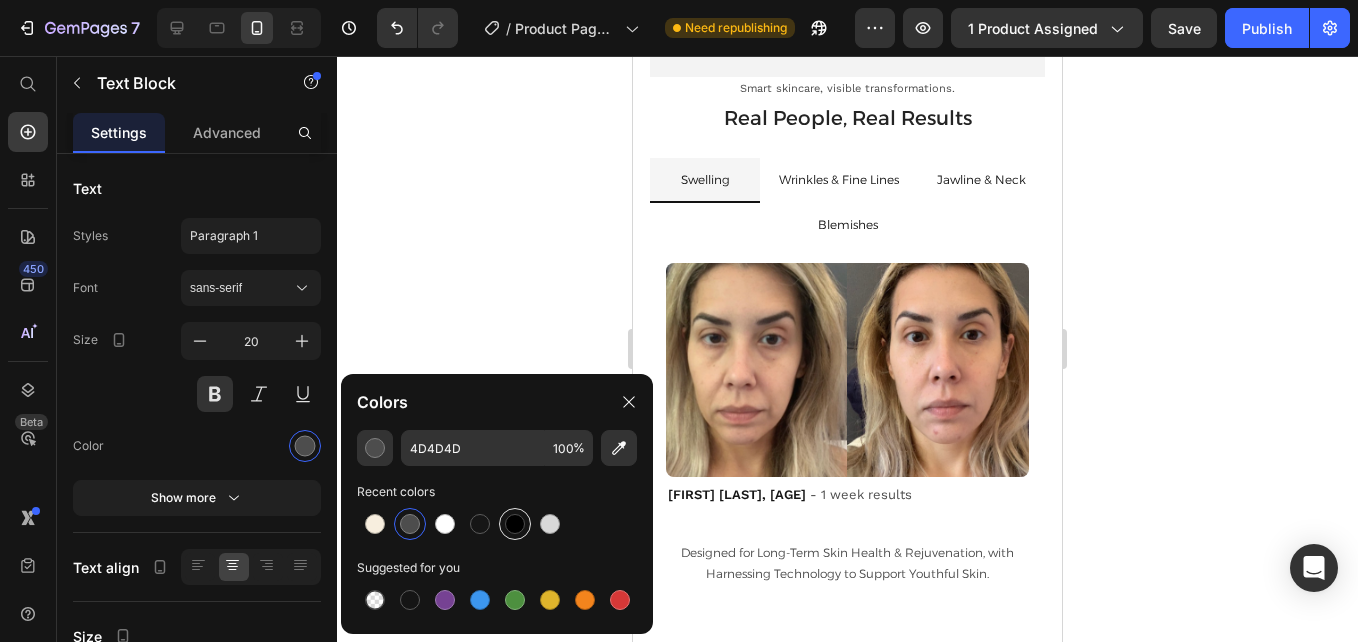 click at bounding box center [515, 524] 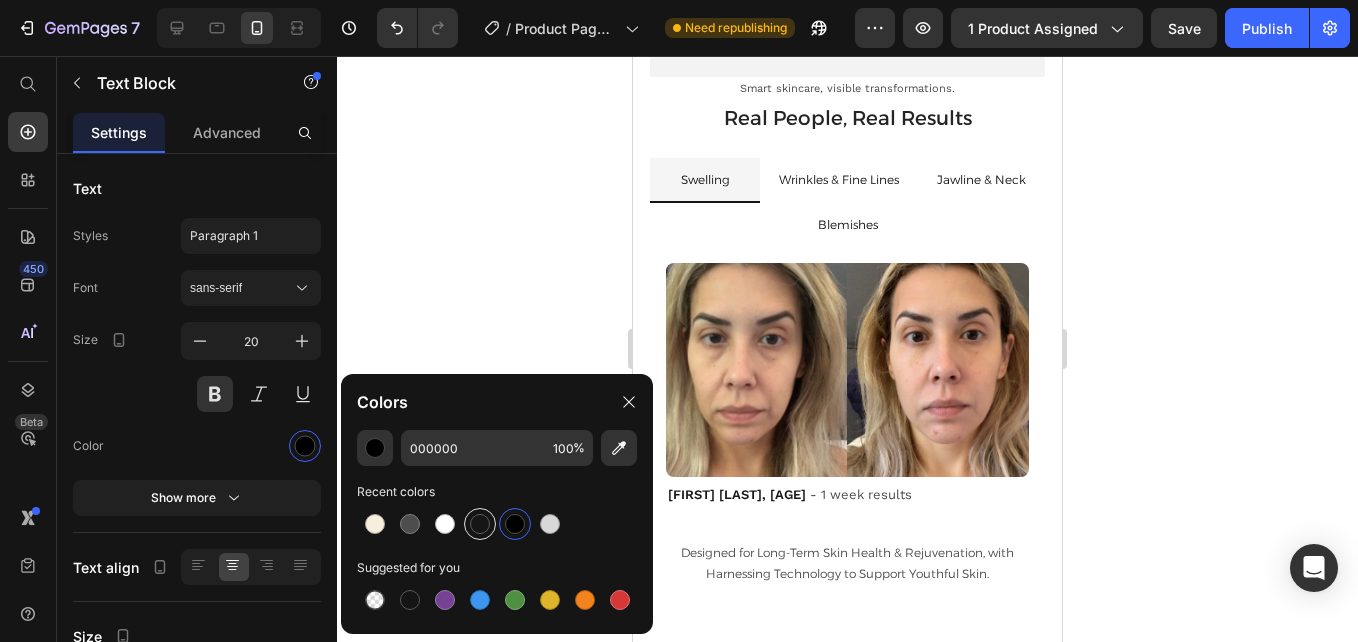 click at bounding box center [480, 524] 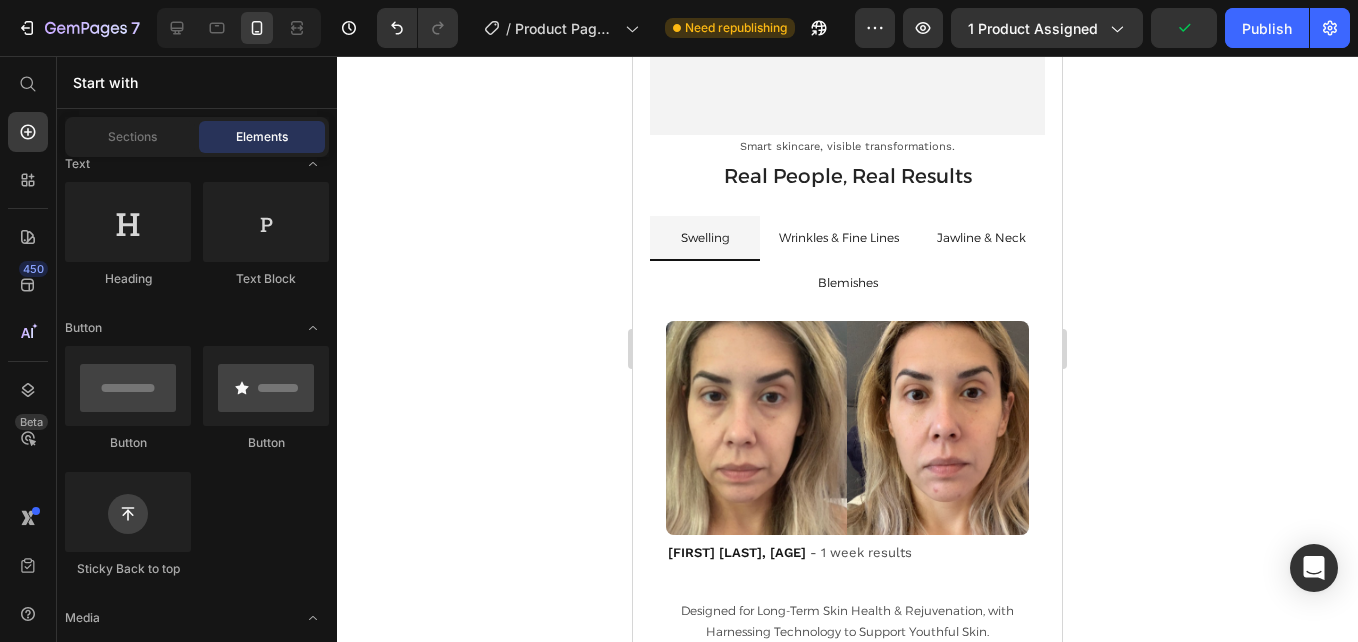 scroll, scrollTop: 4468, scrollLeft: 0, axis: vertical 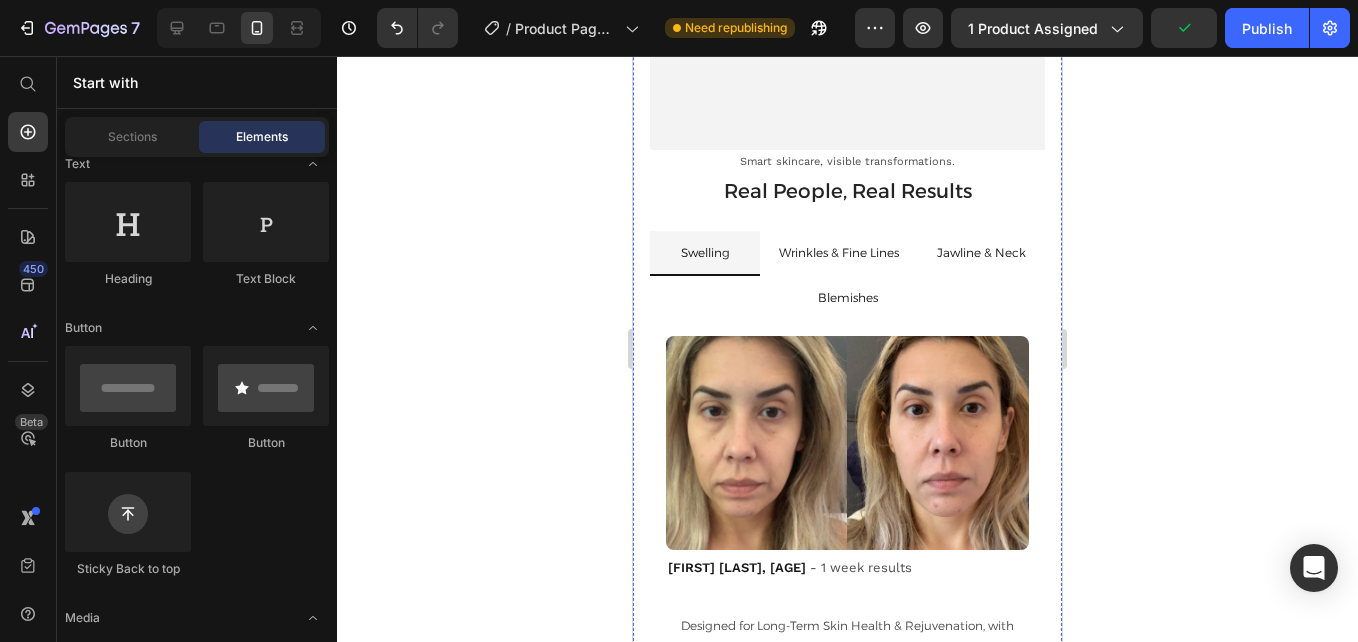 click on "1" at bounding box center [847, -255] 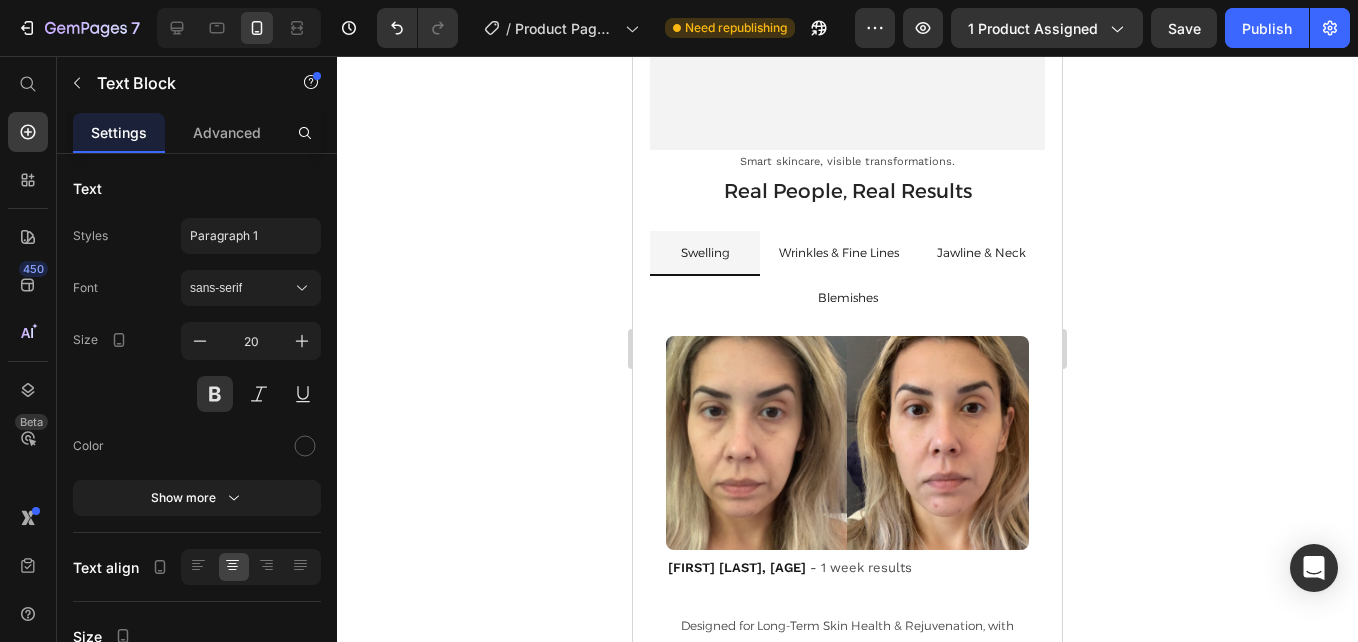 drag, startPoint x: 848, startPoint y: 291, endPoint x: 825, endPoint y: 290, distance: 23.021729 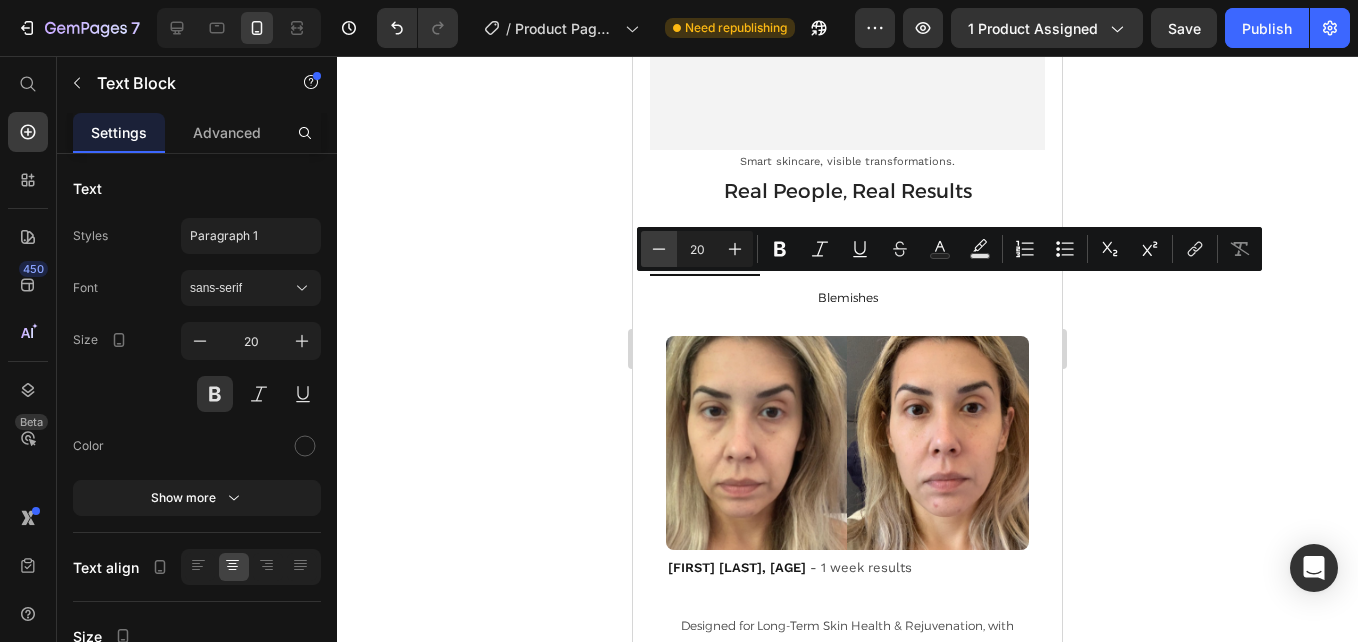 click on "Minus" at bounding box center [659, 249] 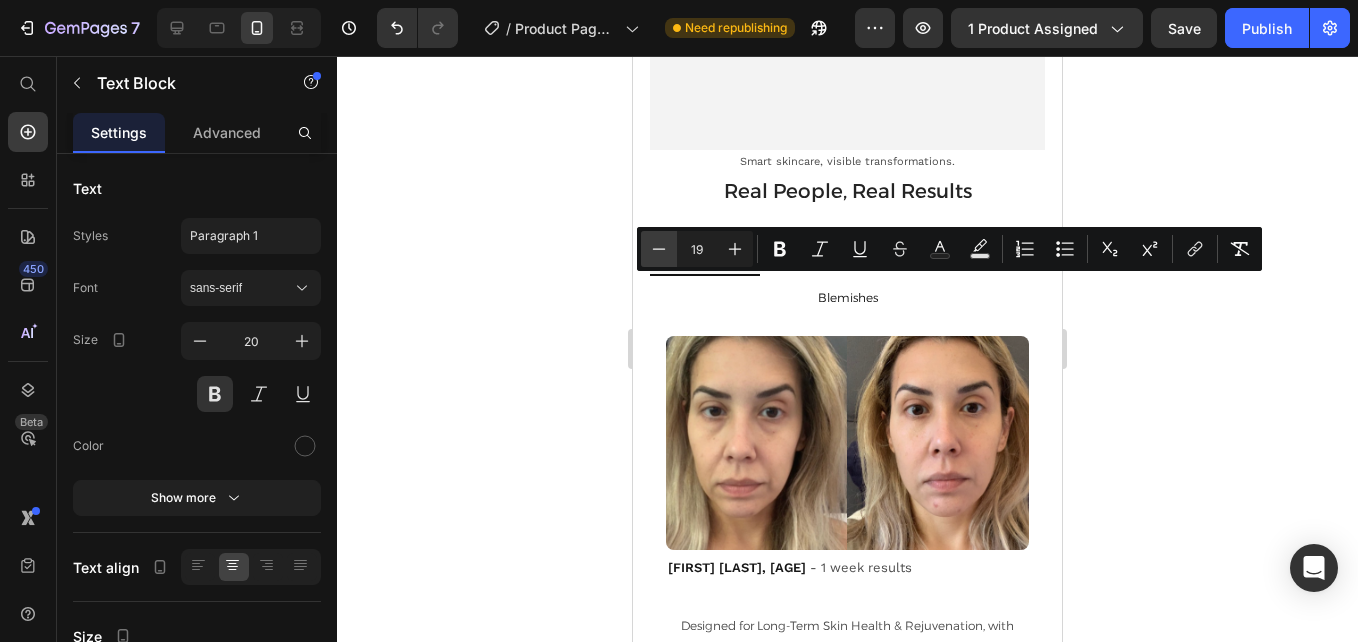 click on "Minus" at bounding box center (659, 249) 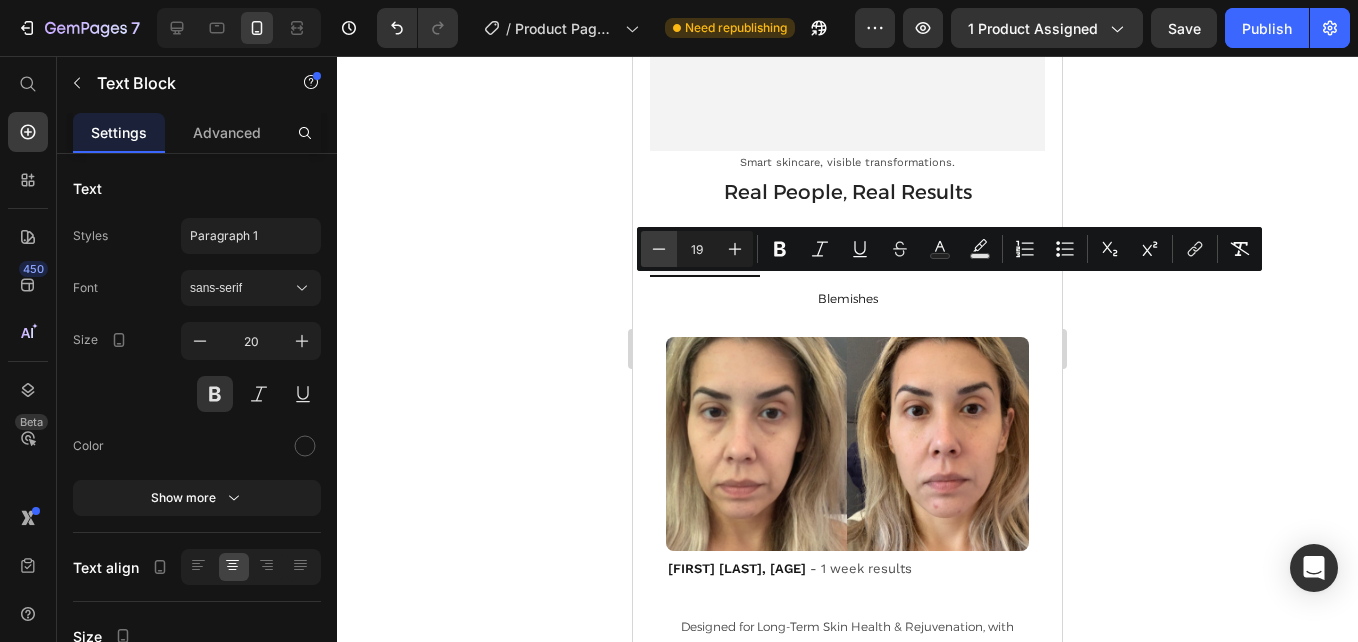 type on "18" 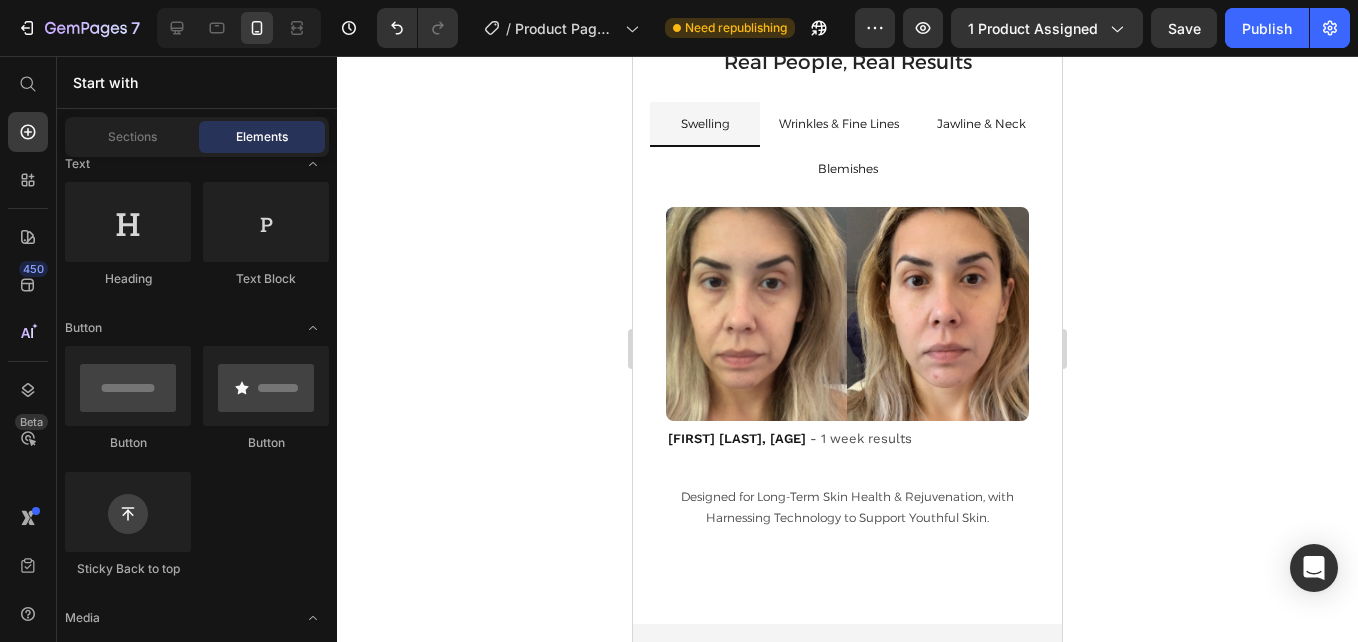 scroll, scrollTop: 4613, scrollLeft: 0, axis: vertical 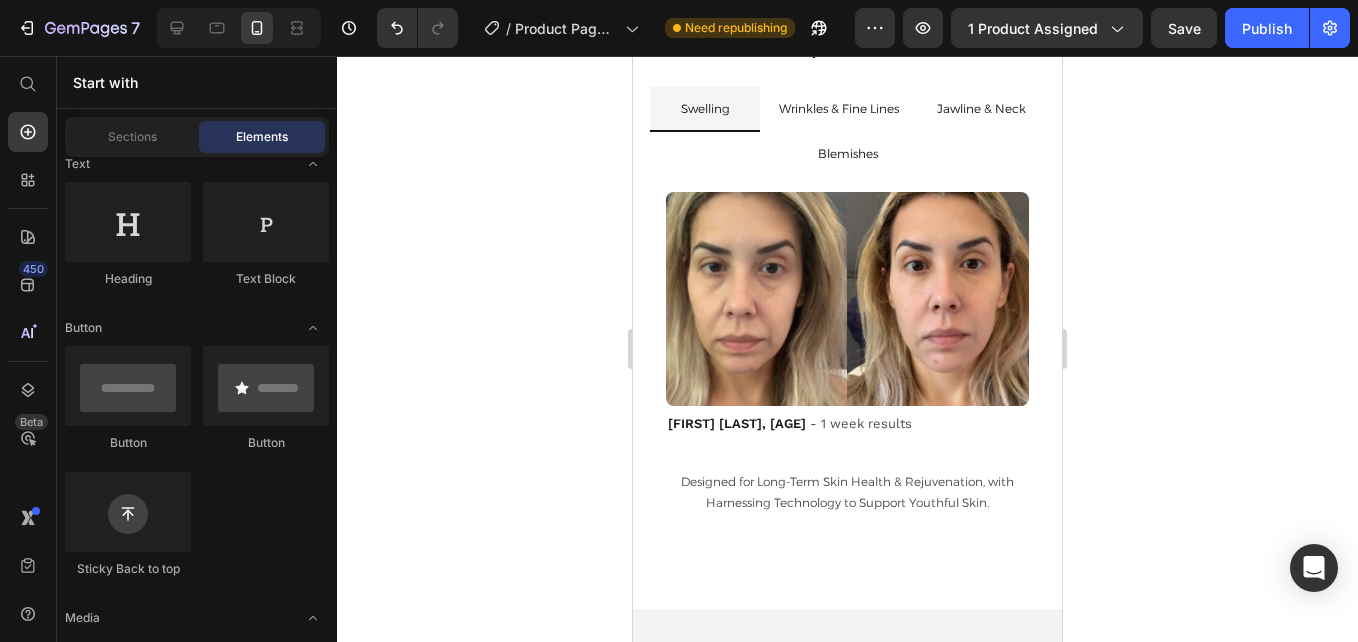 click on "to enhance glide and effectiveness." at bounding box center [847, -323] 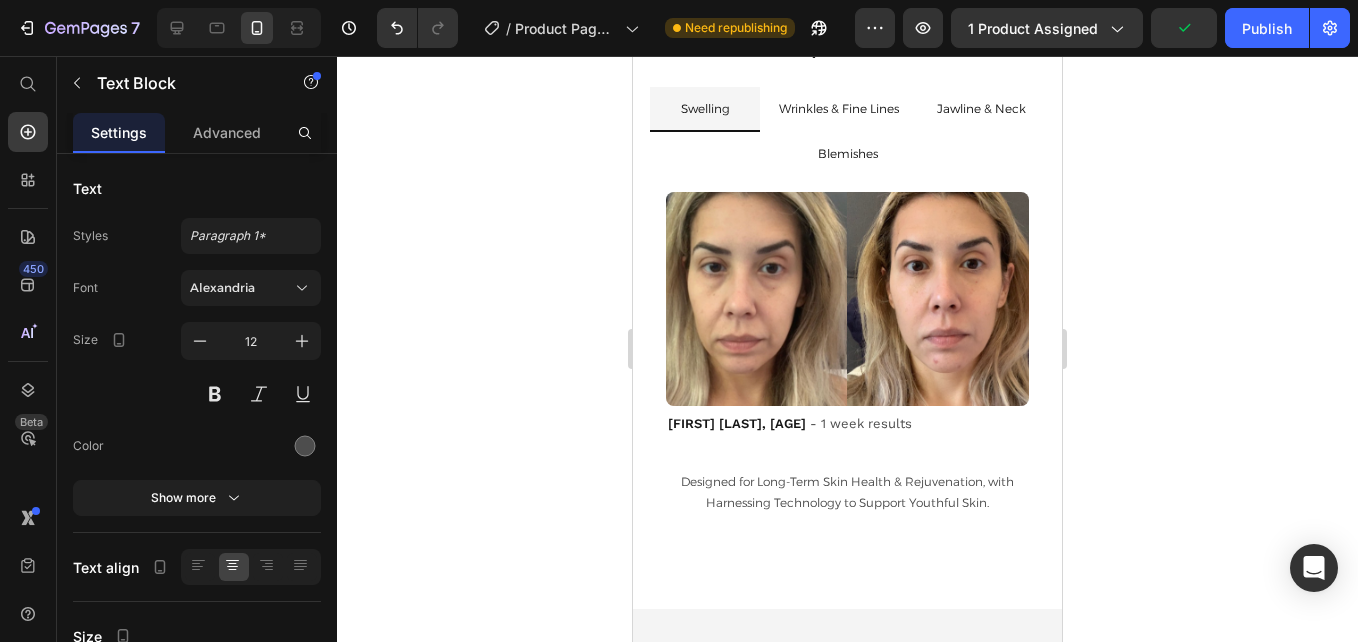 click on "Turn on the device, select the preferred LED mode," at bounding box center (847, -366) 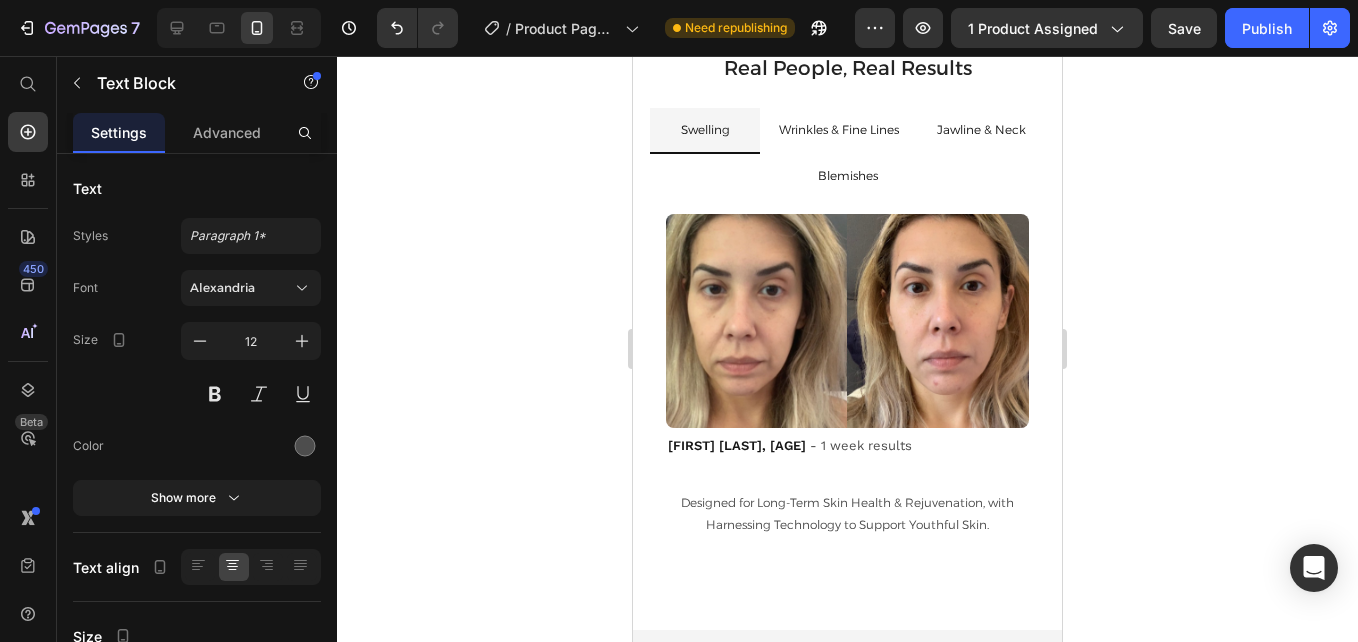 click at bounding box center (847, -366) 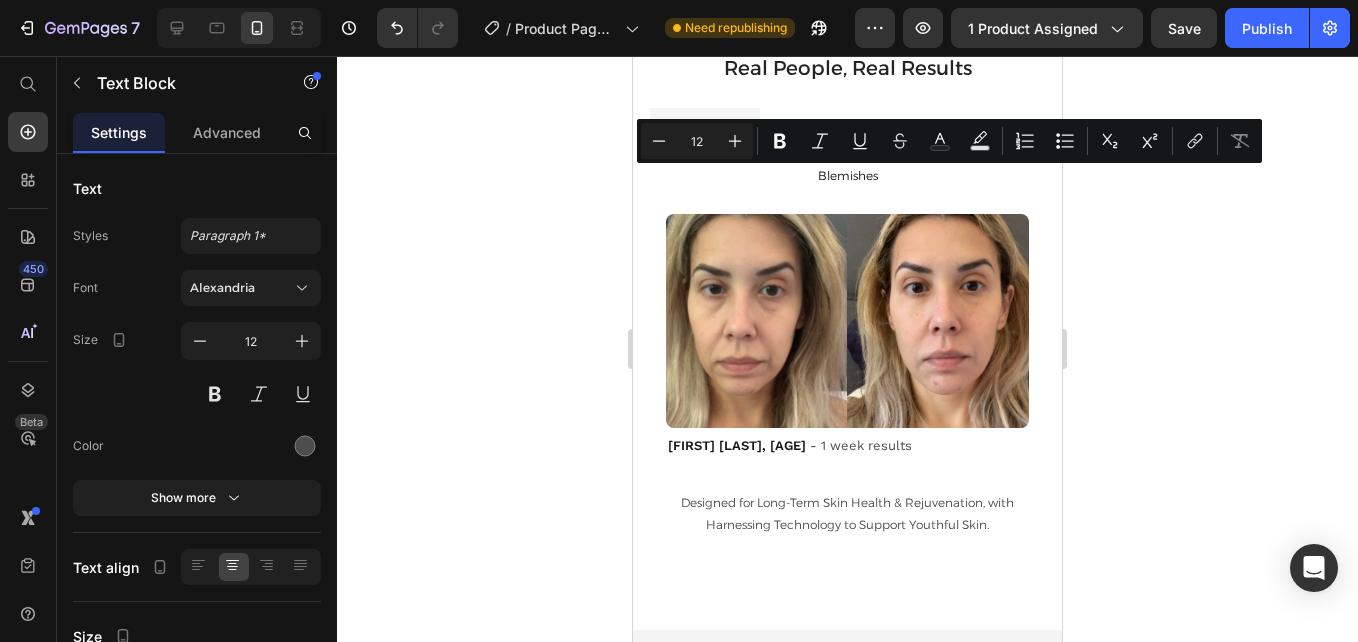 click on "12" at bounding box center [697, 141] 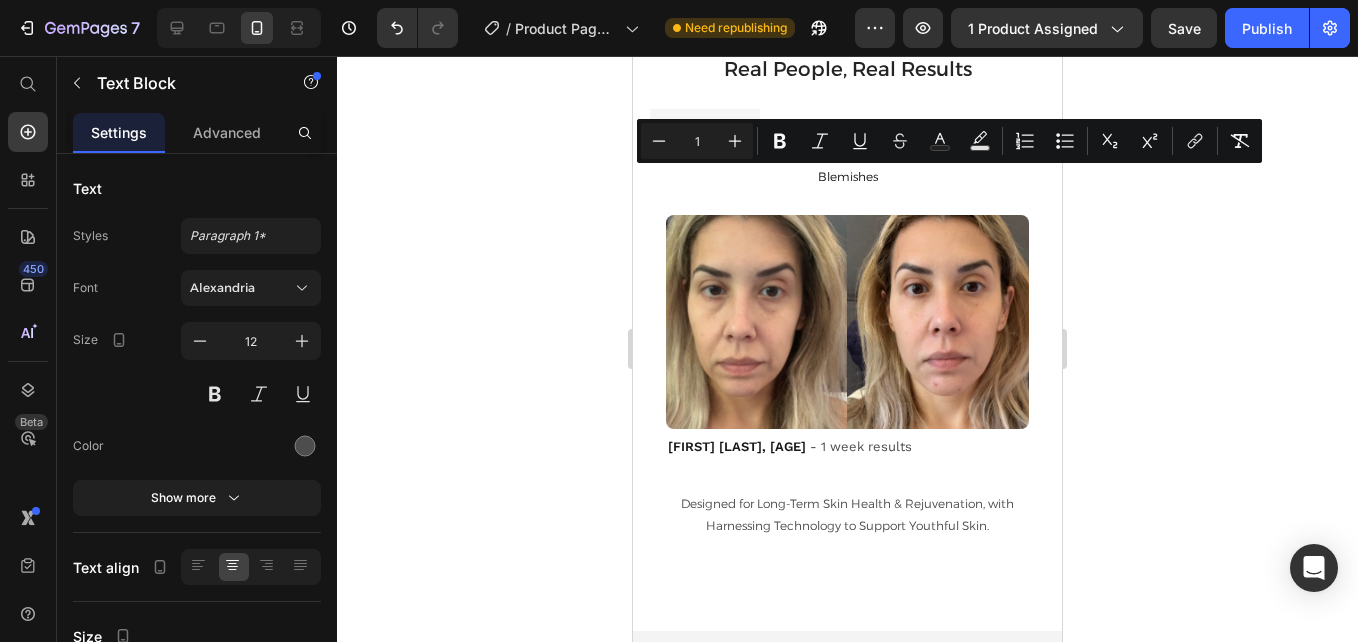 type on "1" 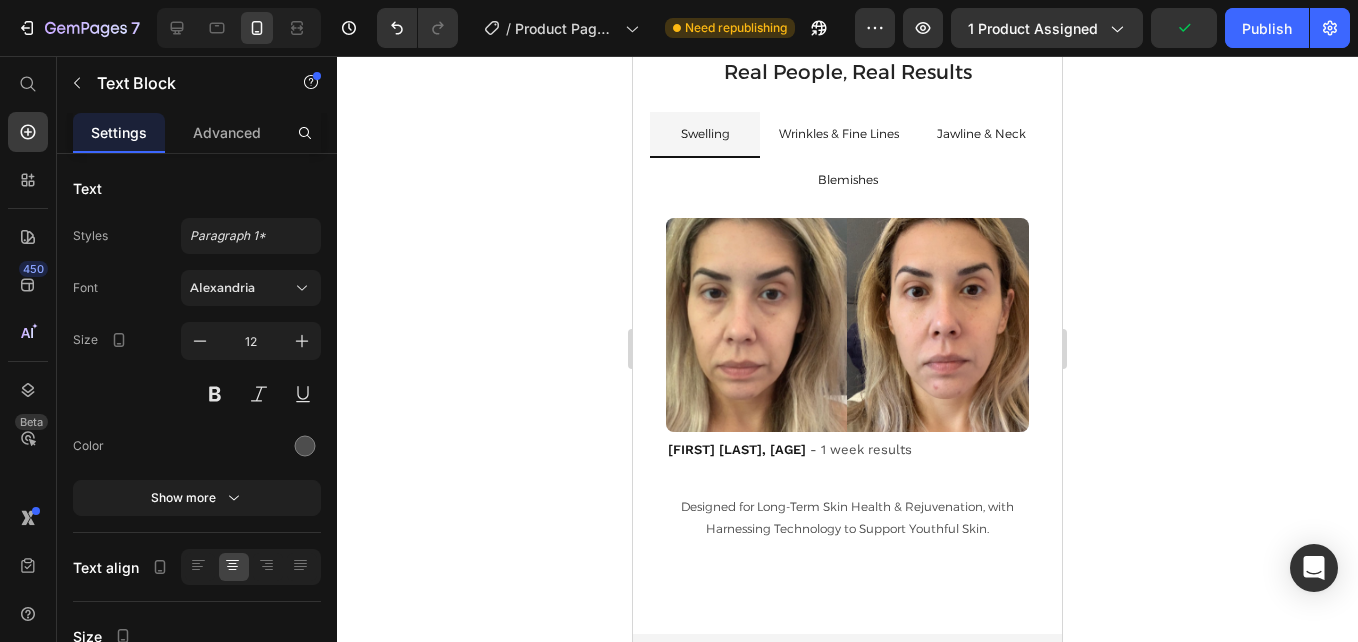 click on "8" at bounding box center [847, -364] 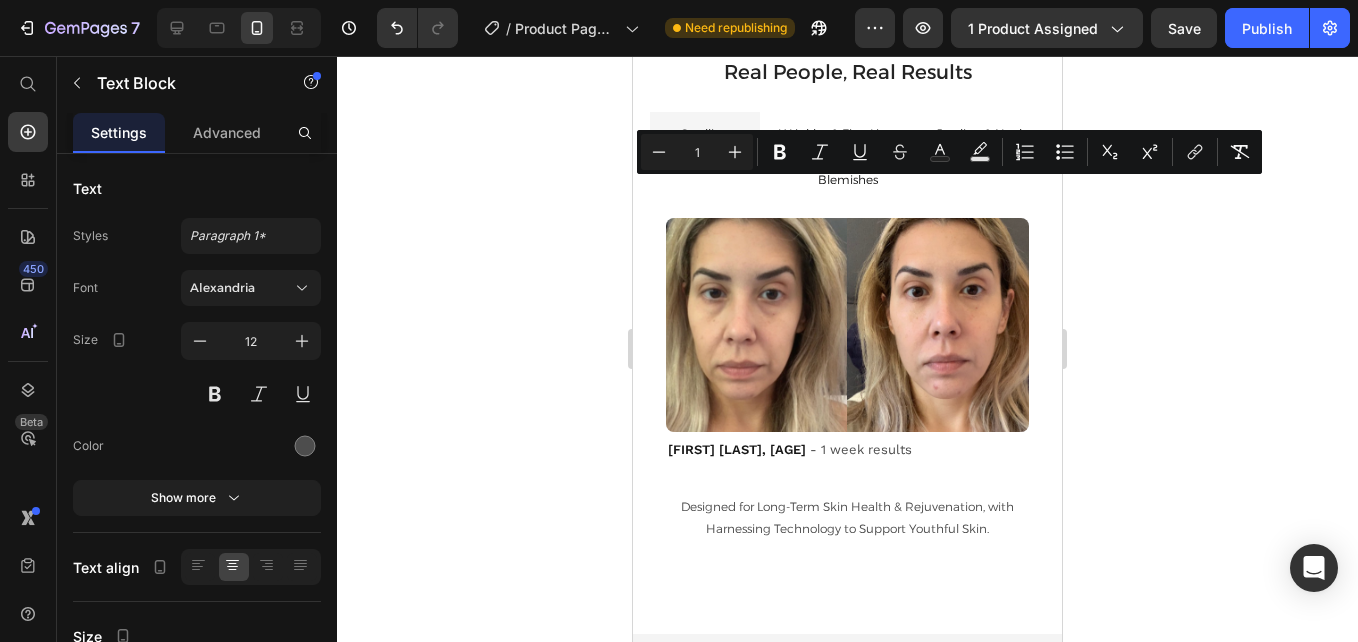 click on "1" at bounding box center [697, 152] 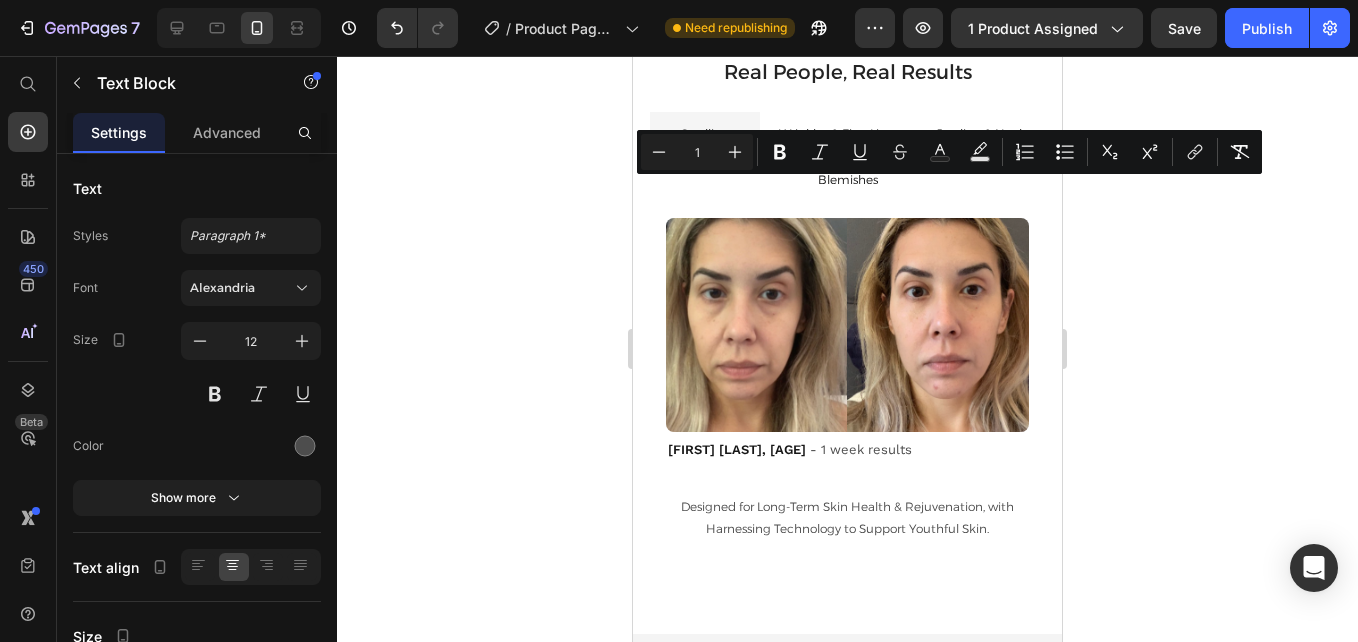 click on "1" at bounding box center (697, 152) 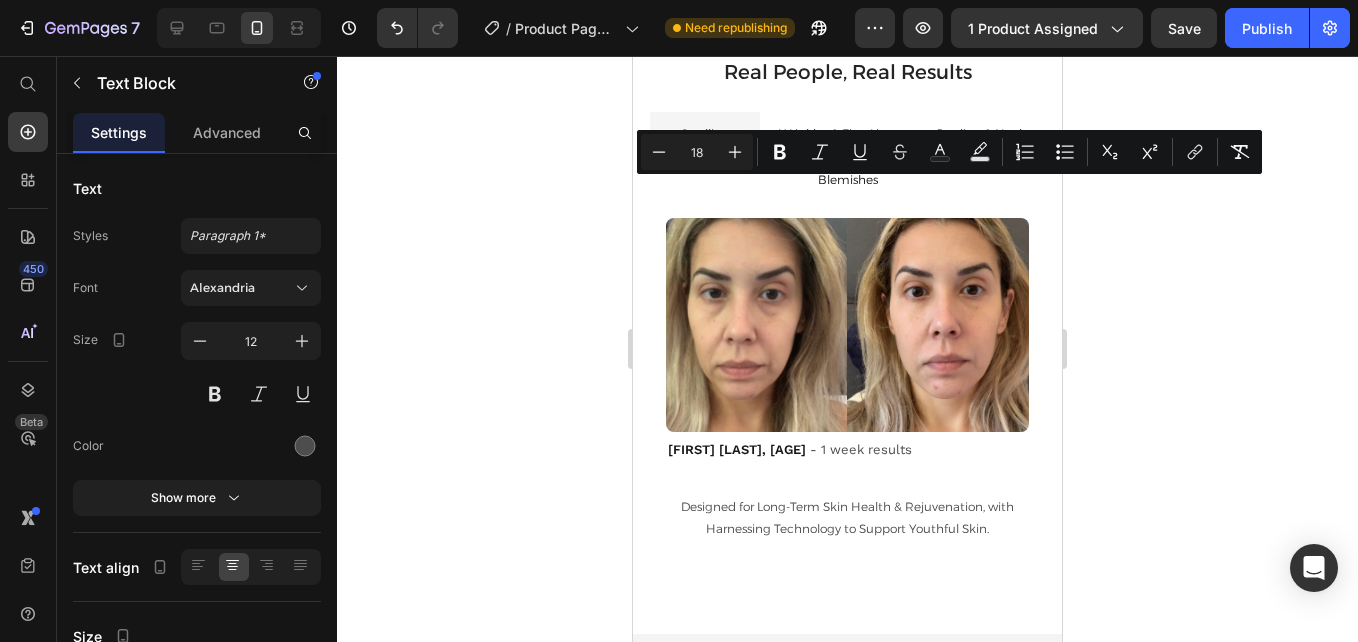 type on "18" 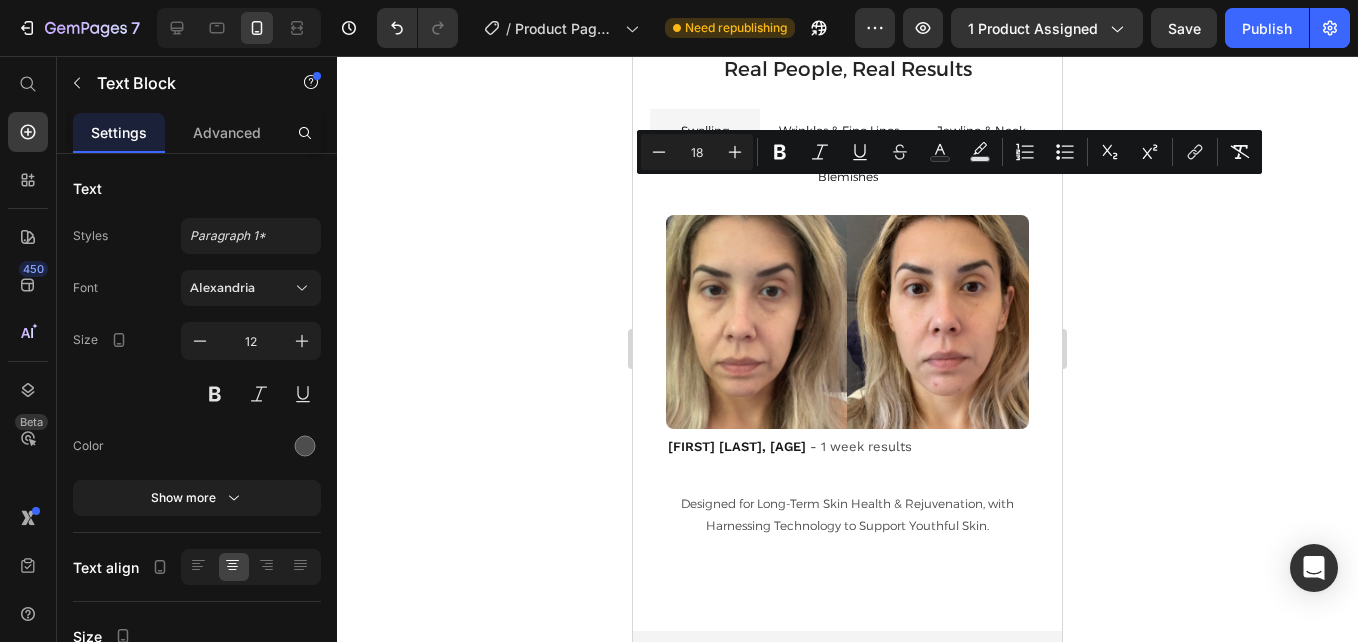 click on "8" at bounding box center [848, -367] 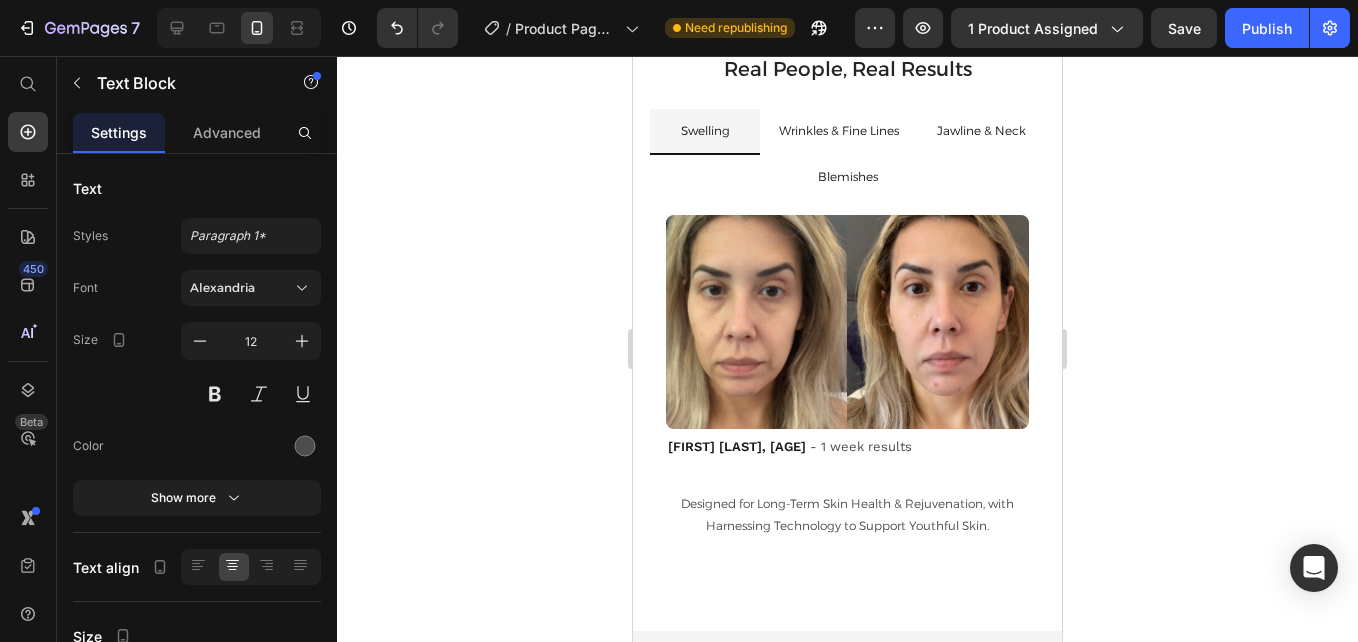 drag, startPoint x: 856, startPoint y: 177, endPoint x: 805, endPoint y: 182, distance: 51.24451 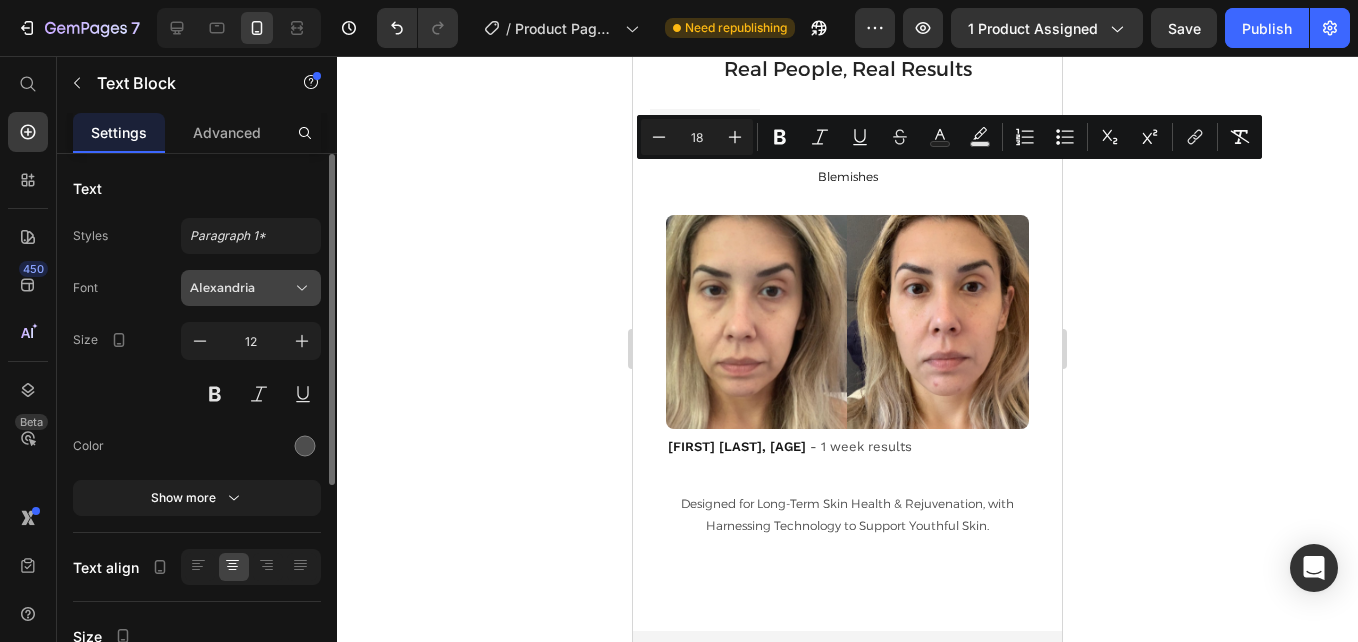 click on "Alexandria" at bounding box center [241, 288] 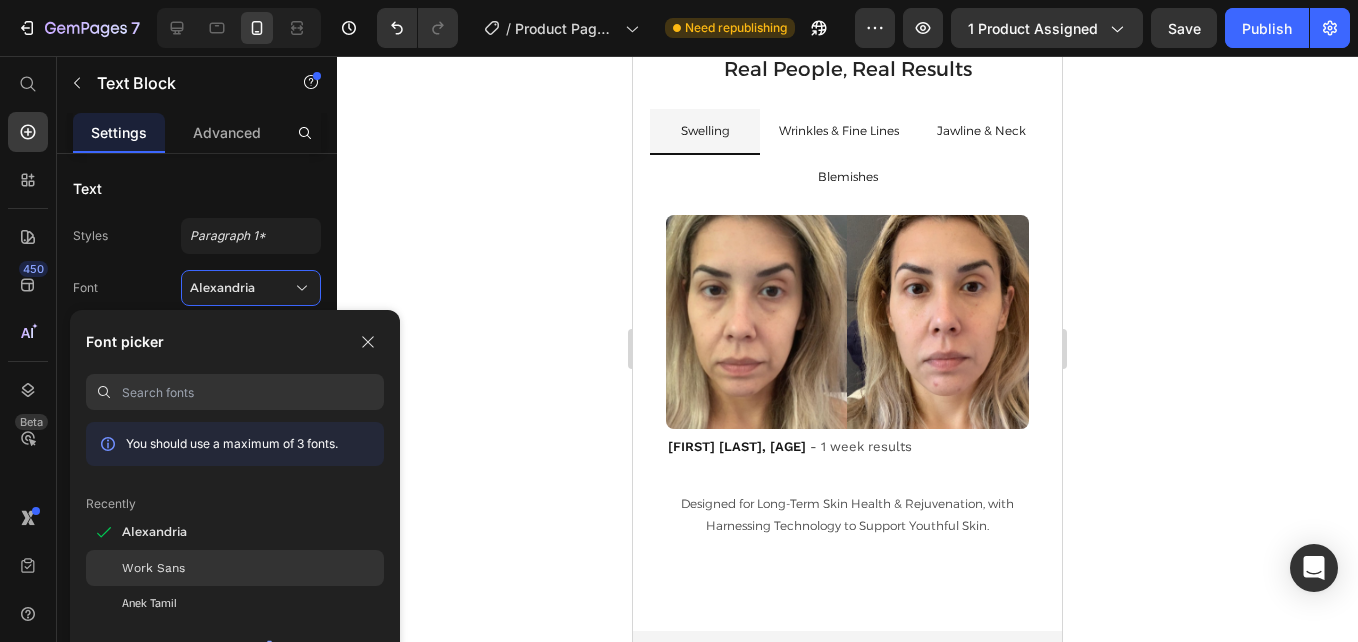 click on "Work Sans" 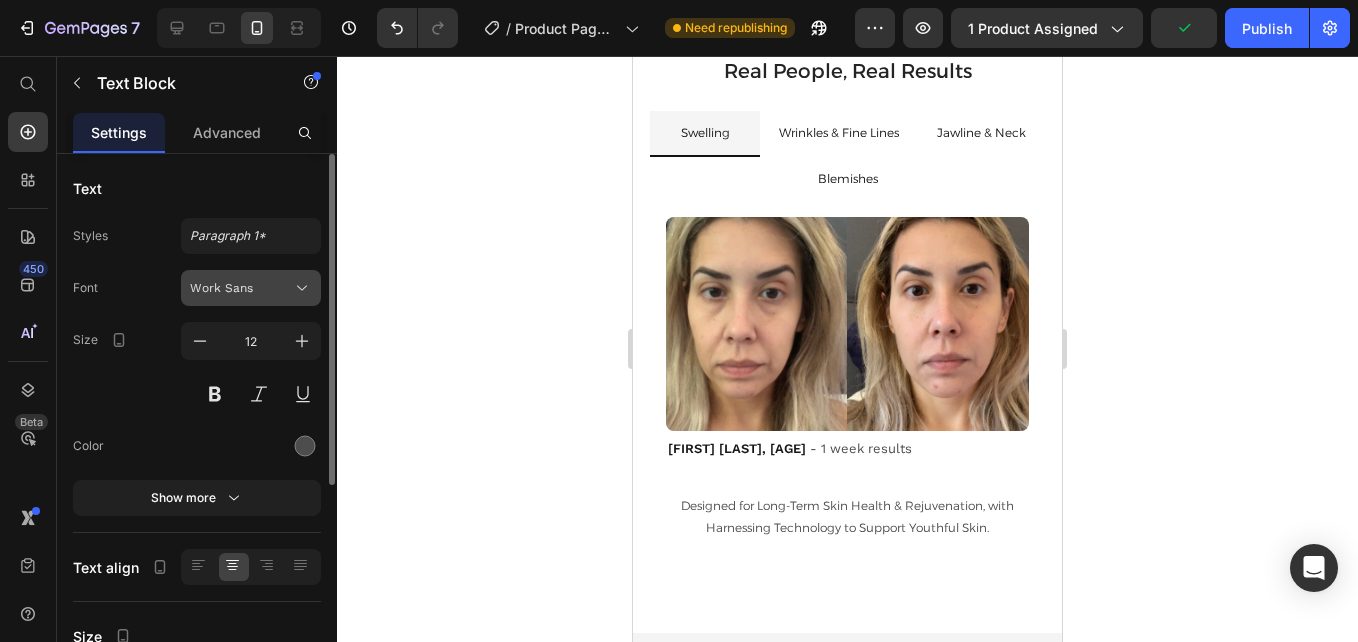 click on "Work Sans" at bounding box center [241, 288] 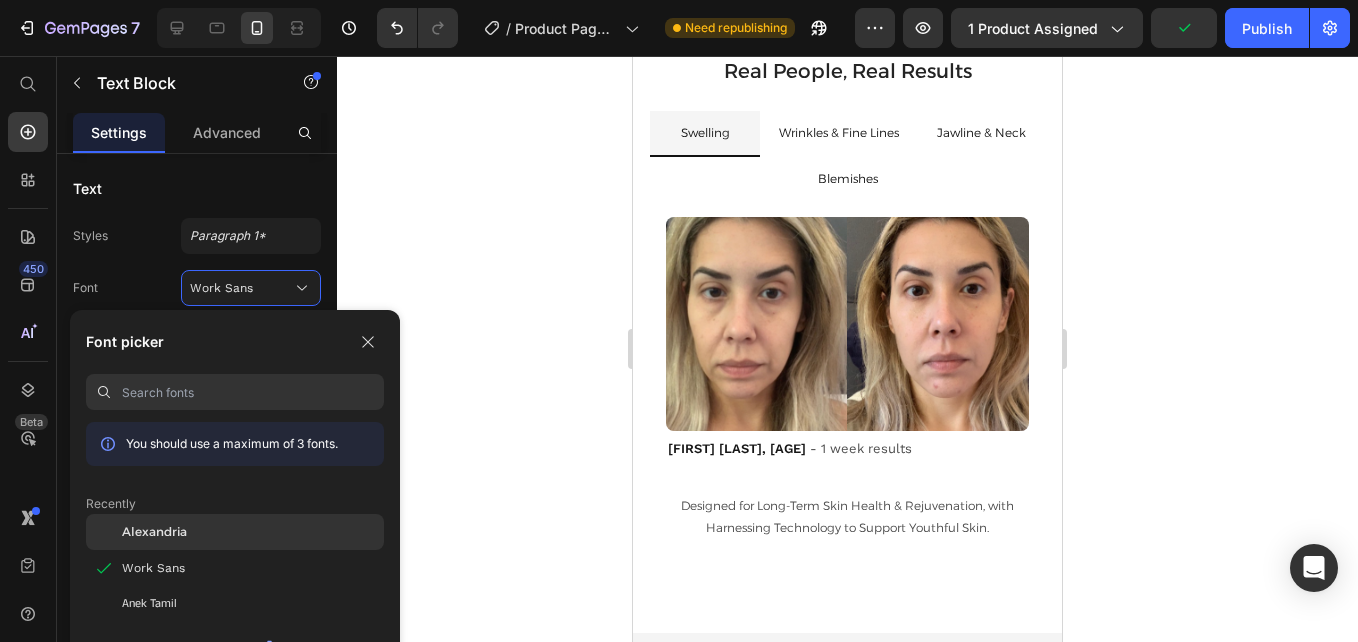 click on "Alexandria" at bounding box center [154, 532] 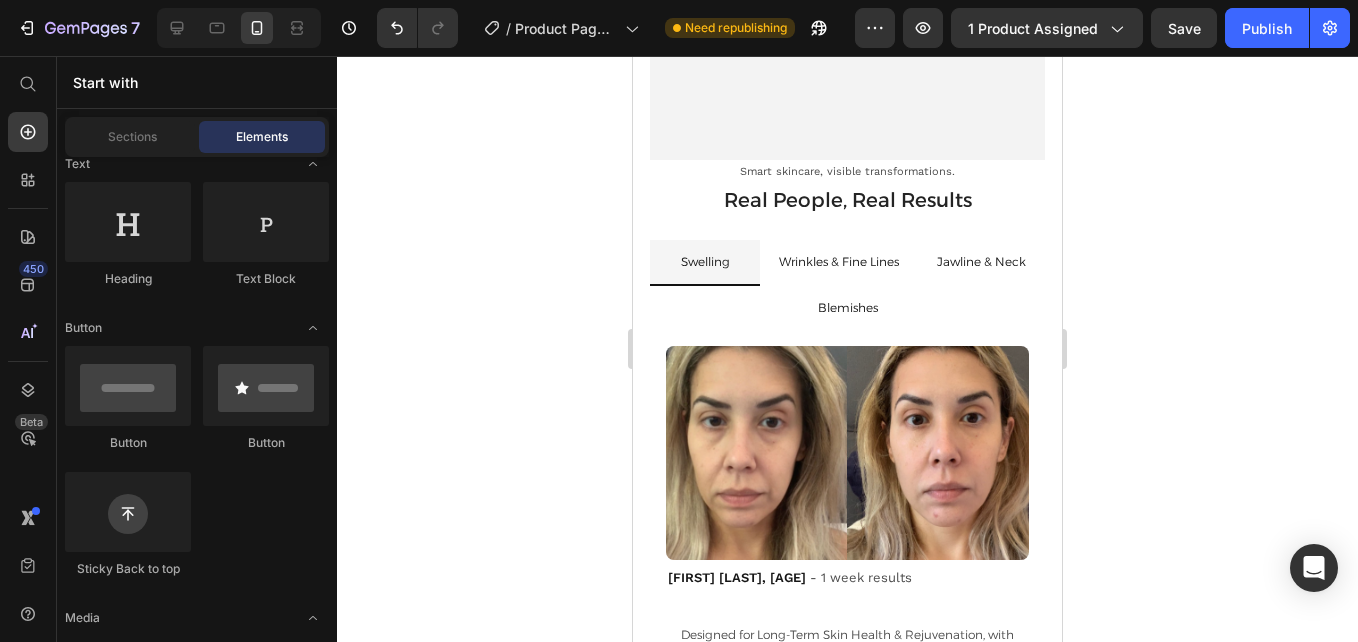 scroll, scrollTop: 4468, scrollLeft: 0, axis: vertical 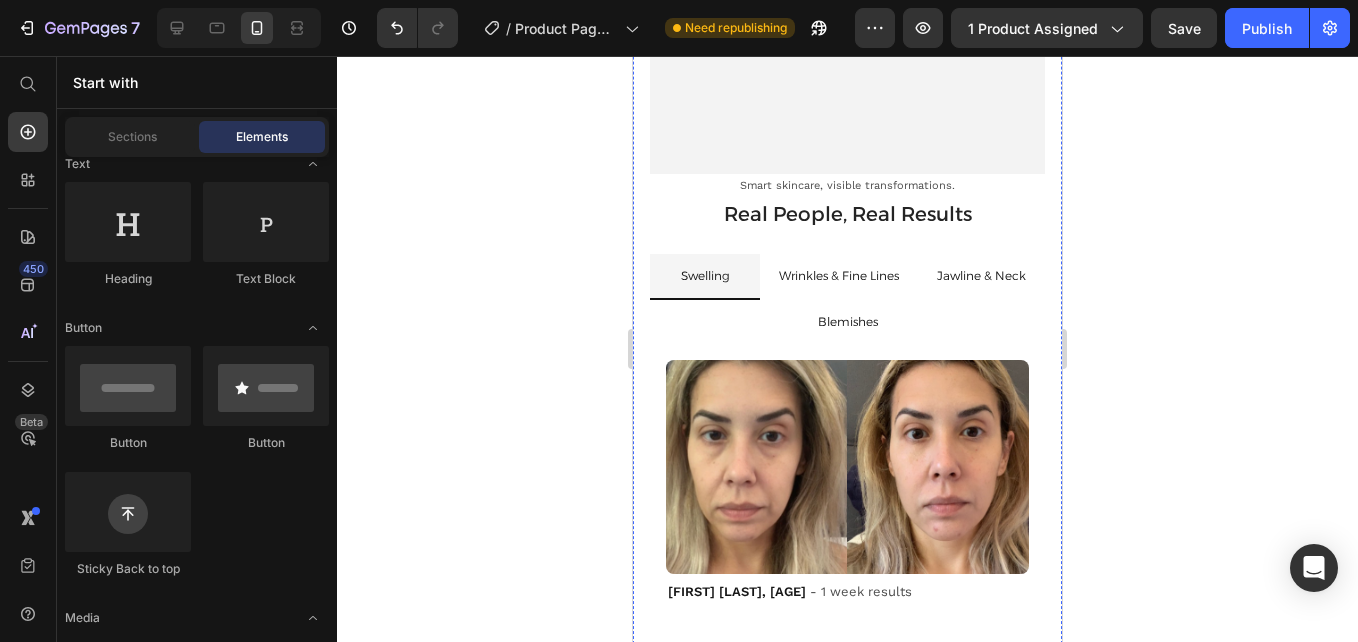 click on "1" at bounding box center (847, -221) 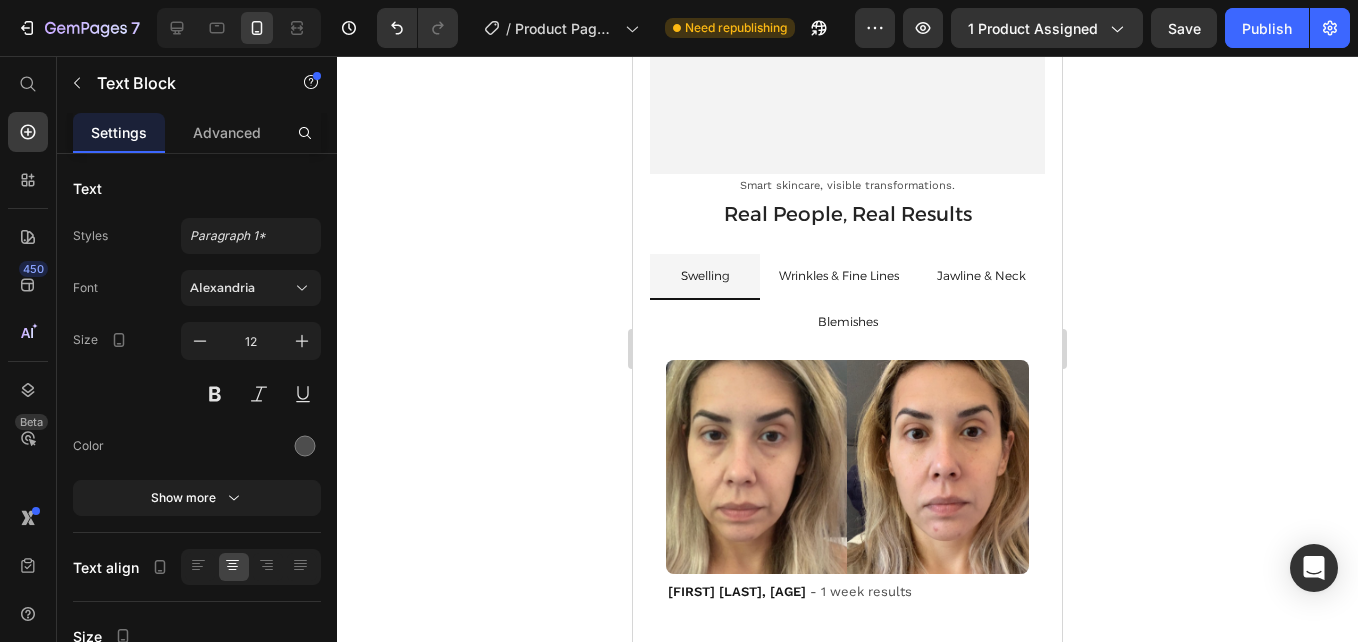 drag, startPoint x: 847, startPoint y: 320, endPoint x: 822, endPoint y: 322, distance: 25.079872 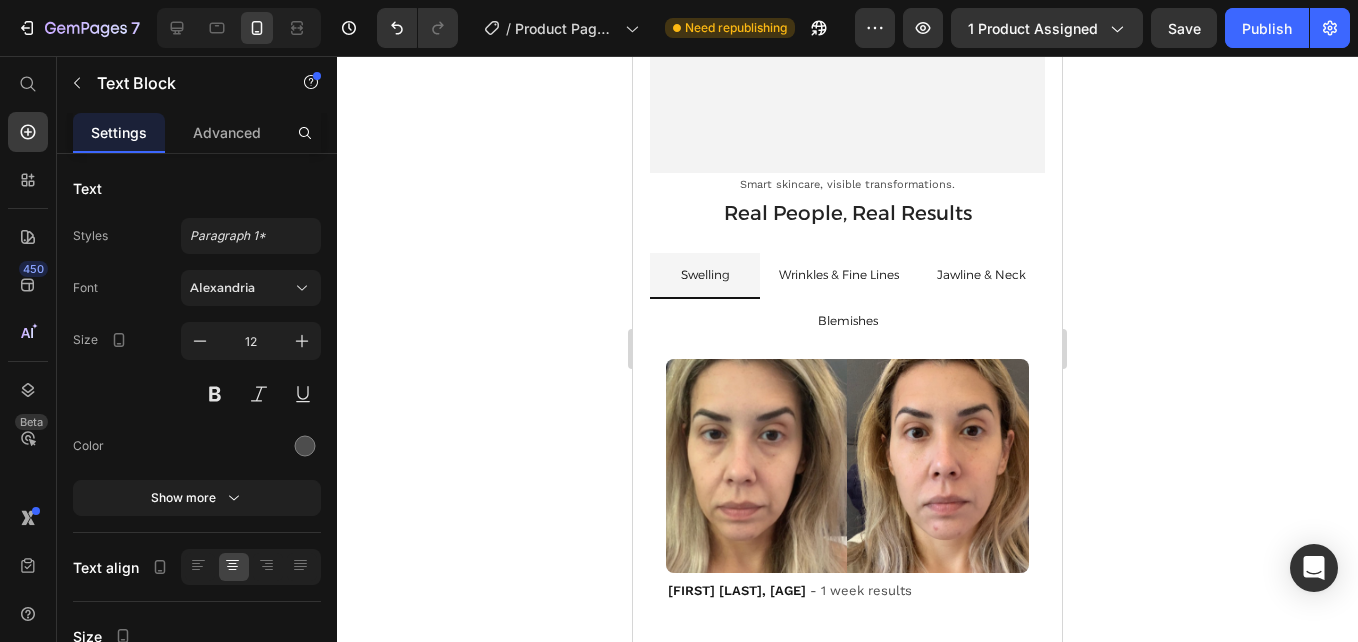 click on "Turn on the device, select the preferred LED mode," at bounding box center (847, -199) 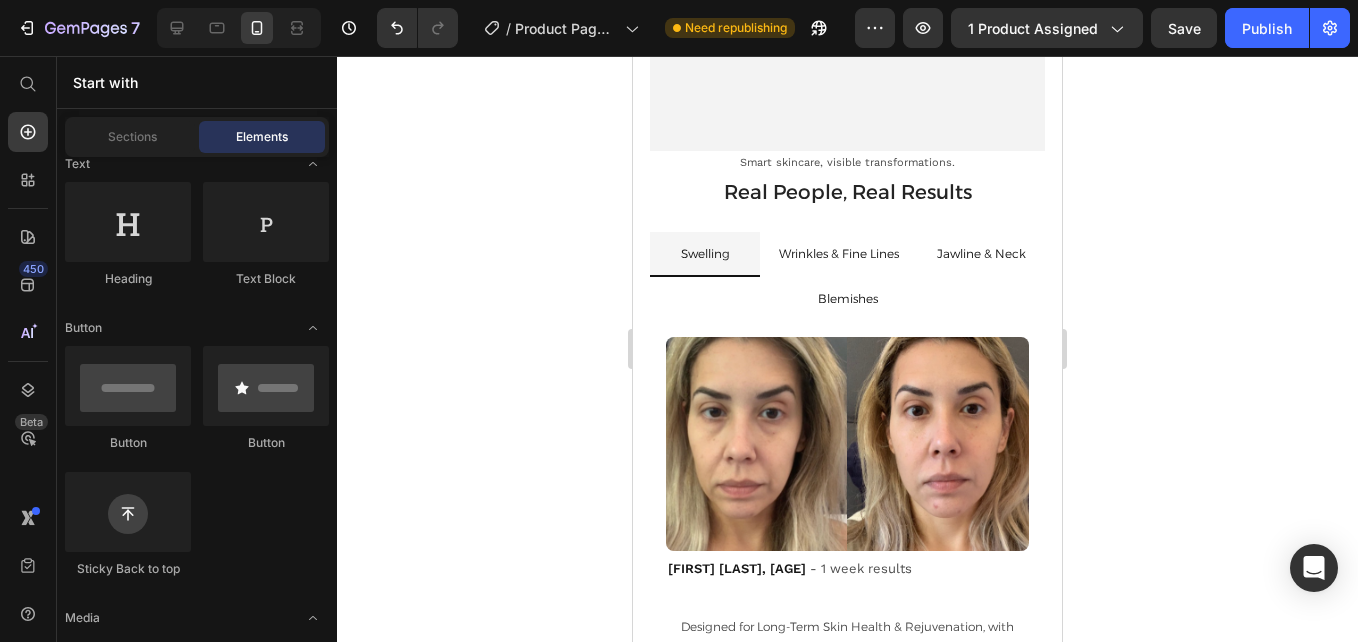 scroll, scrollTop: 4396, scrollLeft: 0, axis: vertical 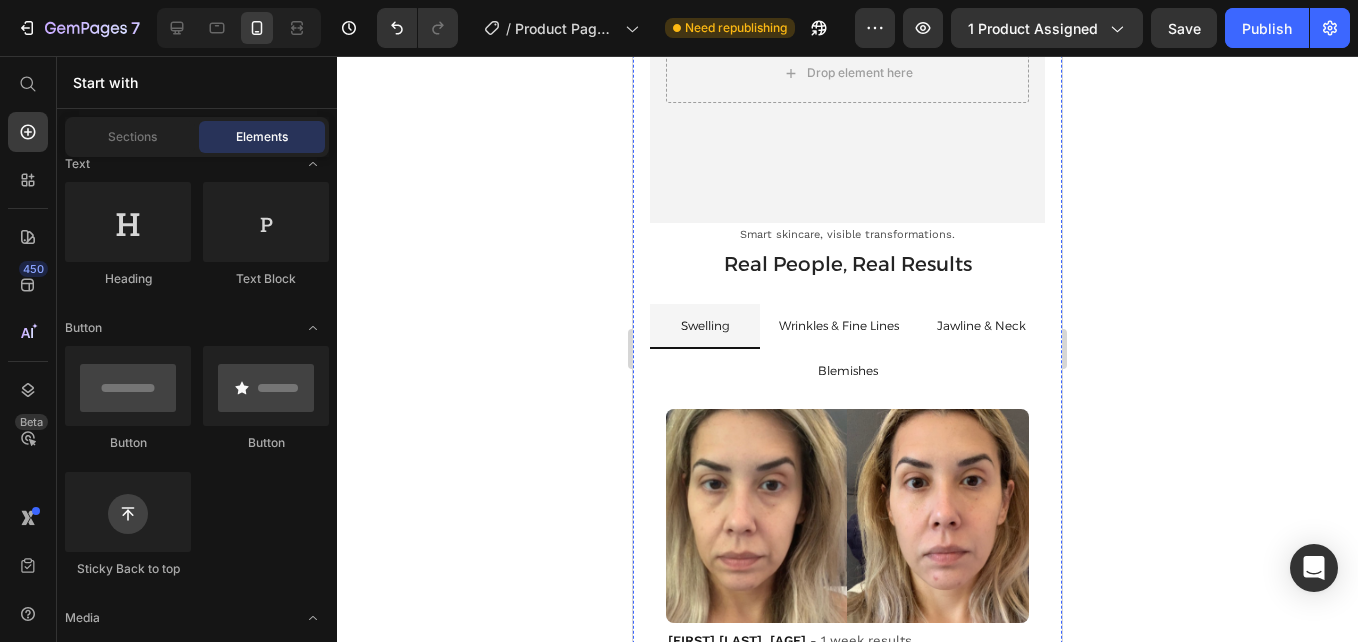 click on "1" at bounding box center (847, -183) 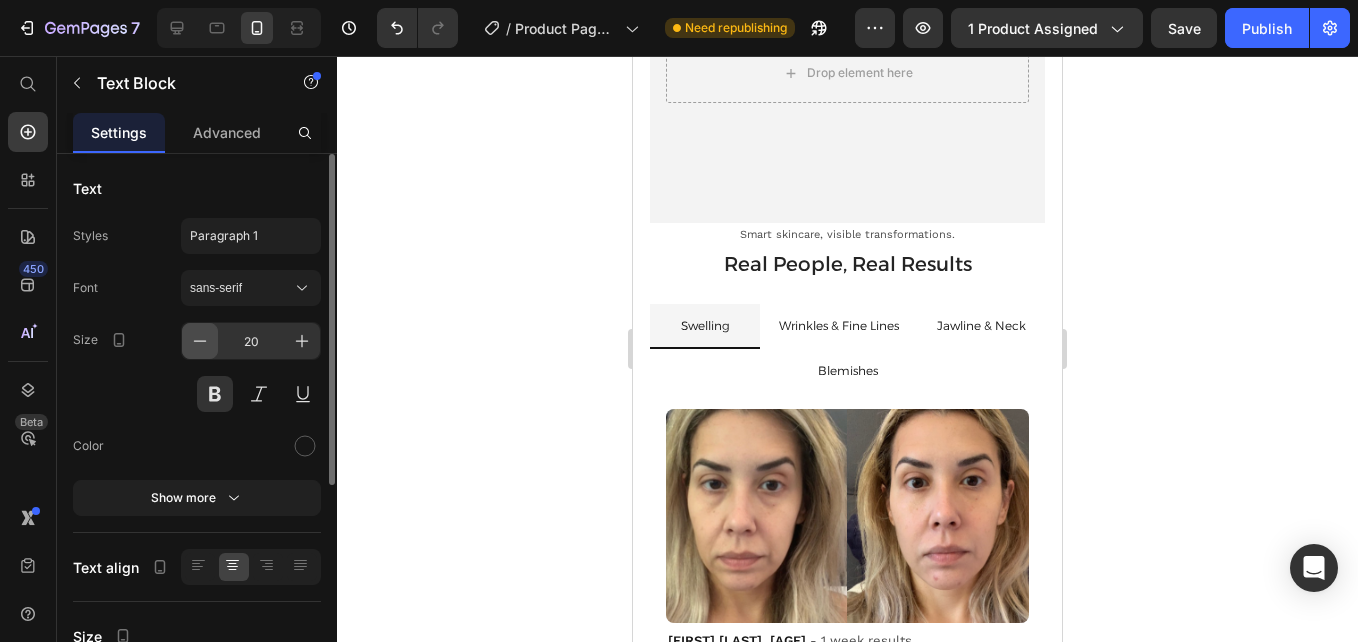 click 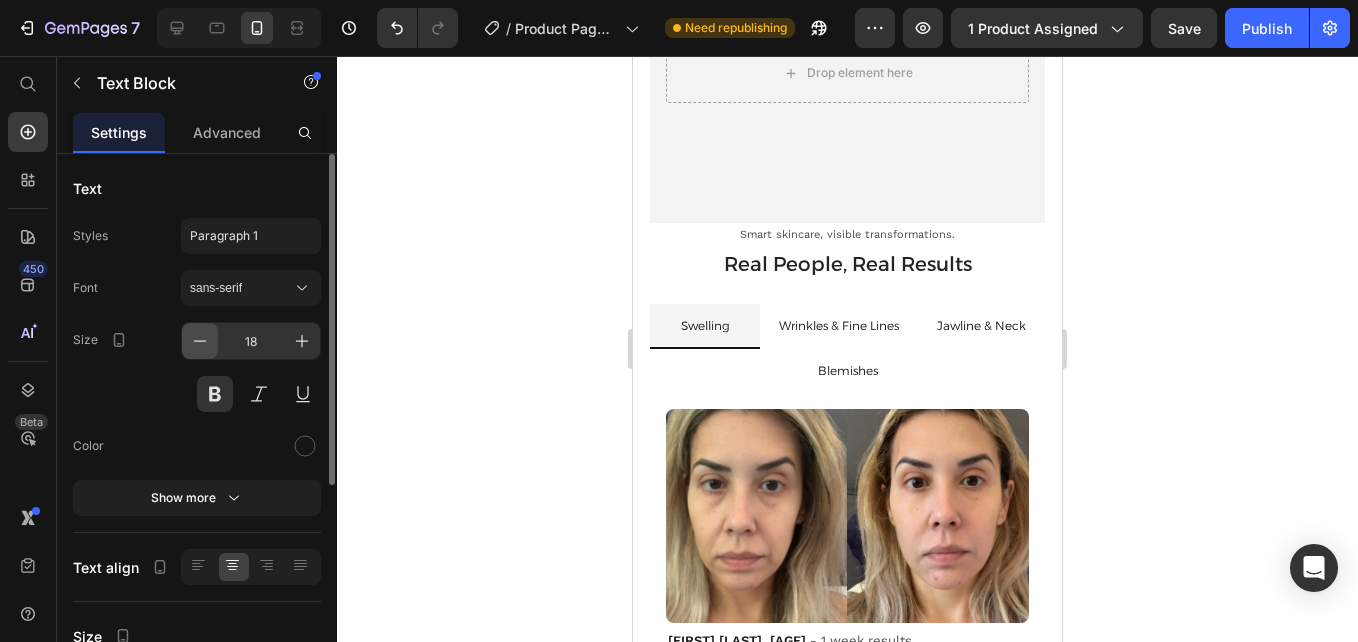 click 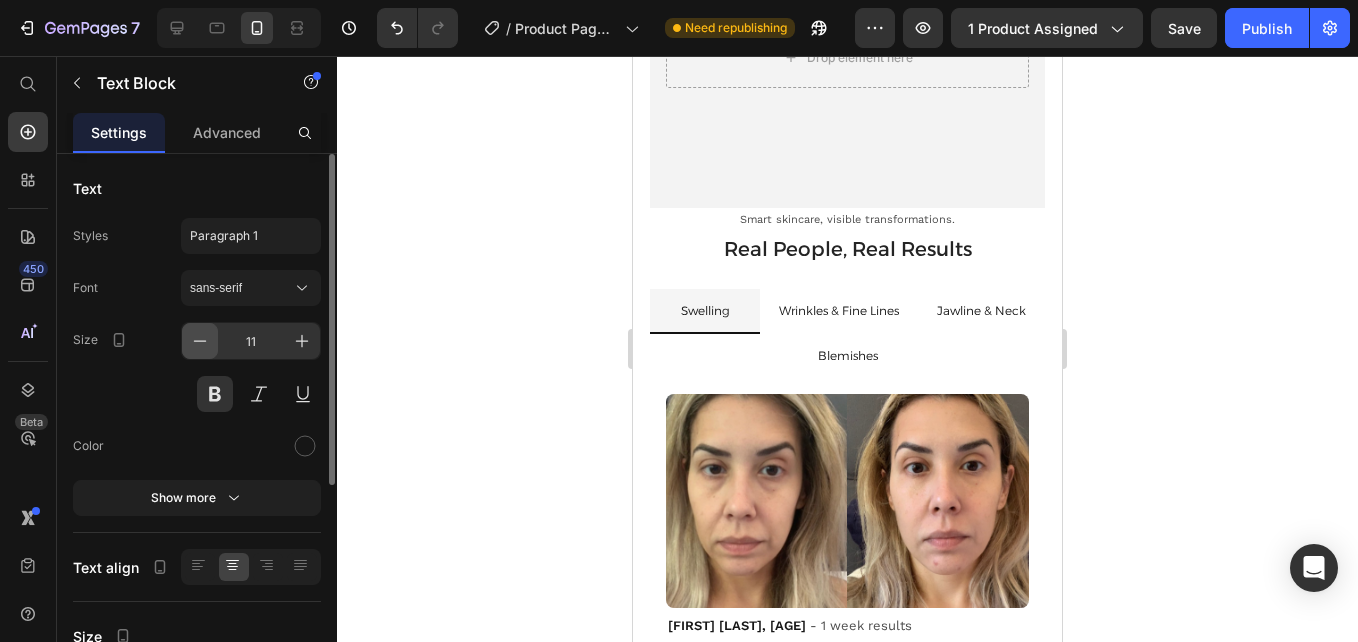 click 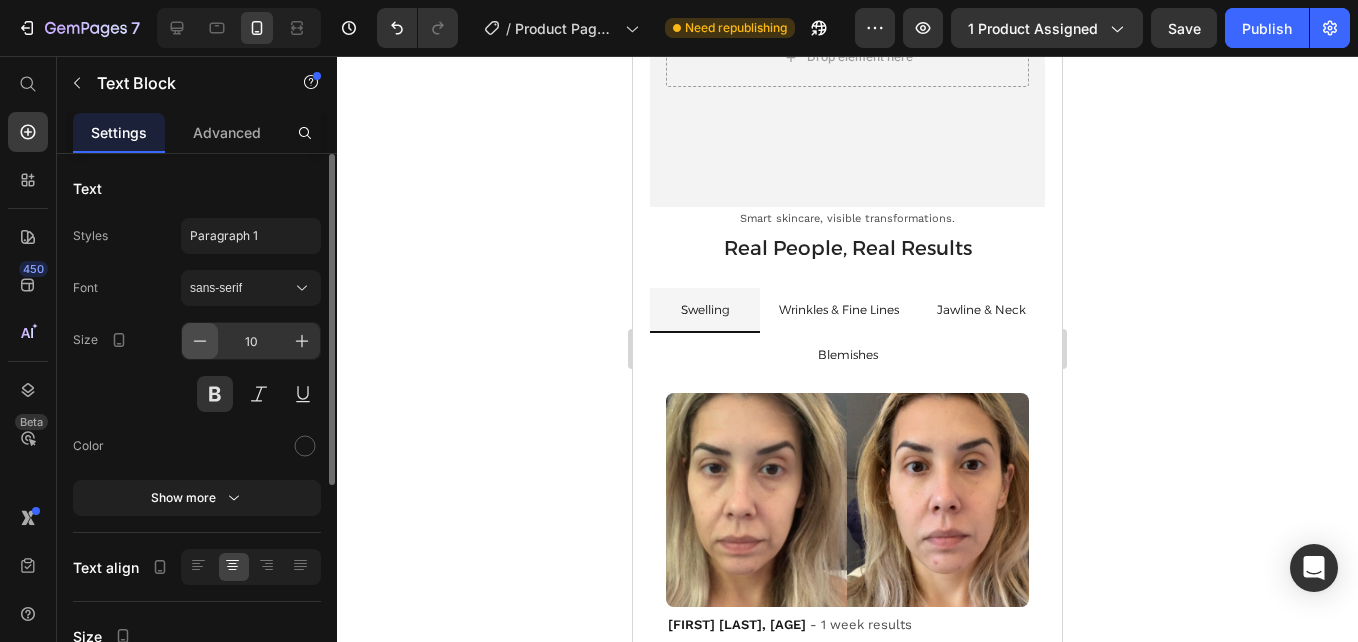 click 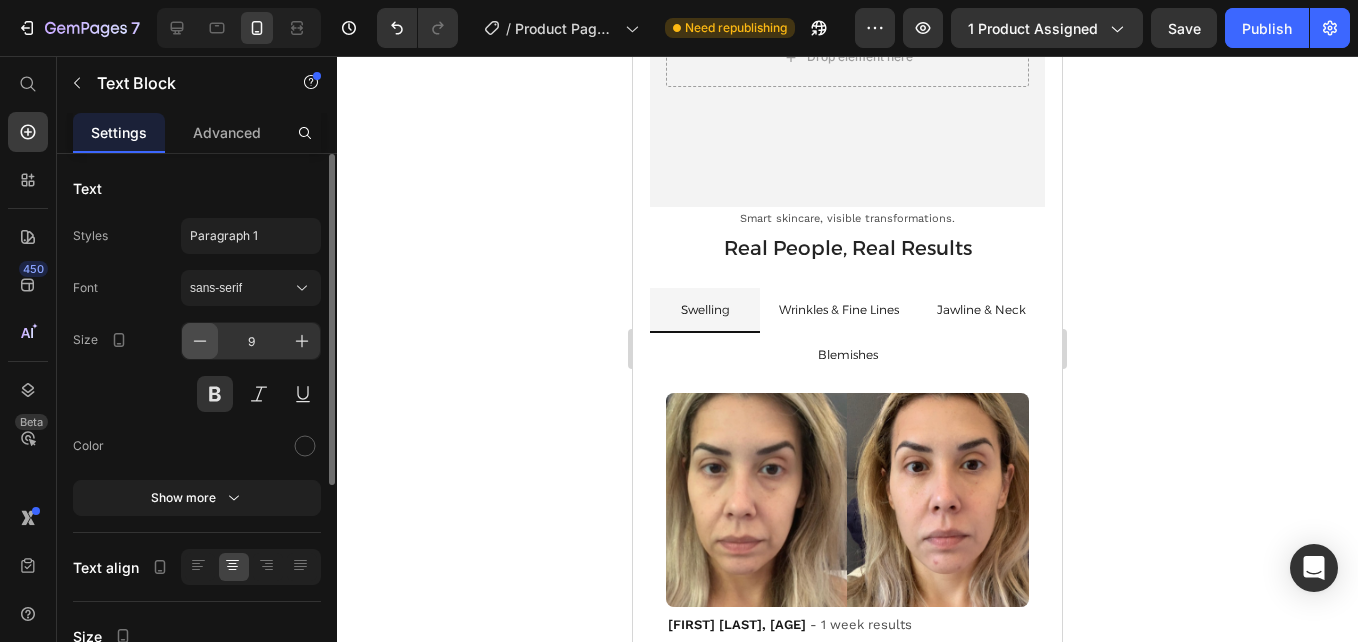 click 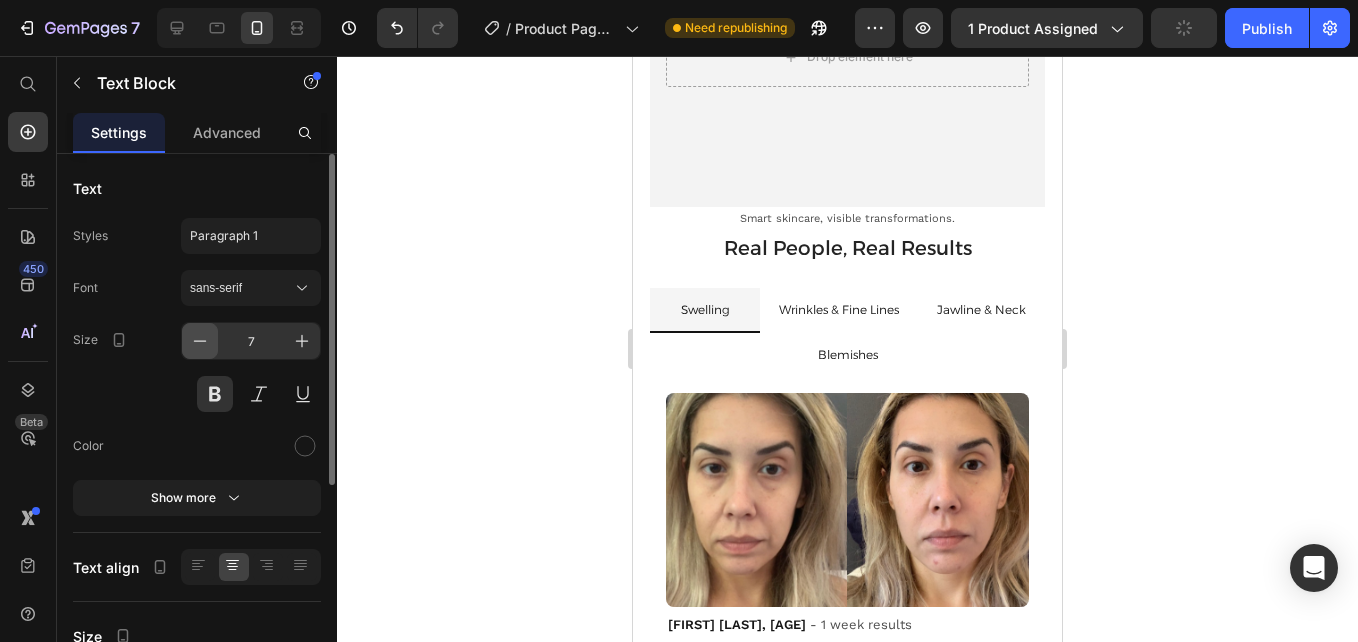 click 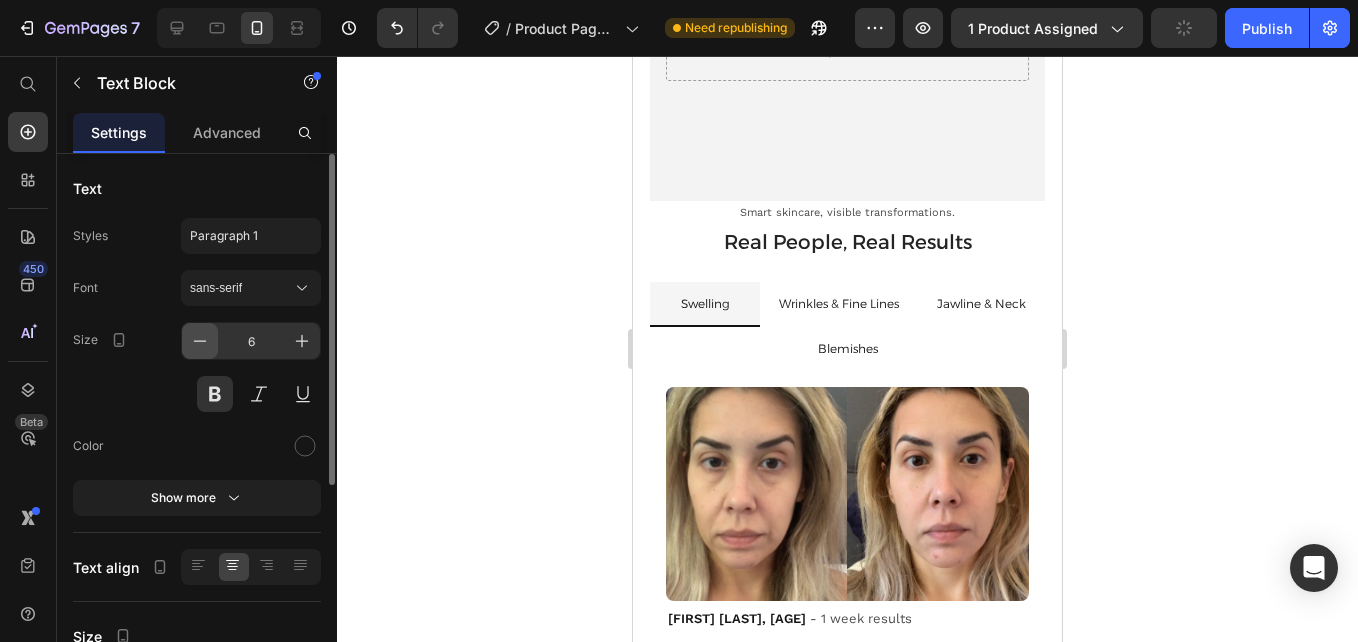 click 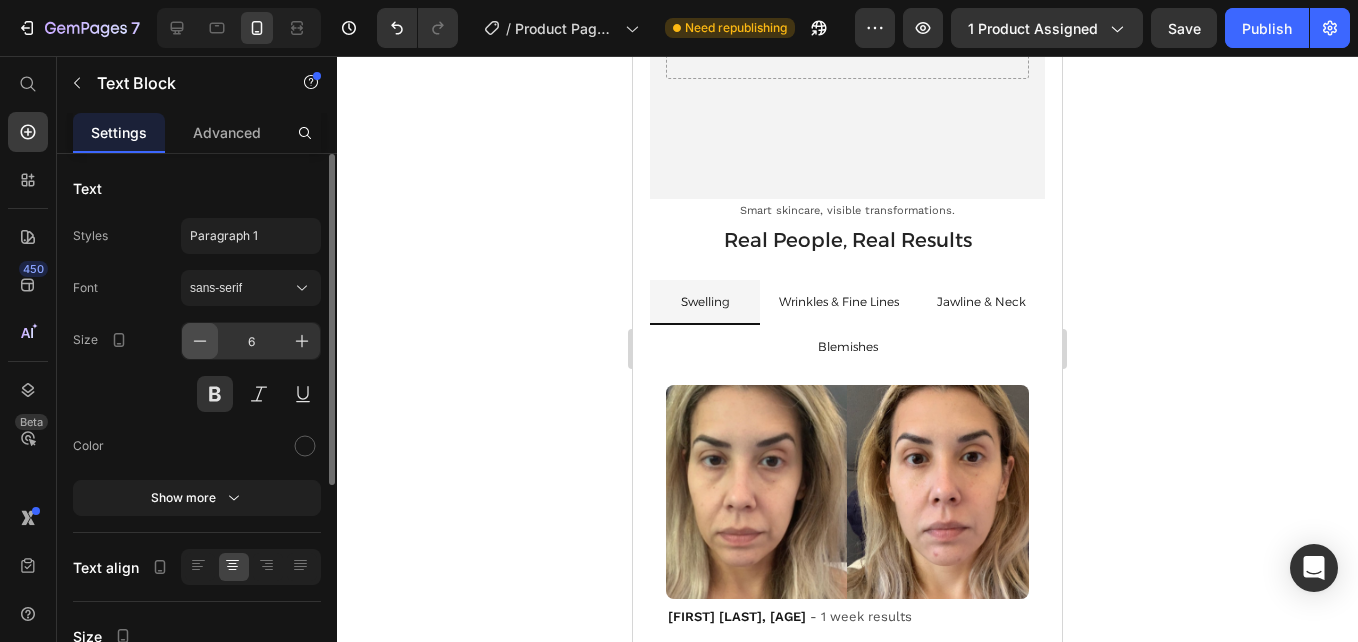 type on "5" 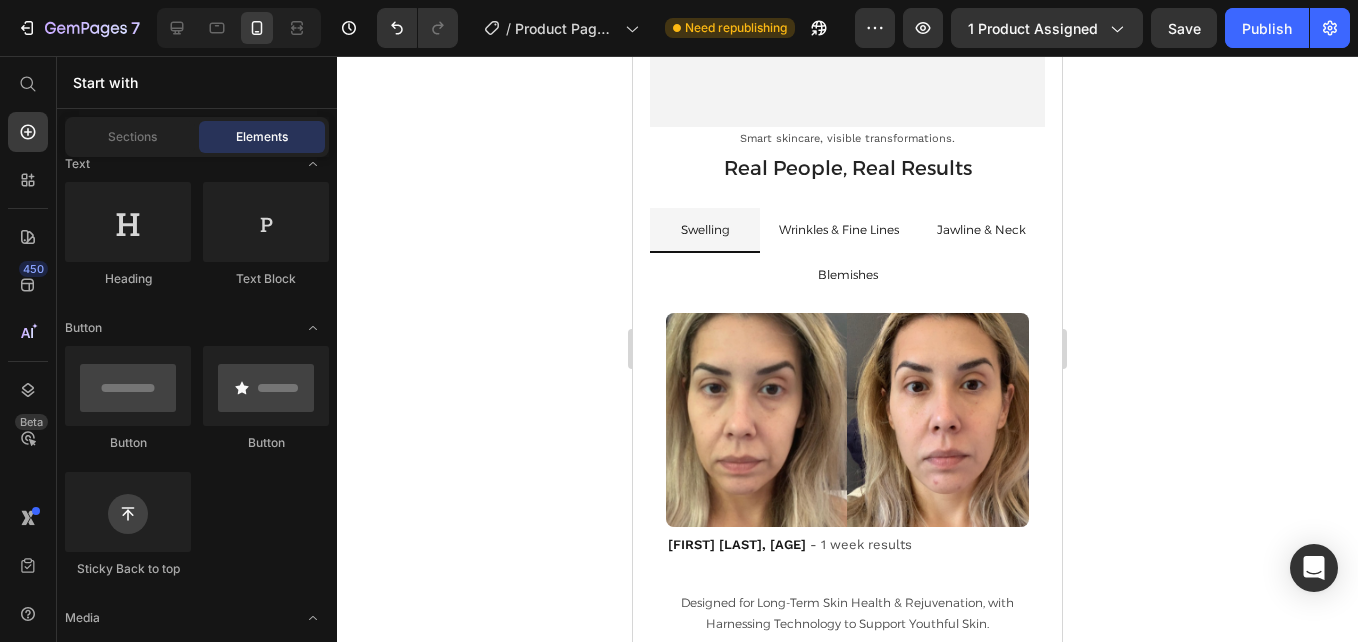scroll, scrollTop: 4410, scrollLeft: 0, axis: vertical 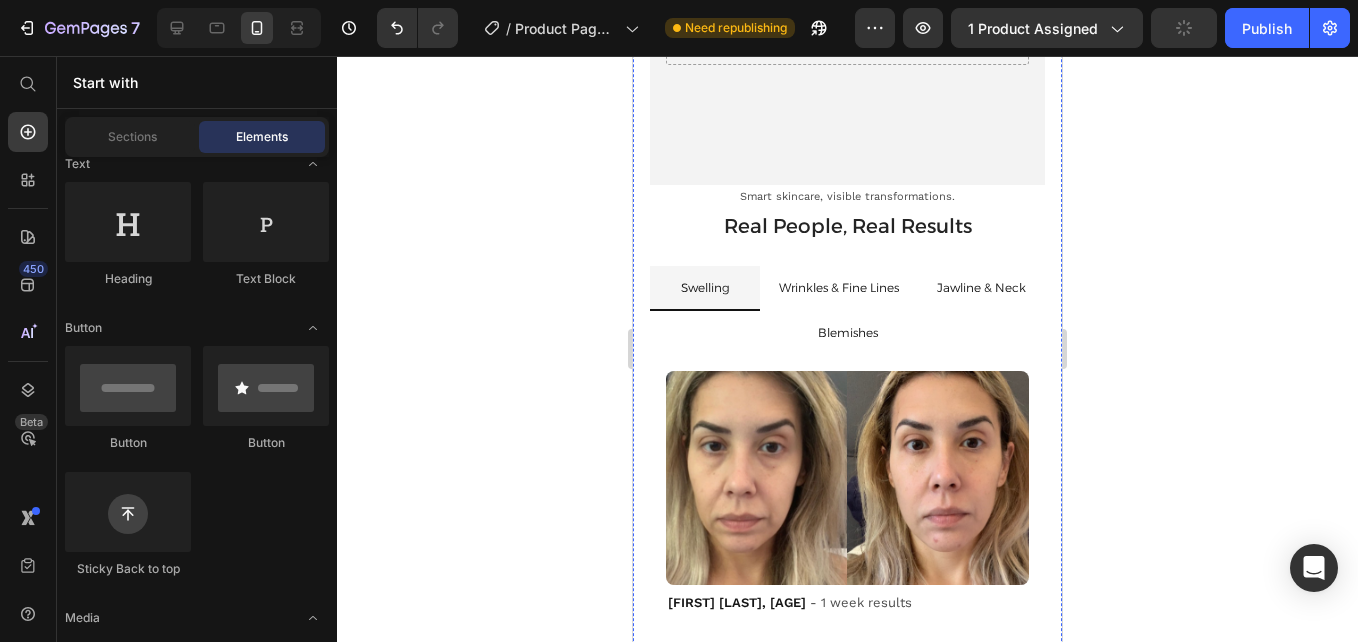 click on "1" at bounding box center (847, -209) 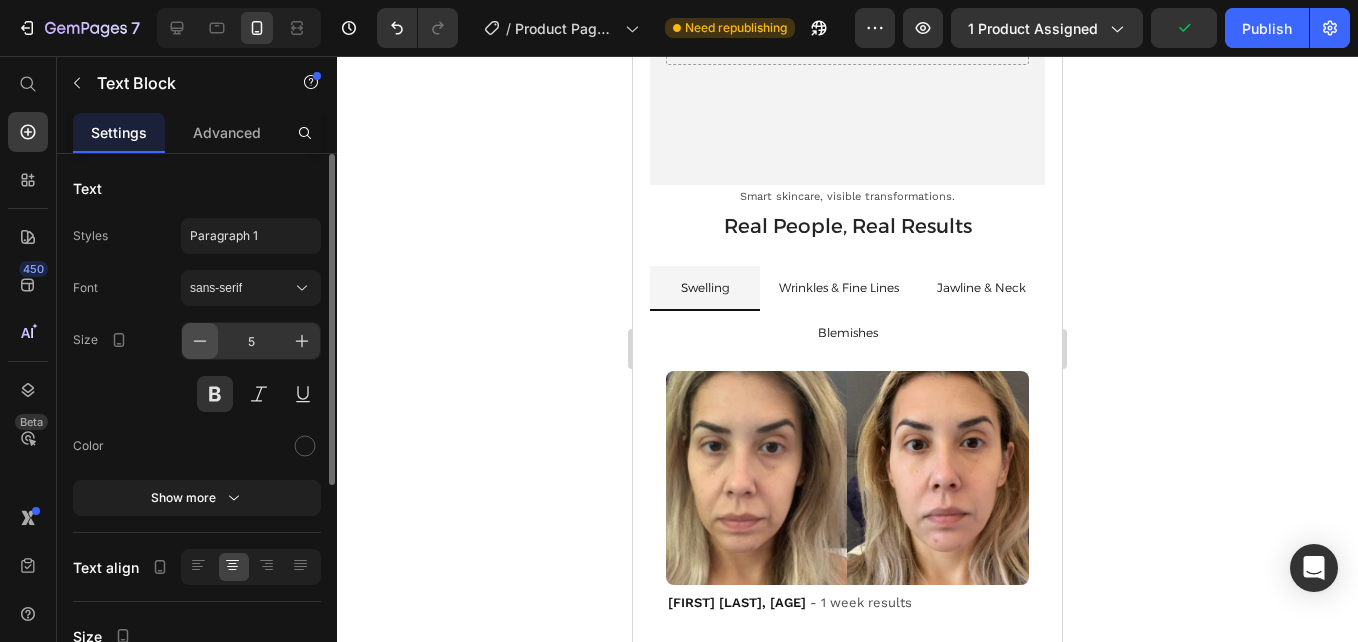 click 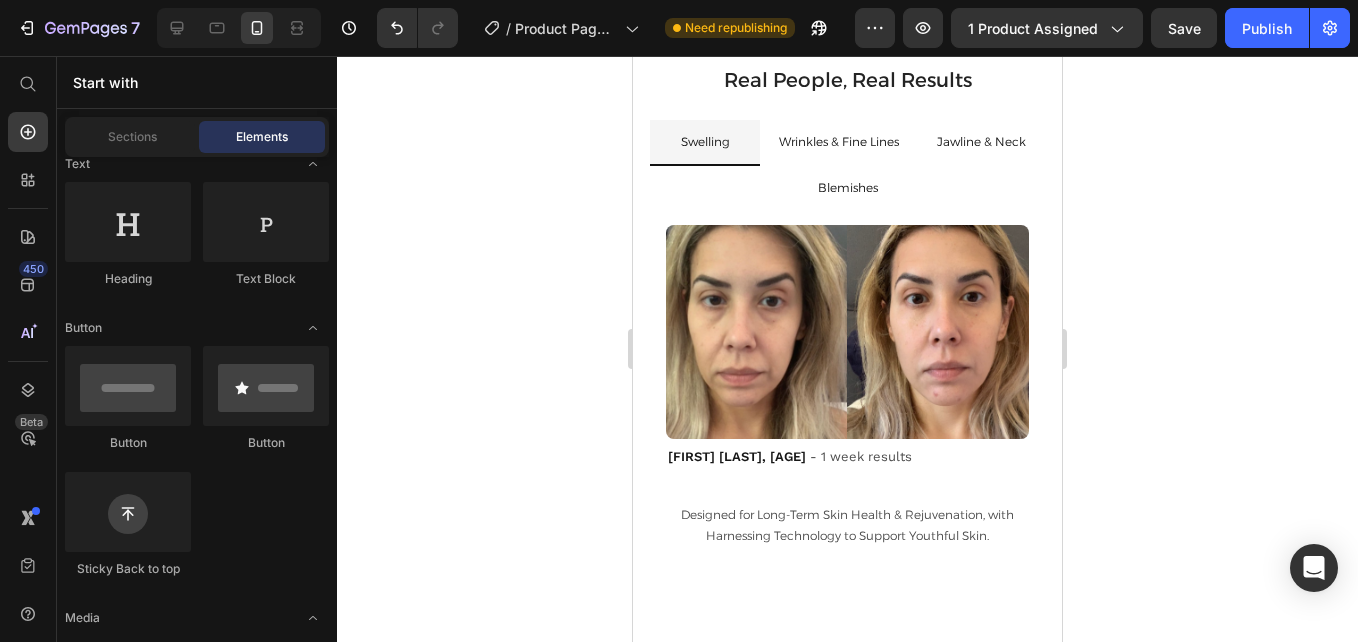 scroll, scrollTop: 4569, scrollLeft: 0, axis: vertical 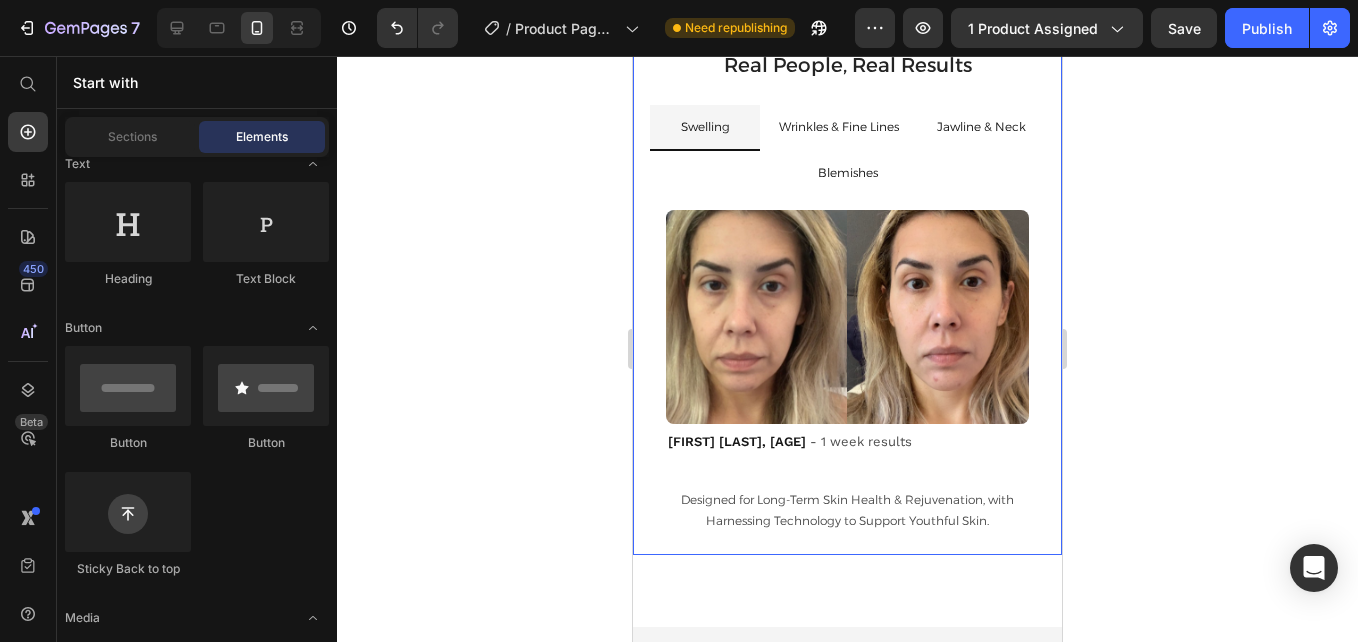 click on "1" at bounding box center (847, -371) 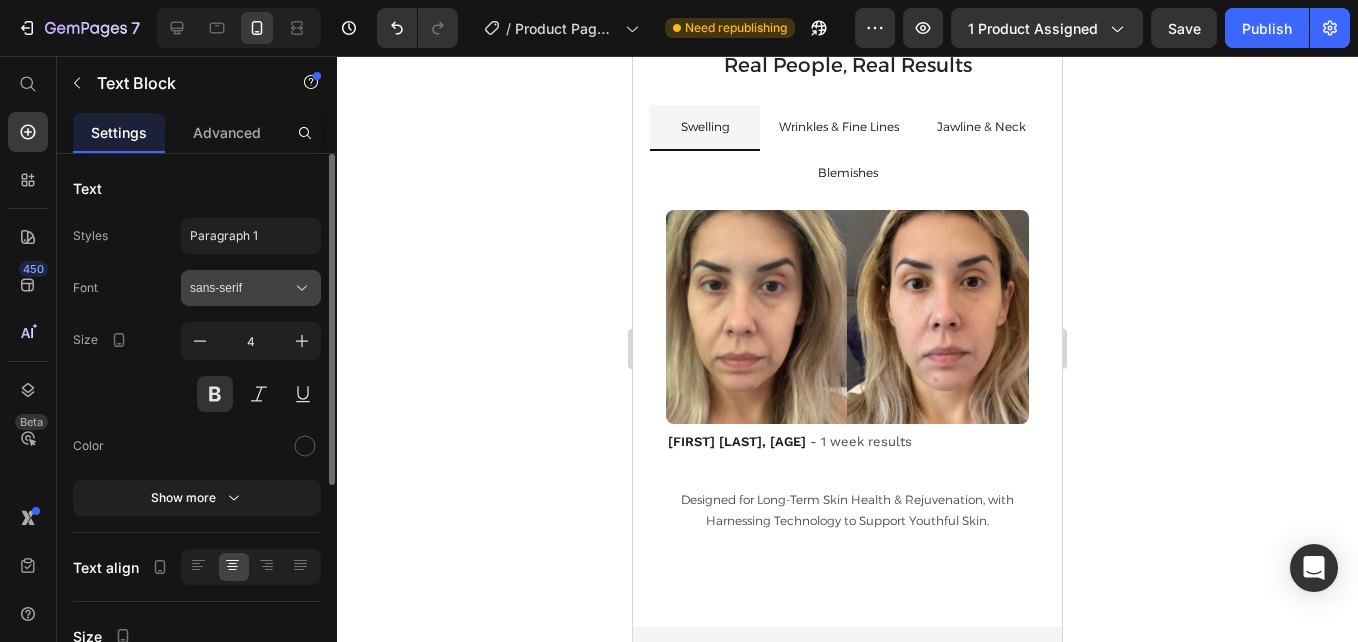 click on "sans-serif" at bounding box center (241, 288) 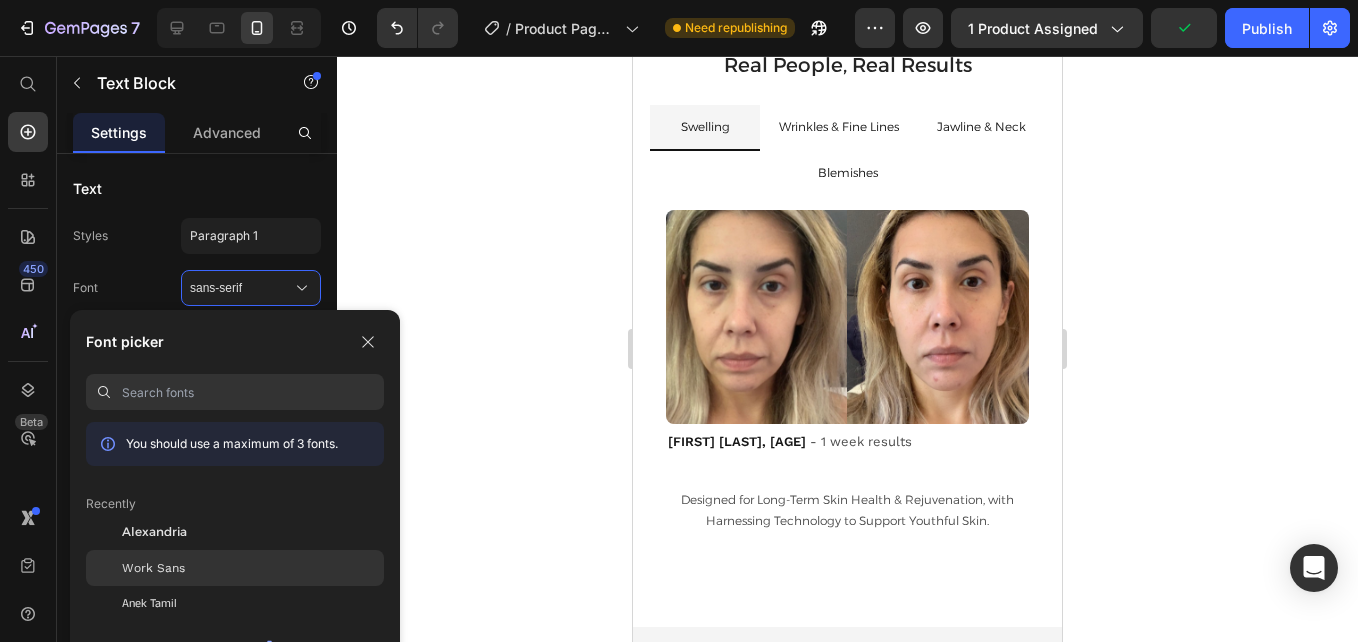 click on "Work Sans" at bounding box center (153, 568) 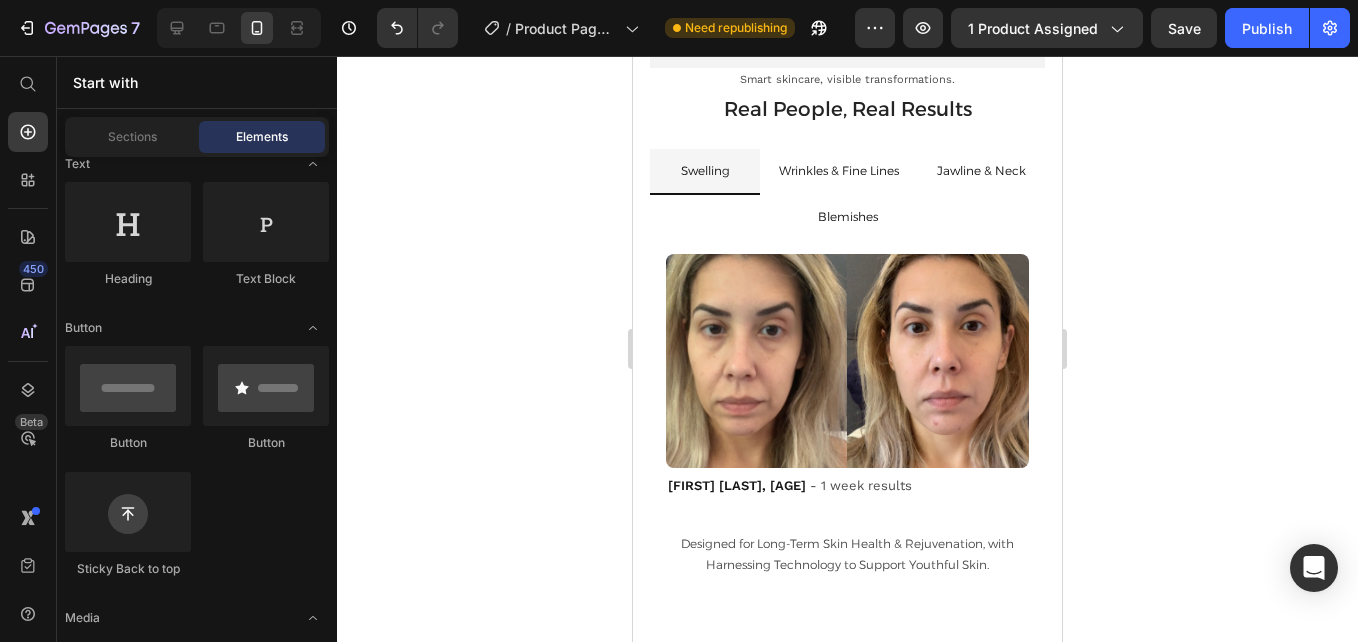 scroll, scrollTop: 4554, scrollLeft: 0, axis: vertical 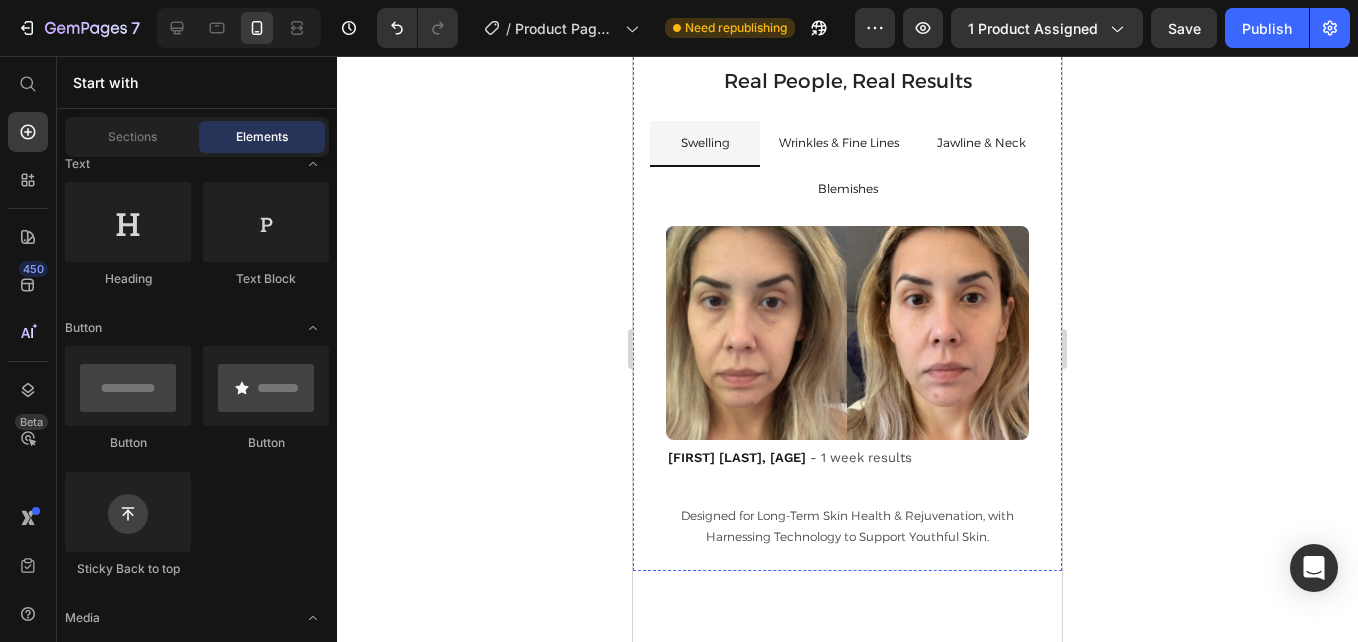 click on "How to use Lifty" at bounding box center (847, -401) 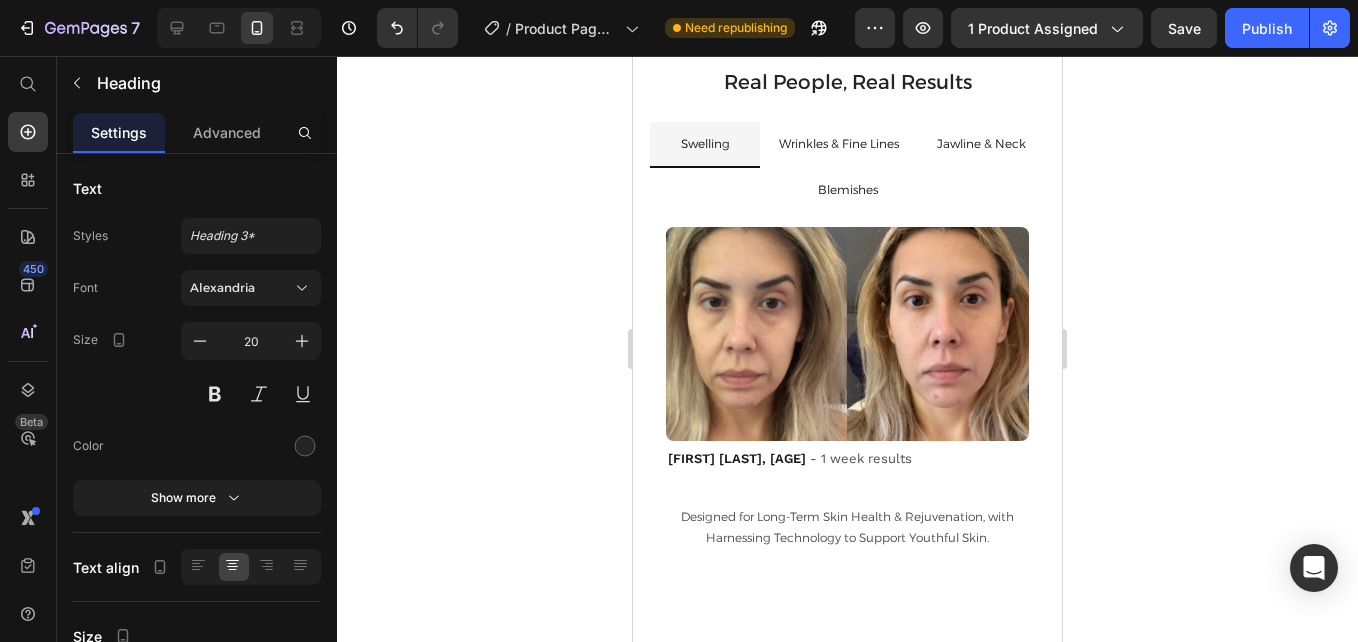 click at bounding box center (848, -363) 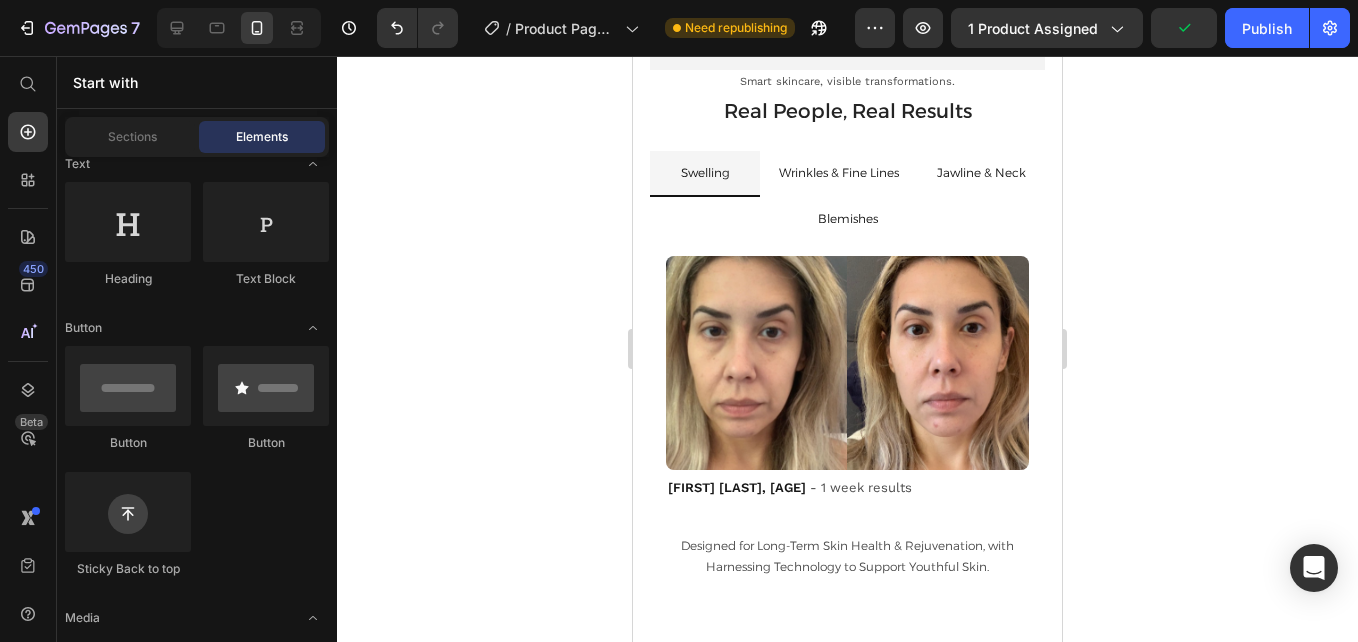 scroll, scrollTop: 4540, scrollLeft: 0, axis: vertical 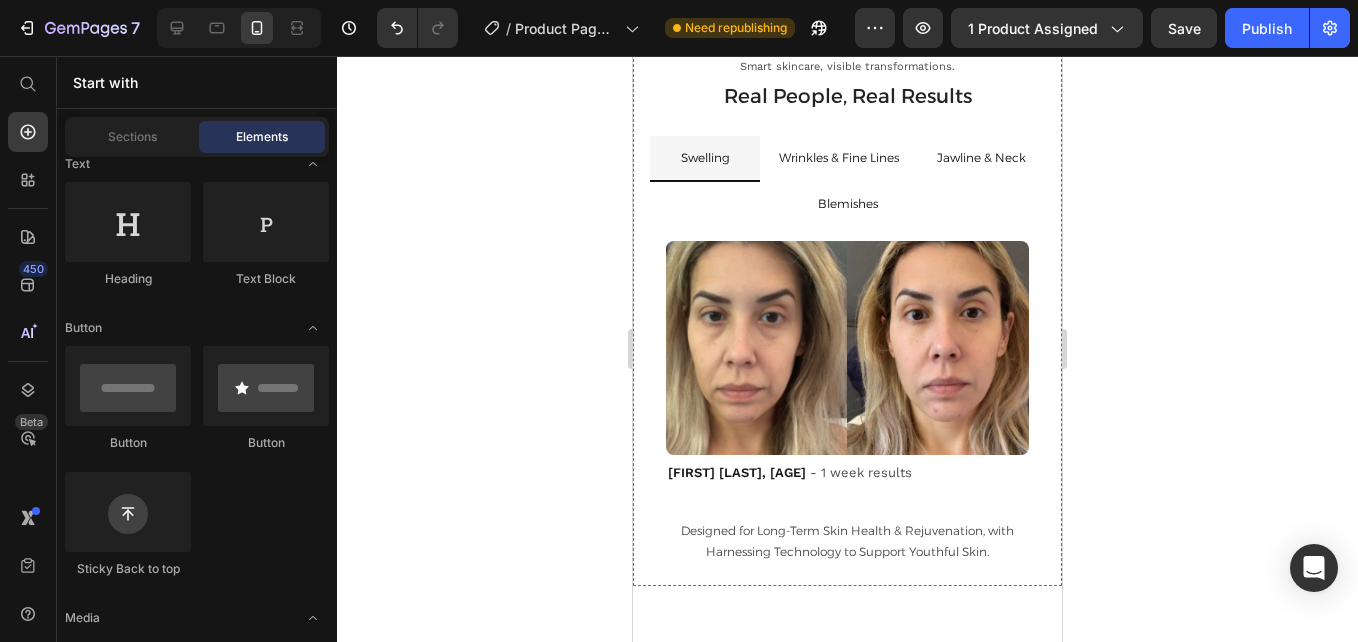 click on "to enhance glide and effectiveness." at bounding box center (847, -273) 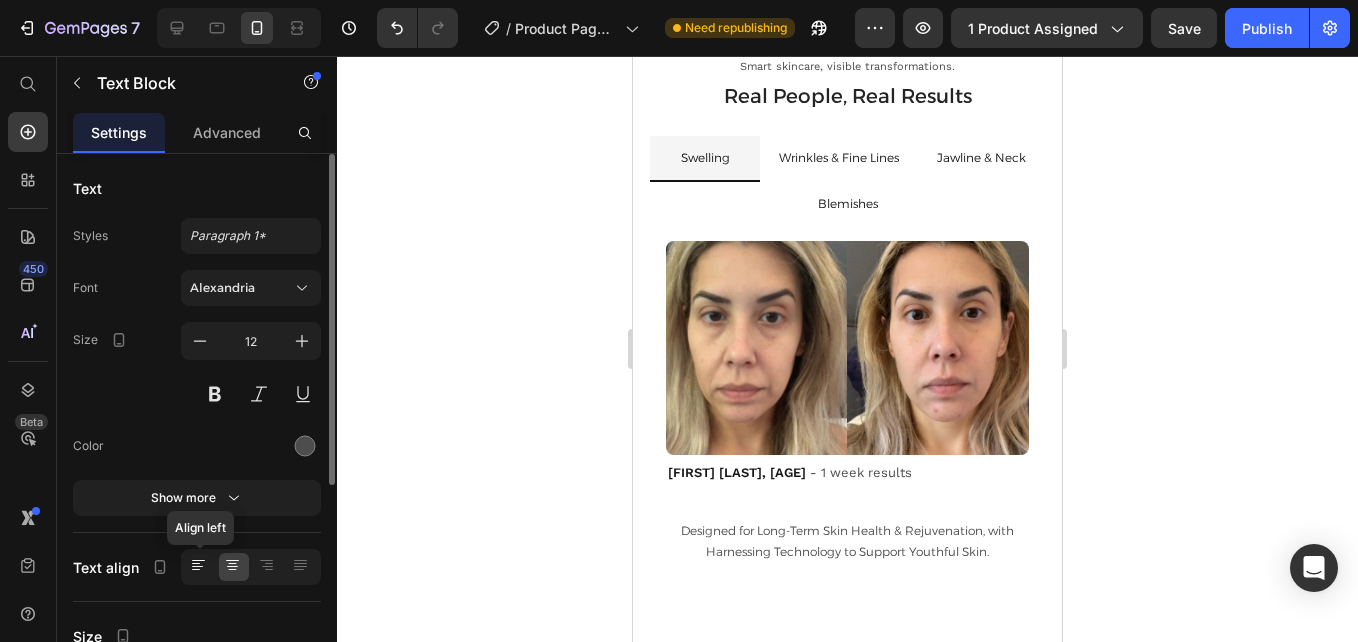 click 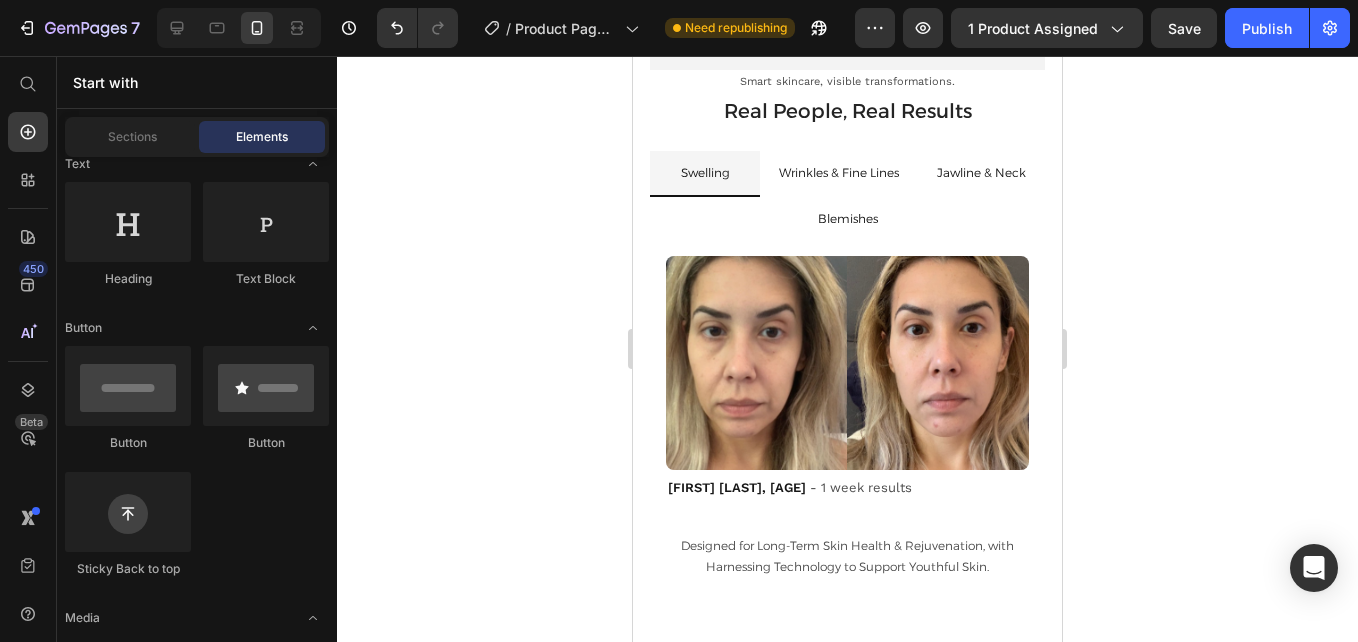 scroll, scrollTop: 4554, scrollLeft: 0, axis: vertical 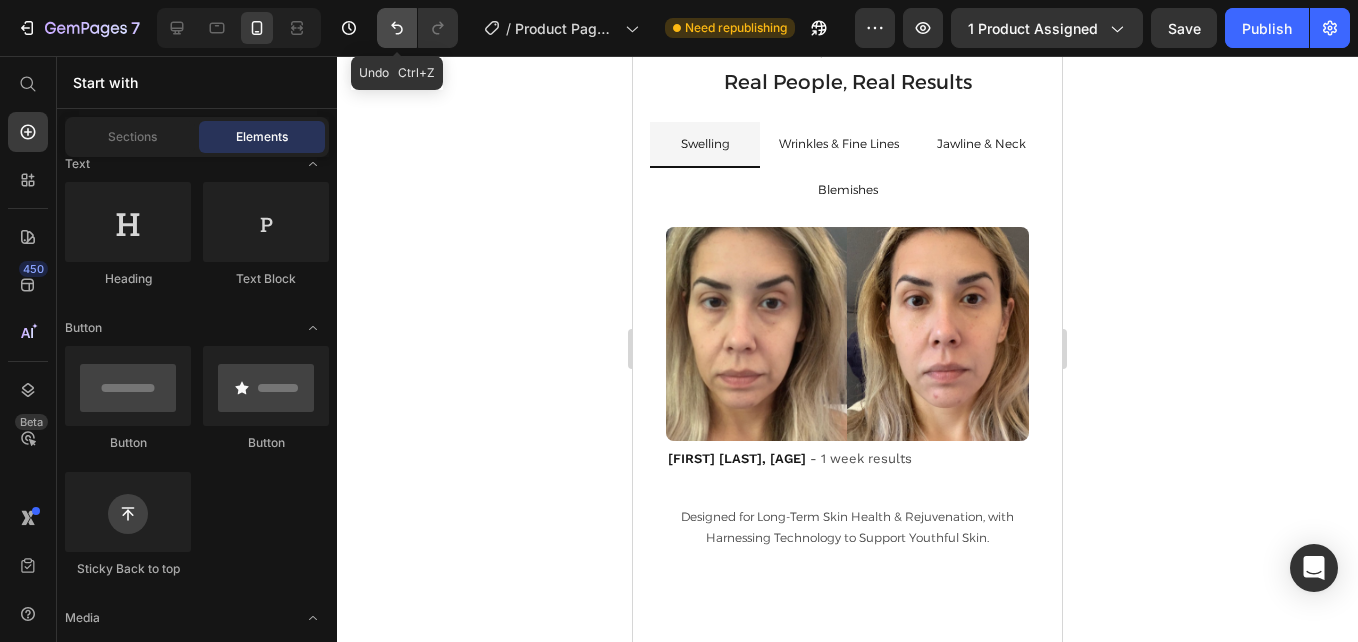 click 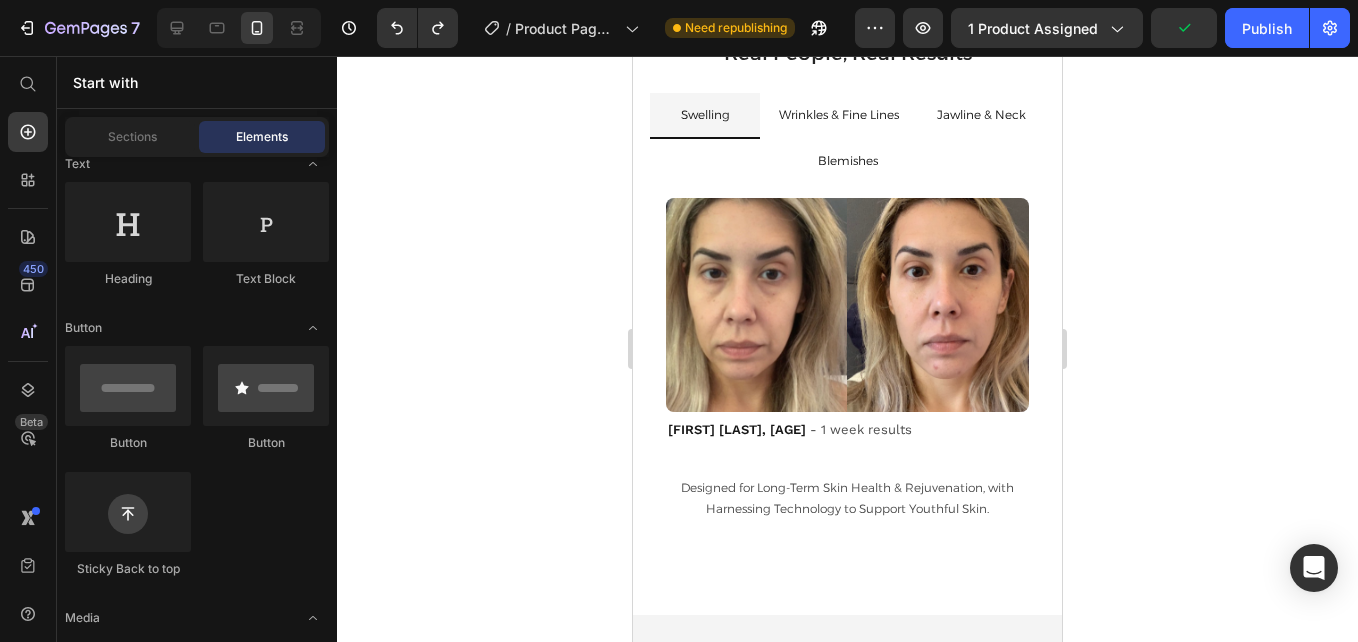 scroll, scrollTop: 4511, scrollLeft: 0, axis: vertical 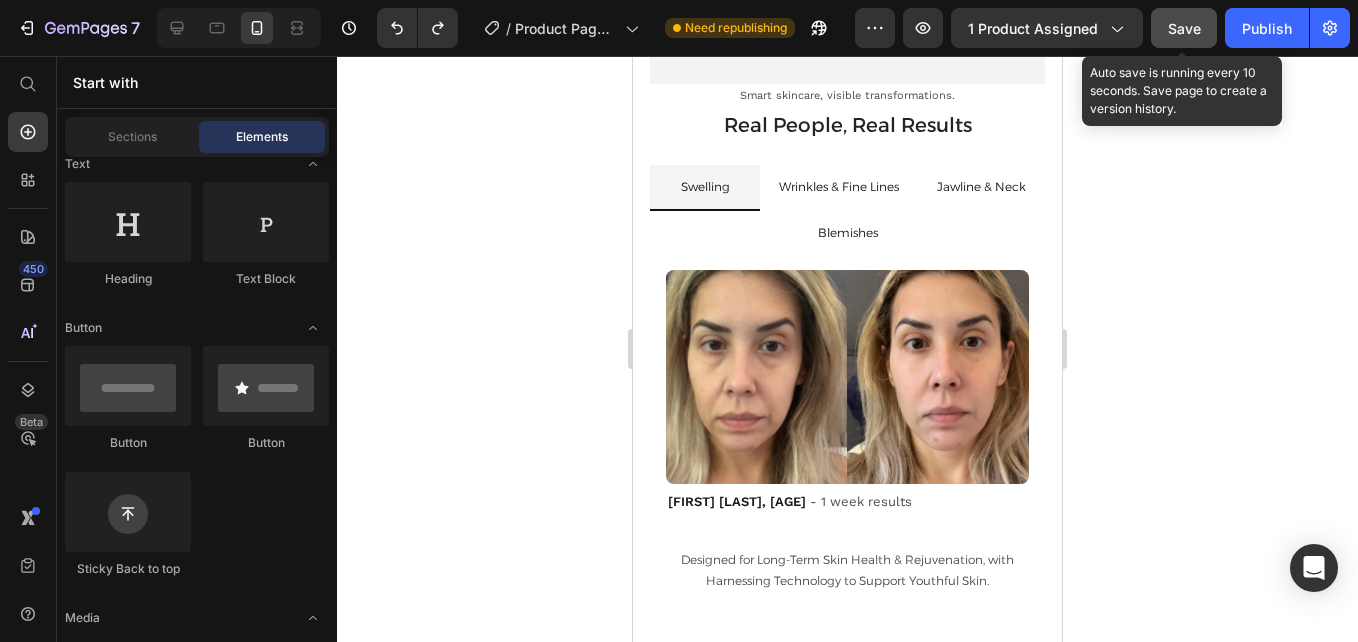 click on "Save" at bounding box center (1184, 28) 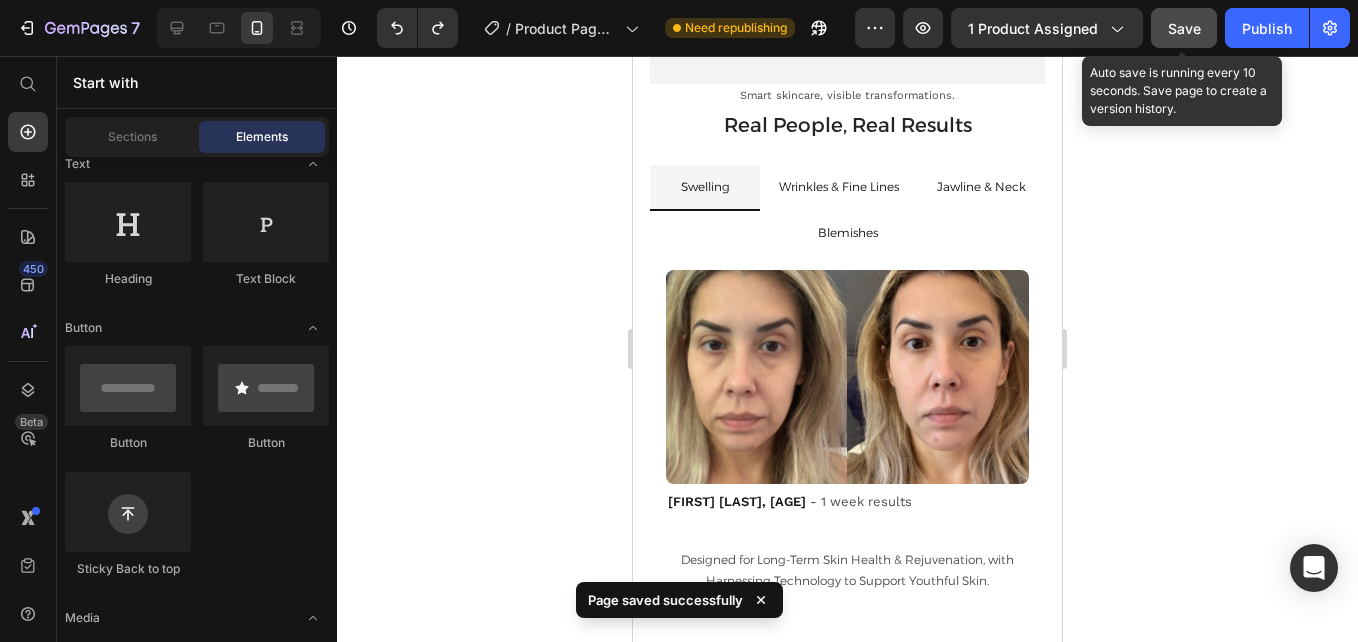 type 